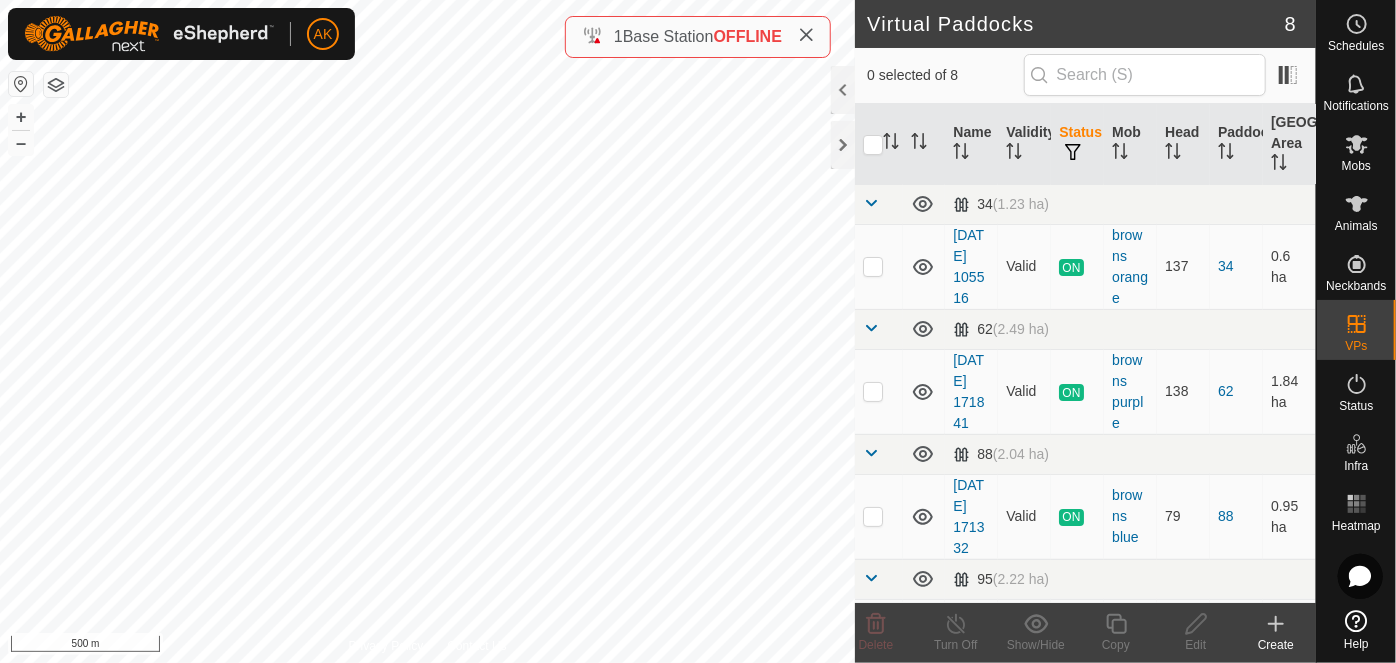 scroll, scrollTop: 0, scrollLeft: 0, axis: both 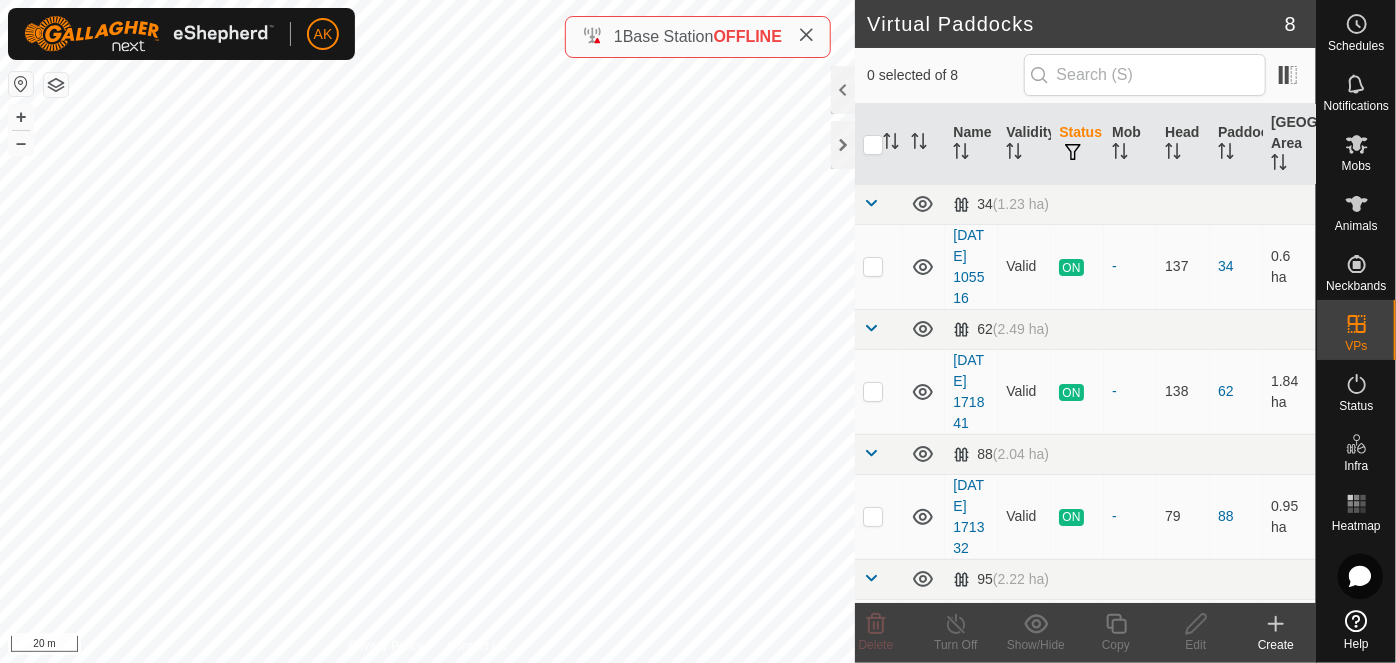 checkbox on "true" 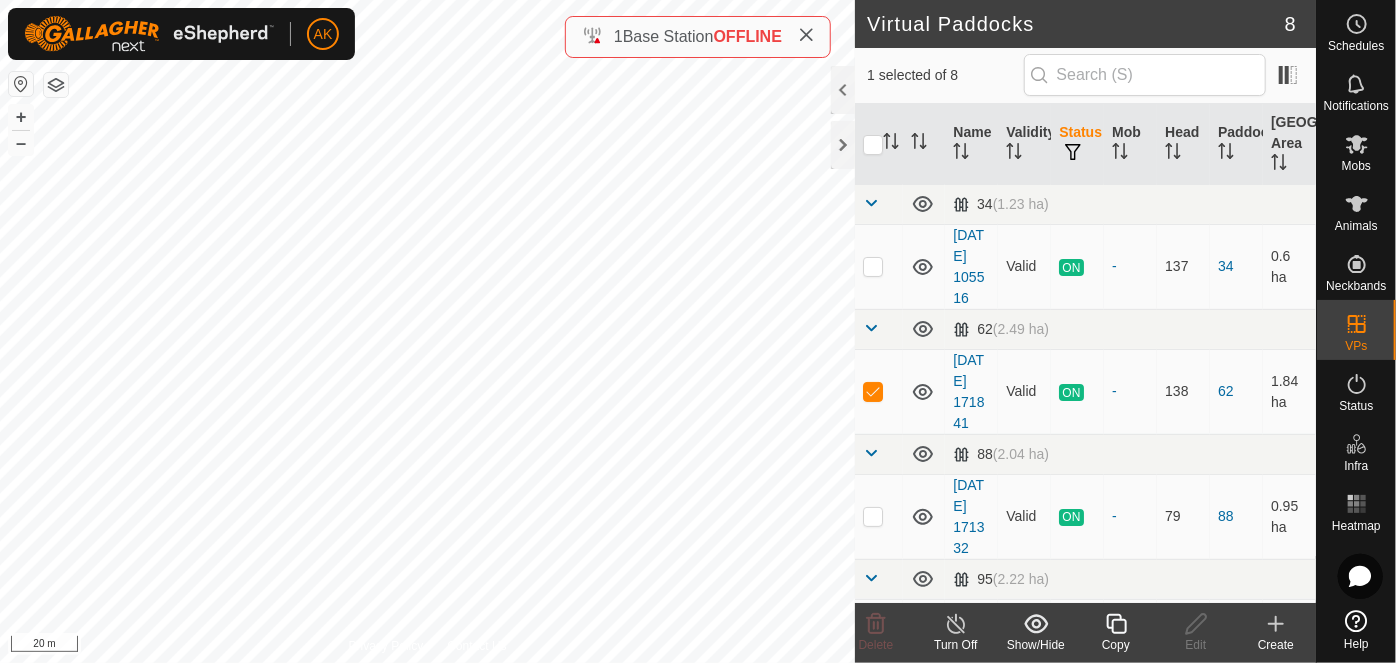 click 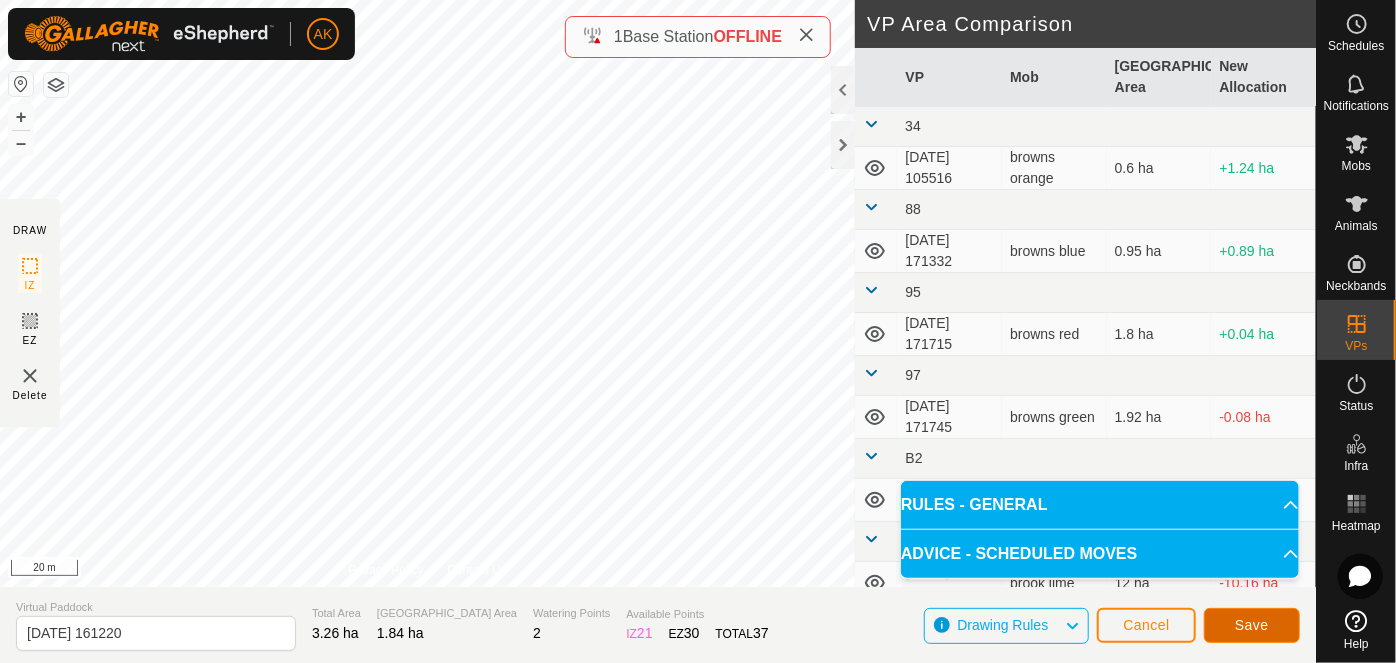 click on "Save" 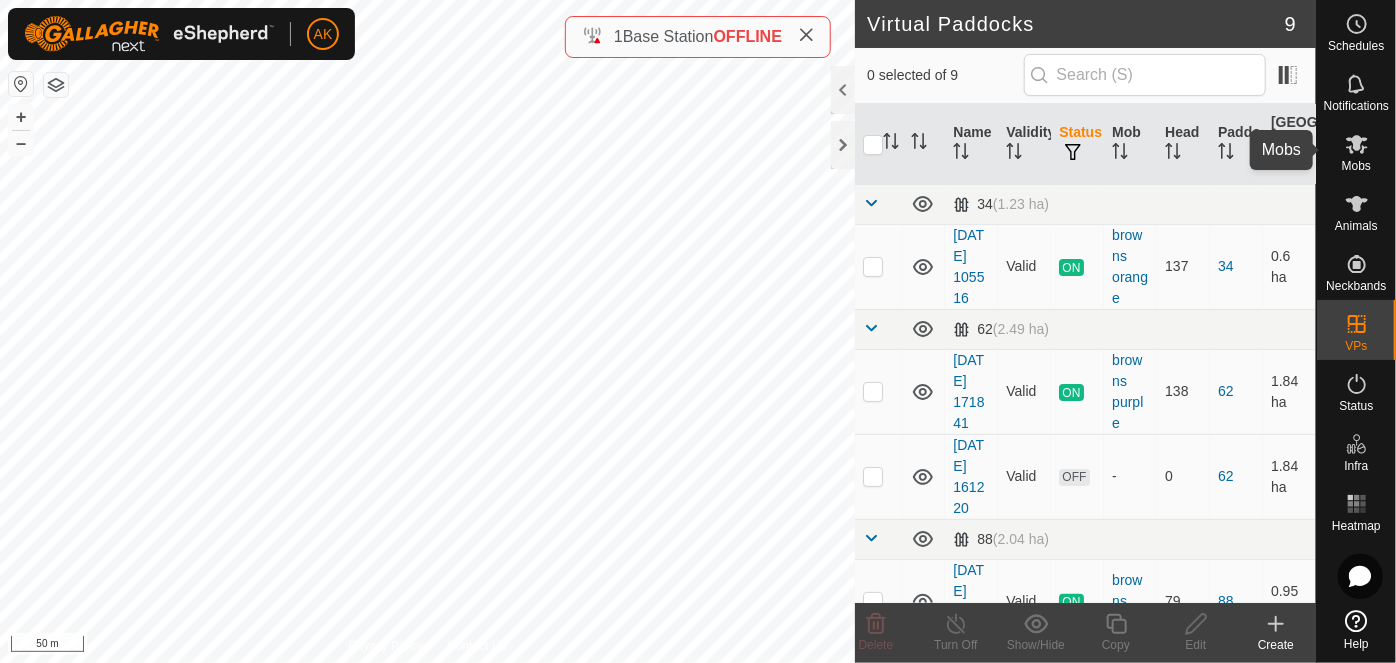 click 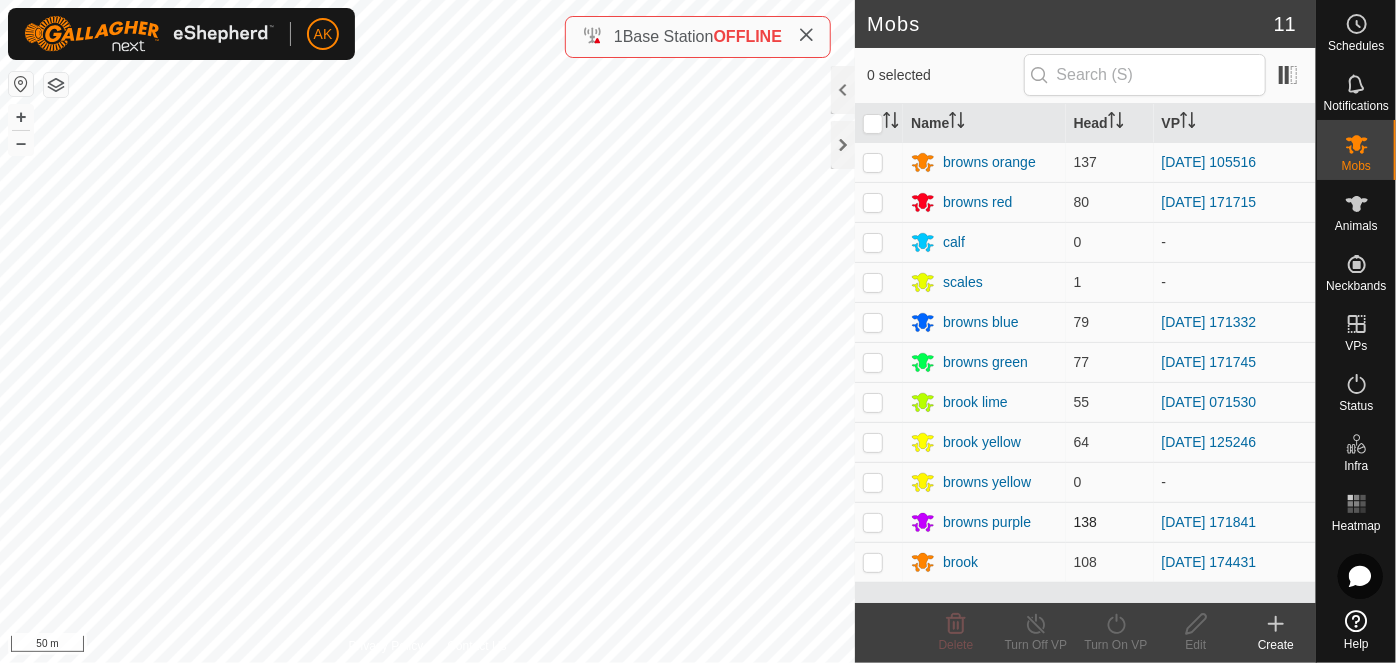 click at bounding box center (873, 522) 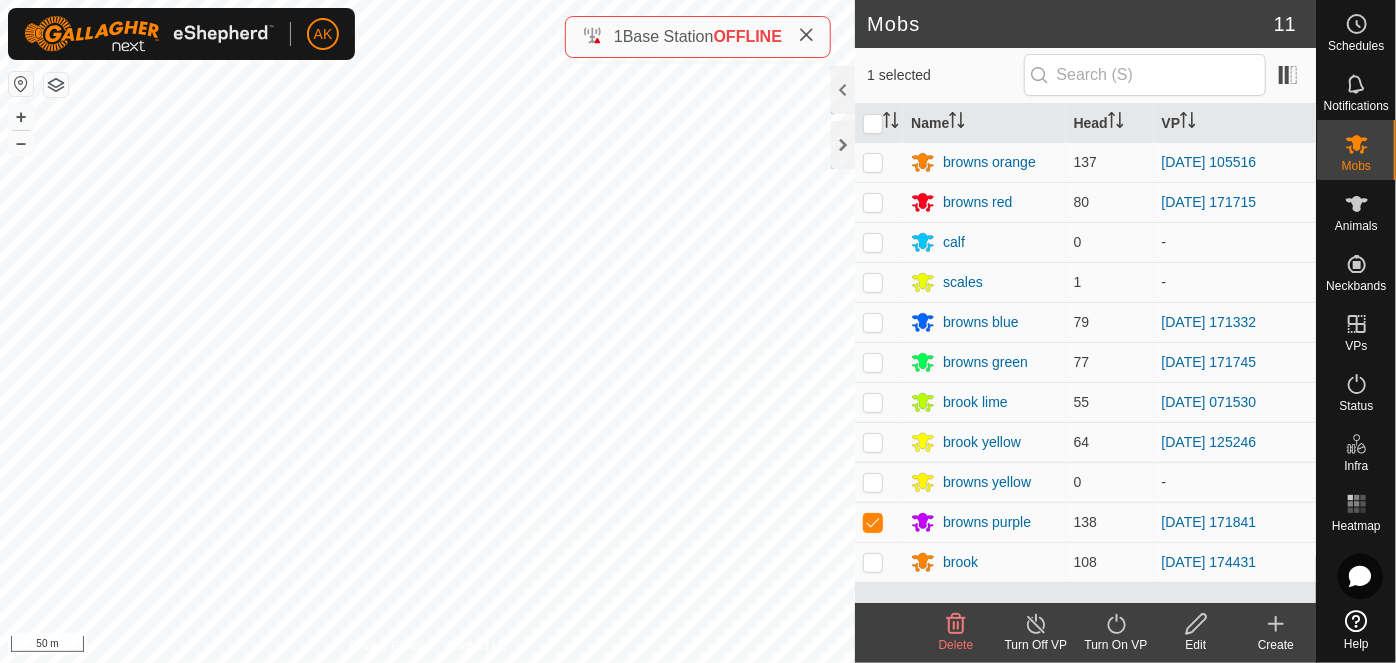 click 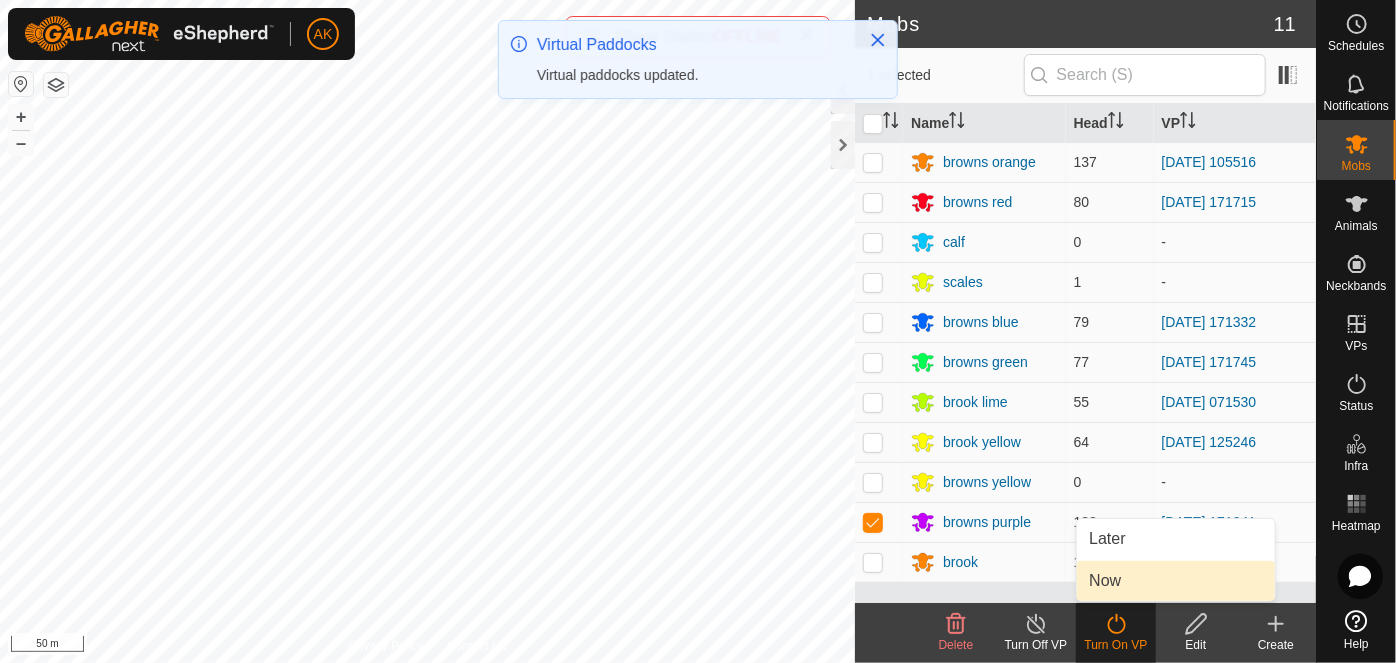 click on "Now" at bounding box center (1176, 581) 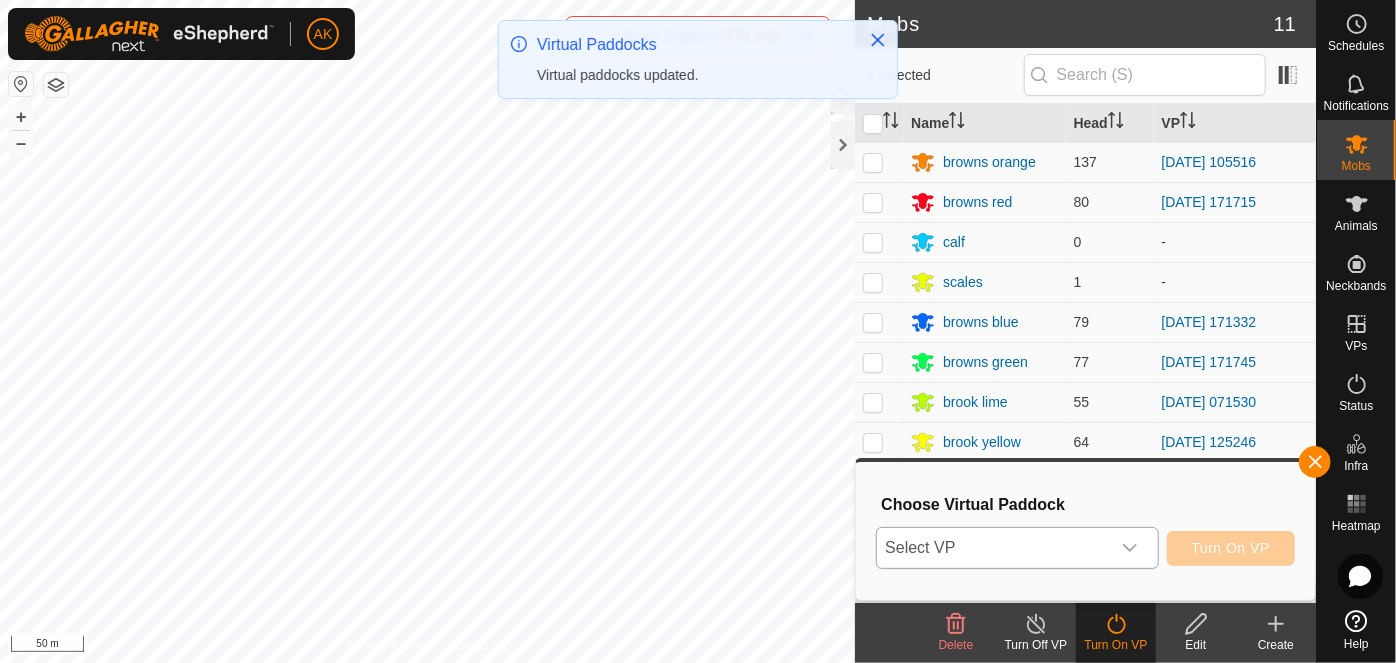 click on "Select VP" at bounding box center (993, 548) 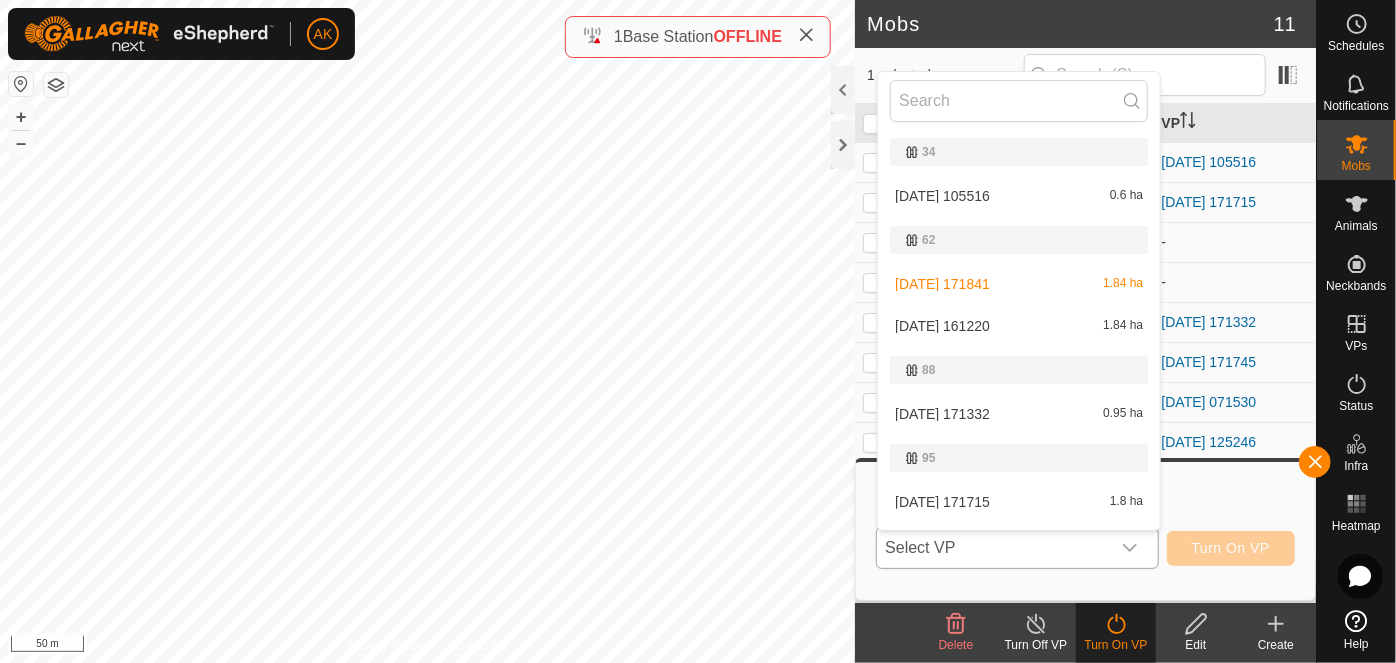 click on "2025-07-18 161220  1.84 ha" at bounding box center (1019, 326) 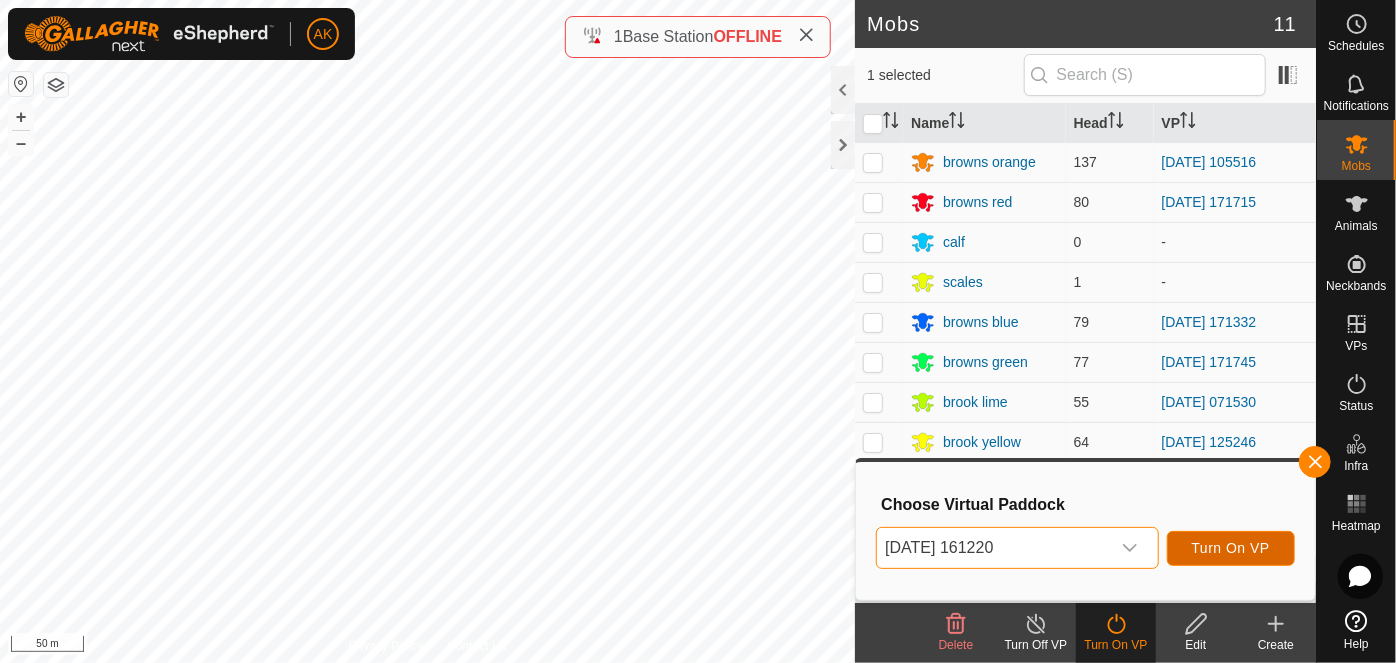 click on "Turn On VP" at bounding box center (1231, 548) 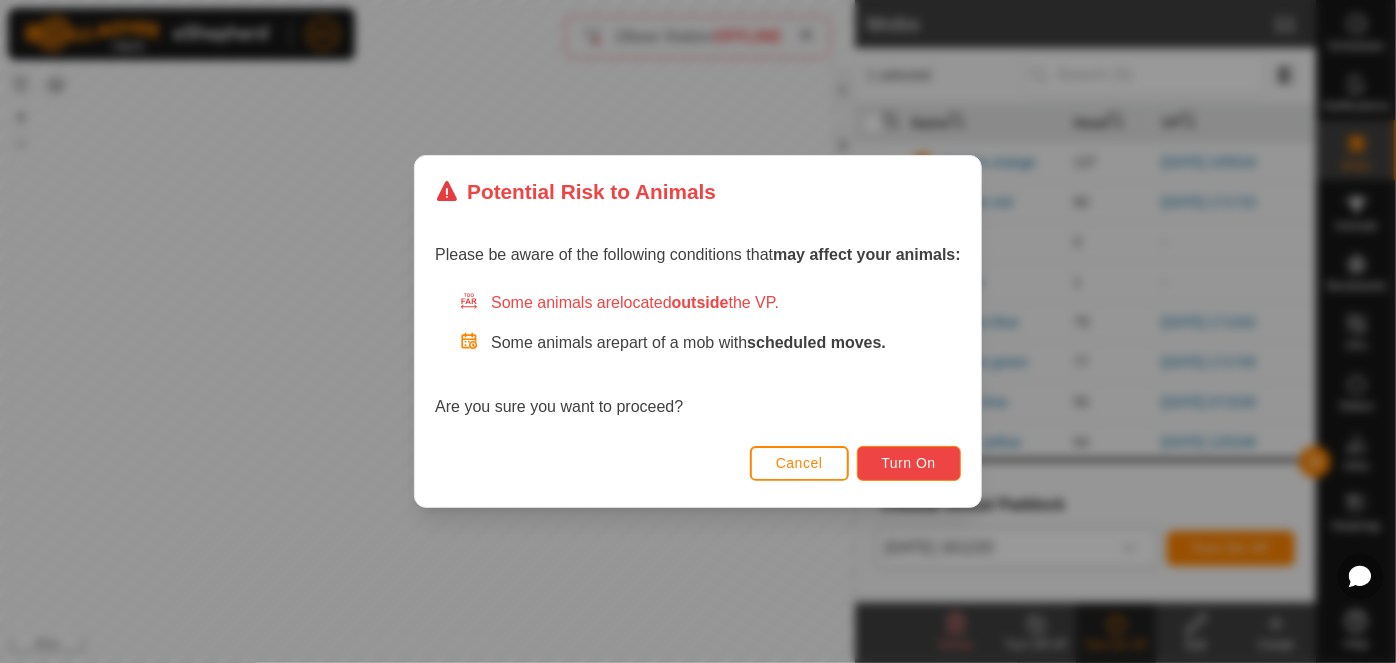 click on "Turn On" at bounding box center [909, 463] 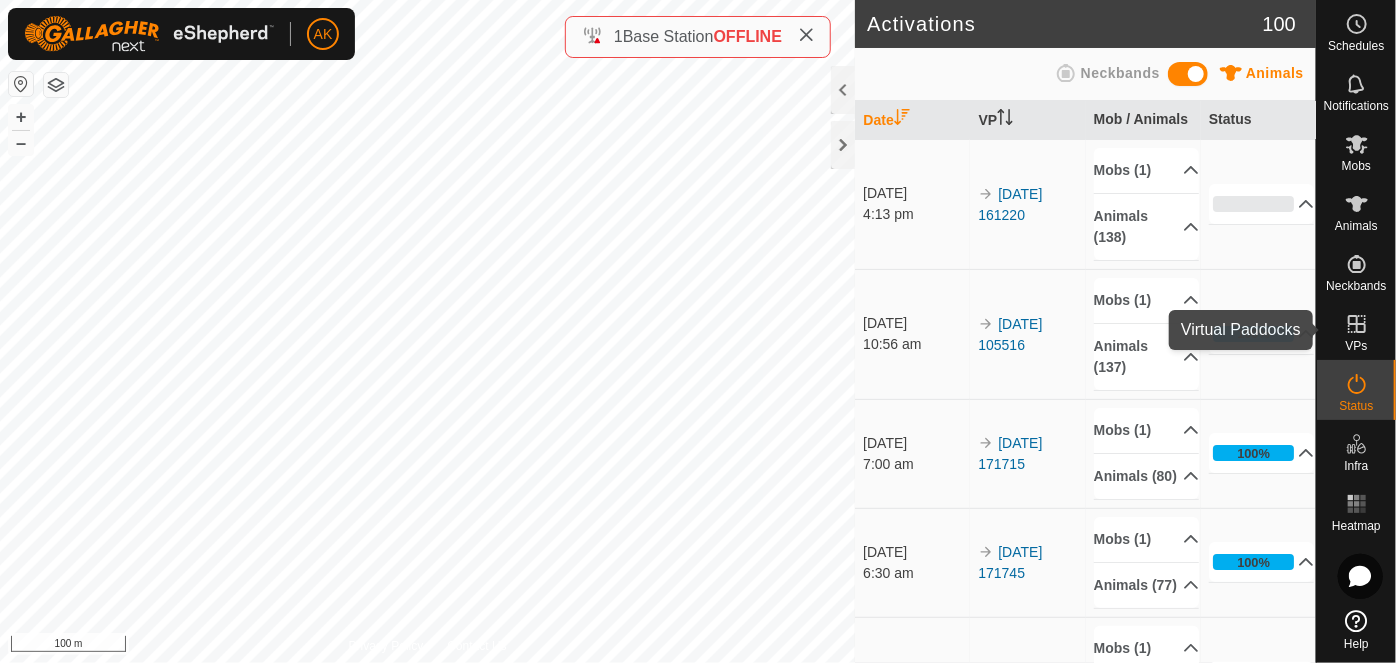 click 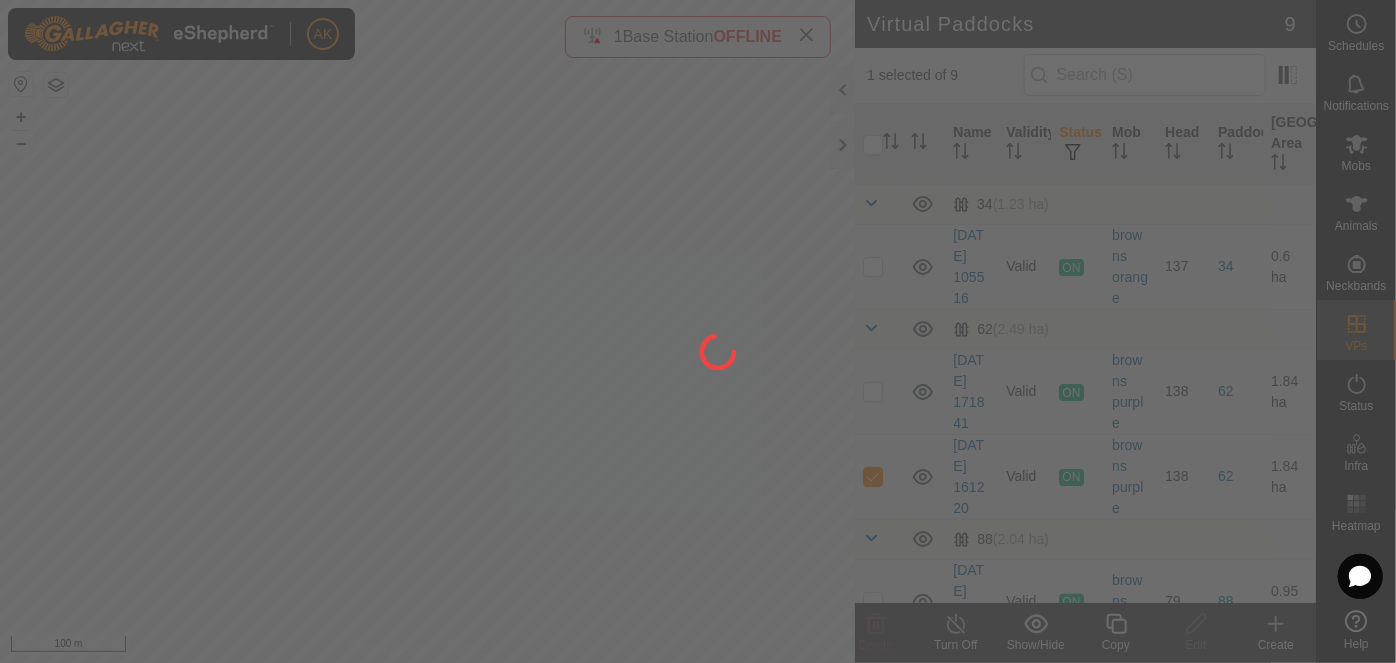 drag, startPoint x: 576, startPoint y: 453, endPoint x: 592, endPoint y: 510, distance: 59.20304 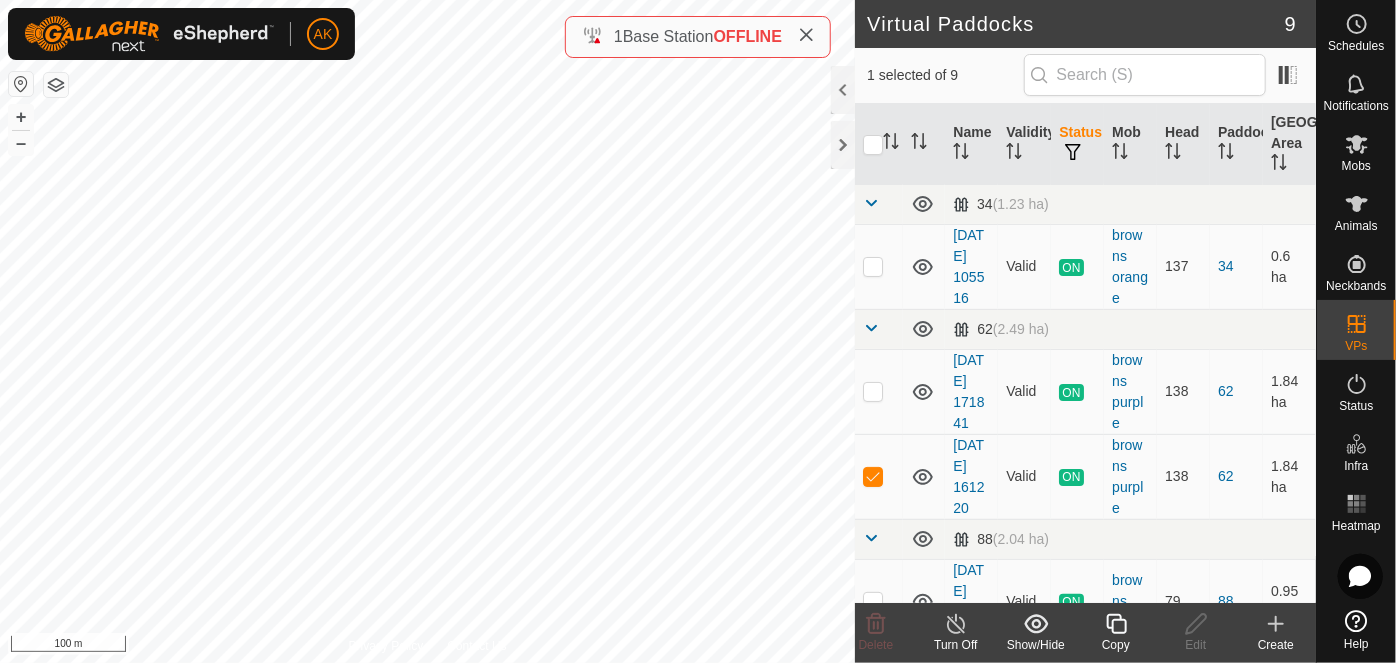 checkbox on "true" 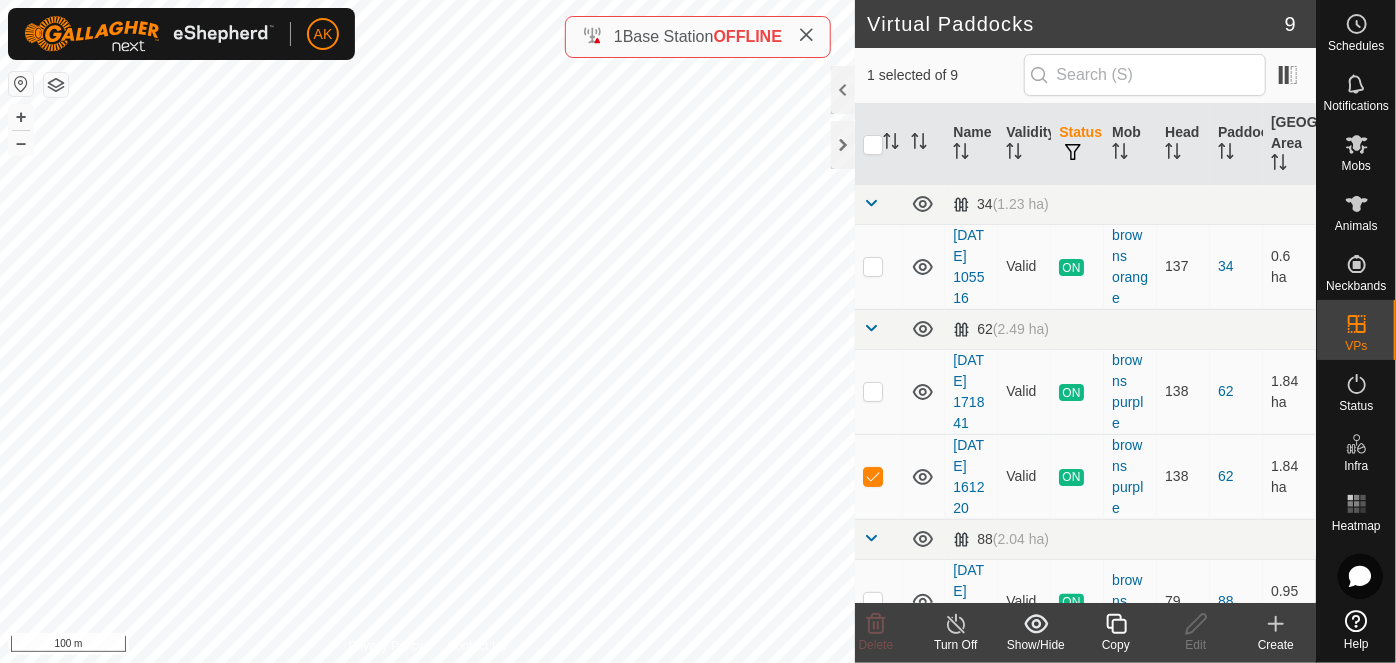 checkbox on "false" 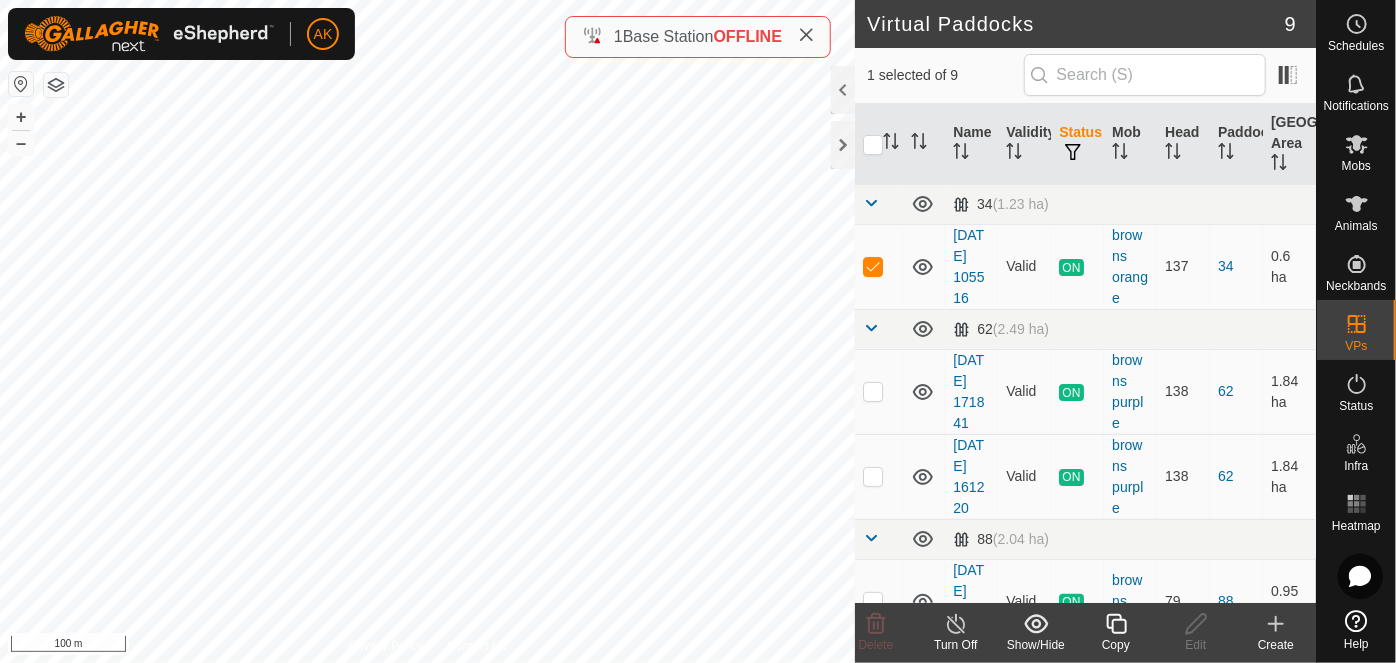 click 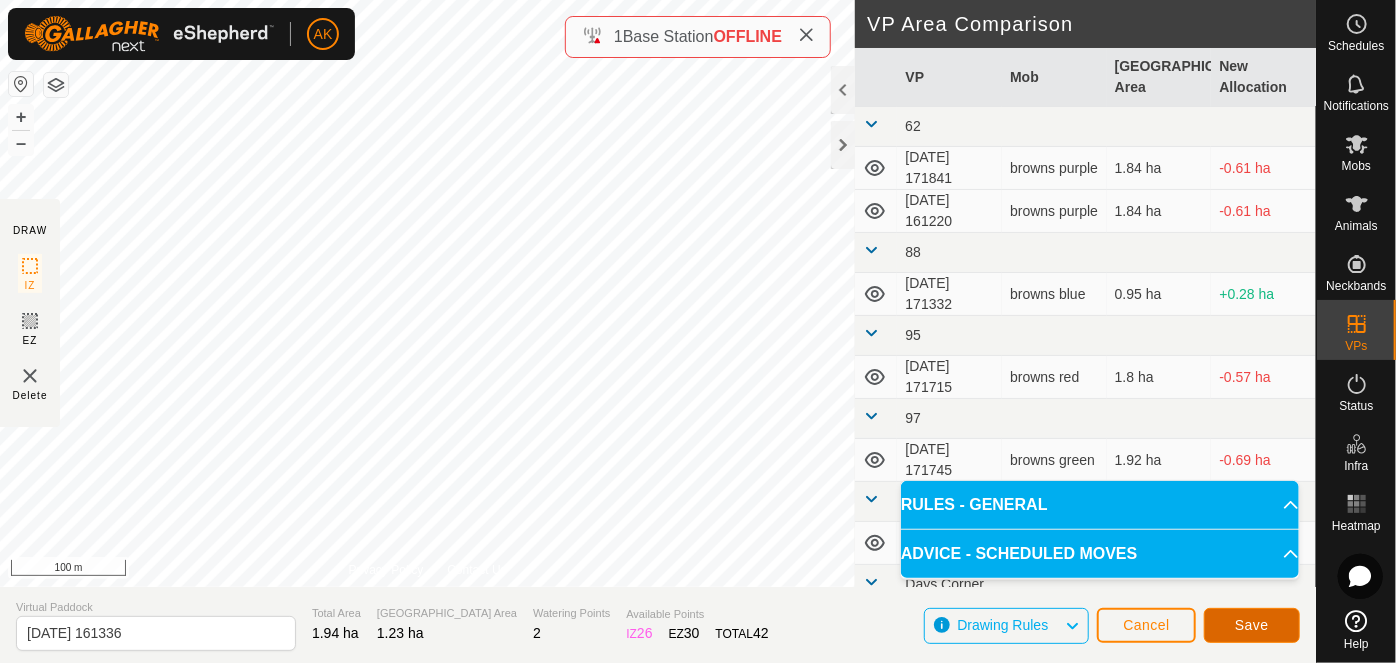 click on "Save" 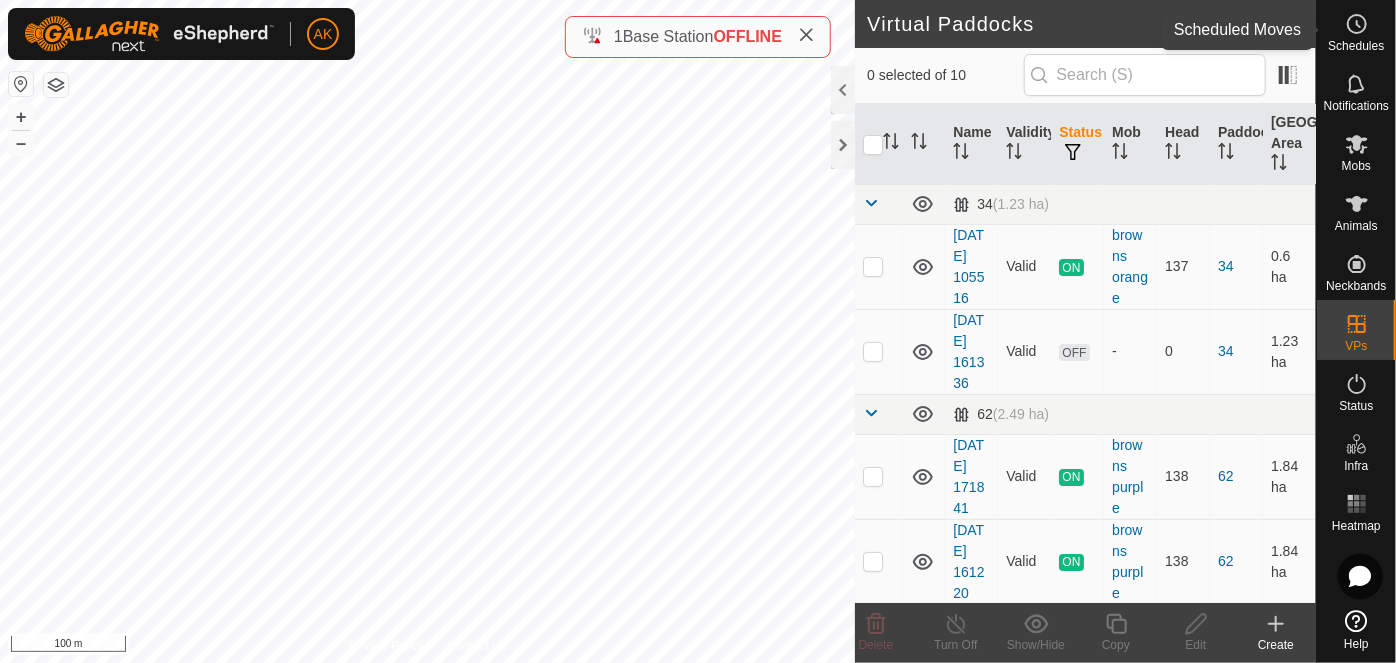 click 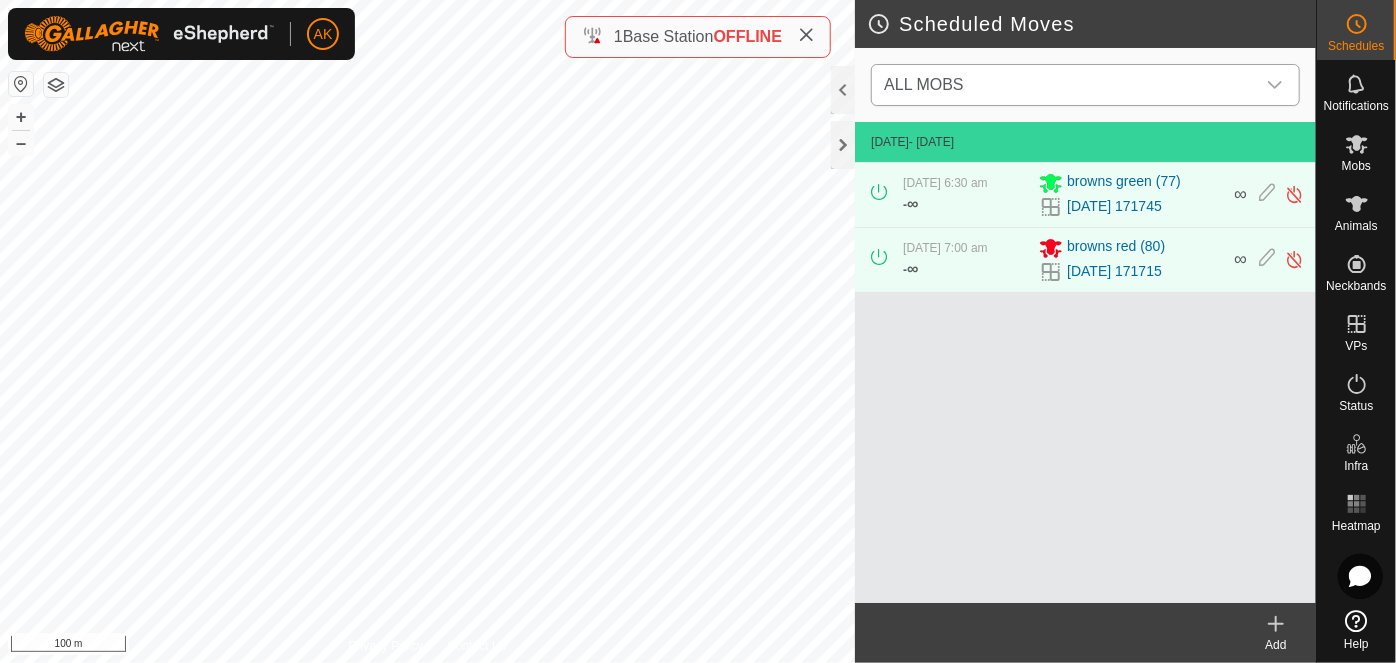click on "ALL MOBS" at bounding box center (1065, 85) 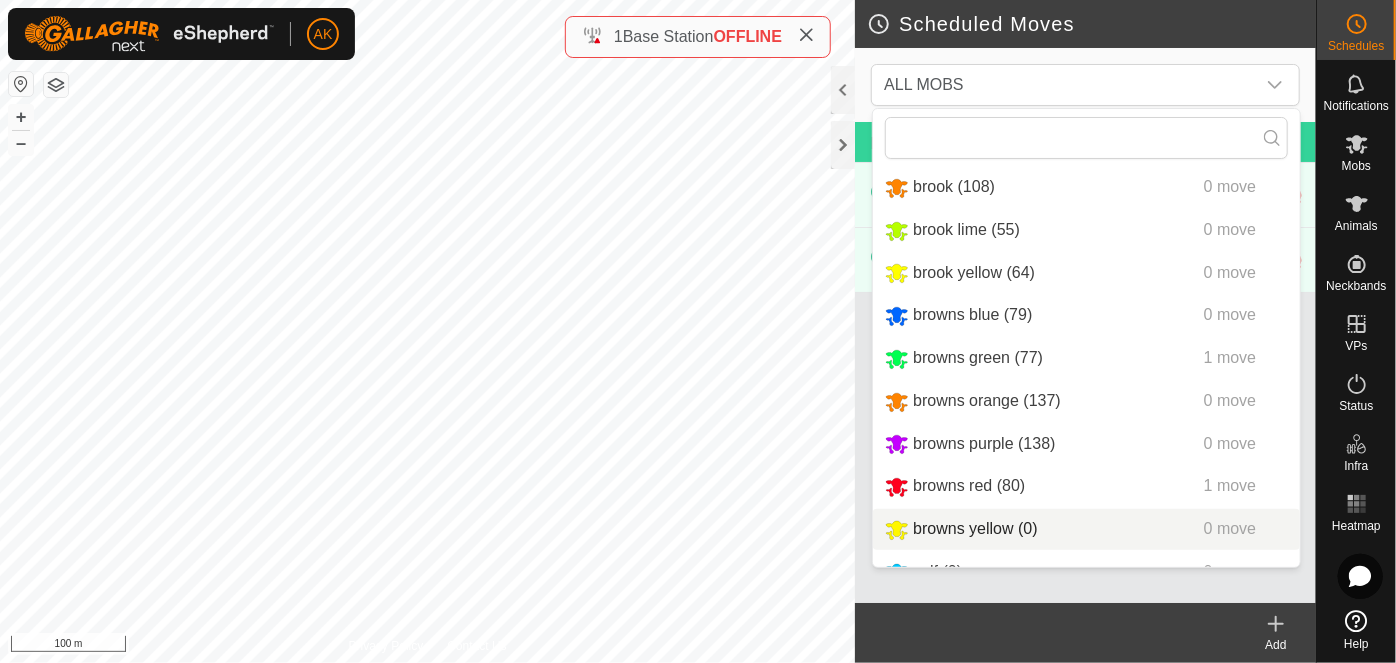 scroll, scrollTop: 31, scrollLeft: 0, axis: vertical 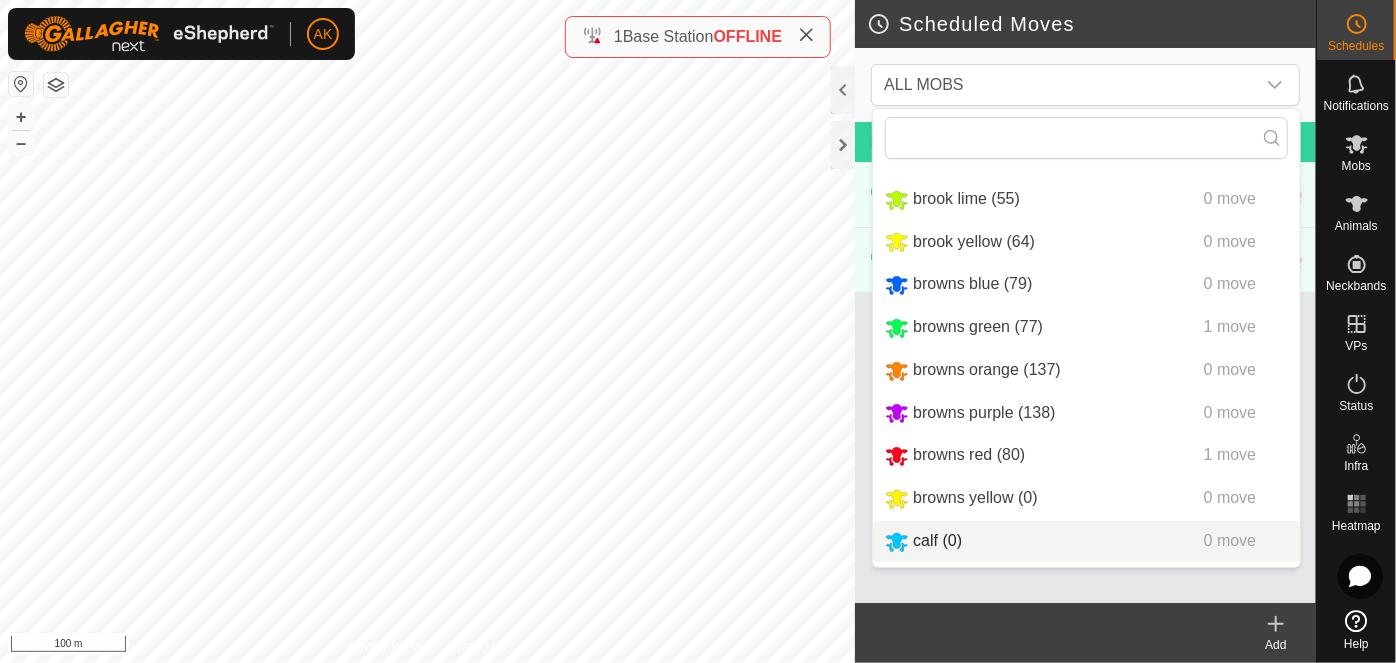 click 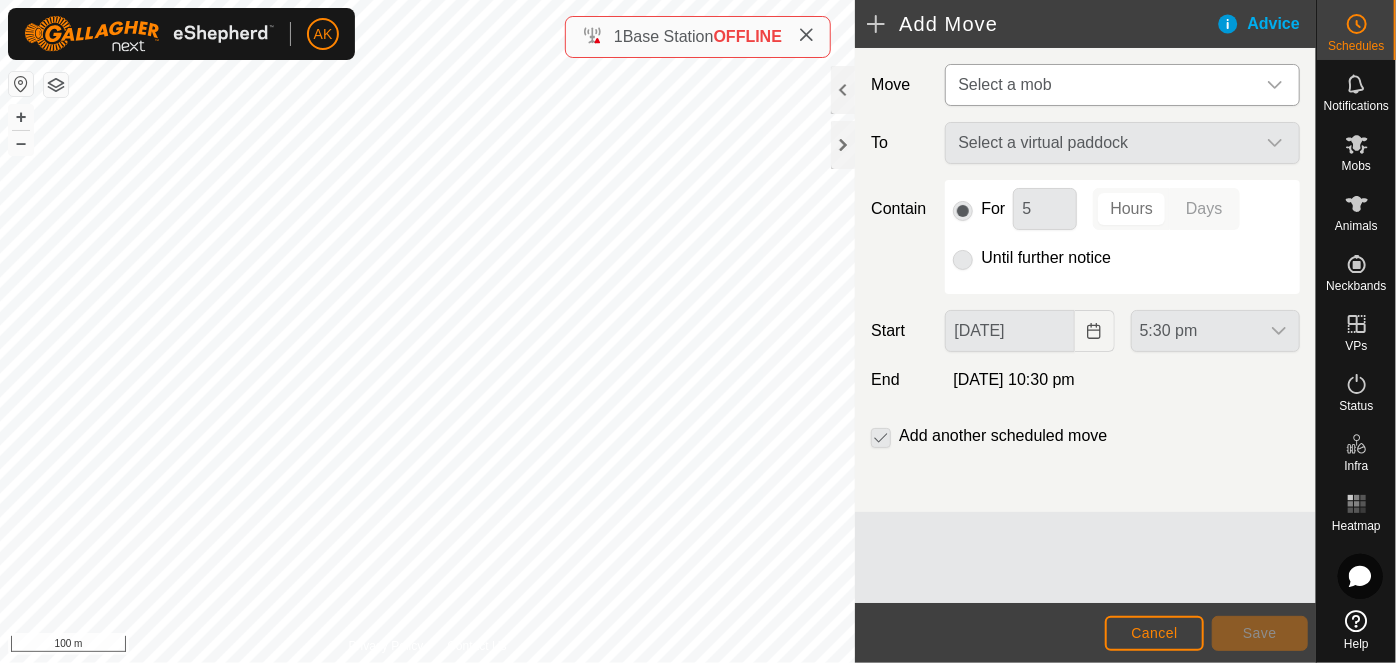 click on "Select a mob" at bounding box center [1102, 85] 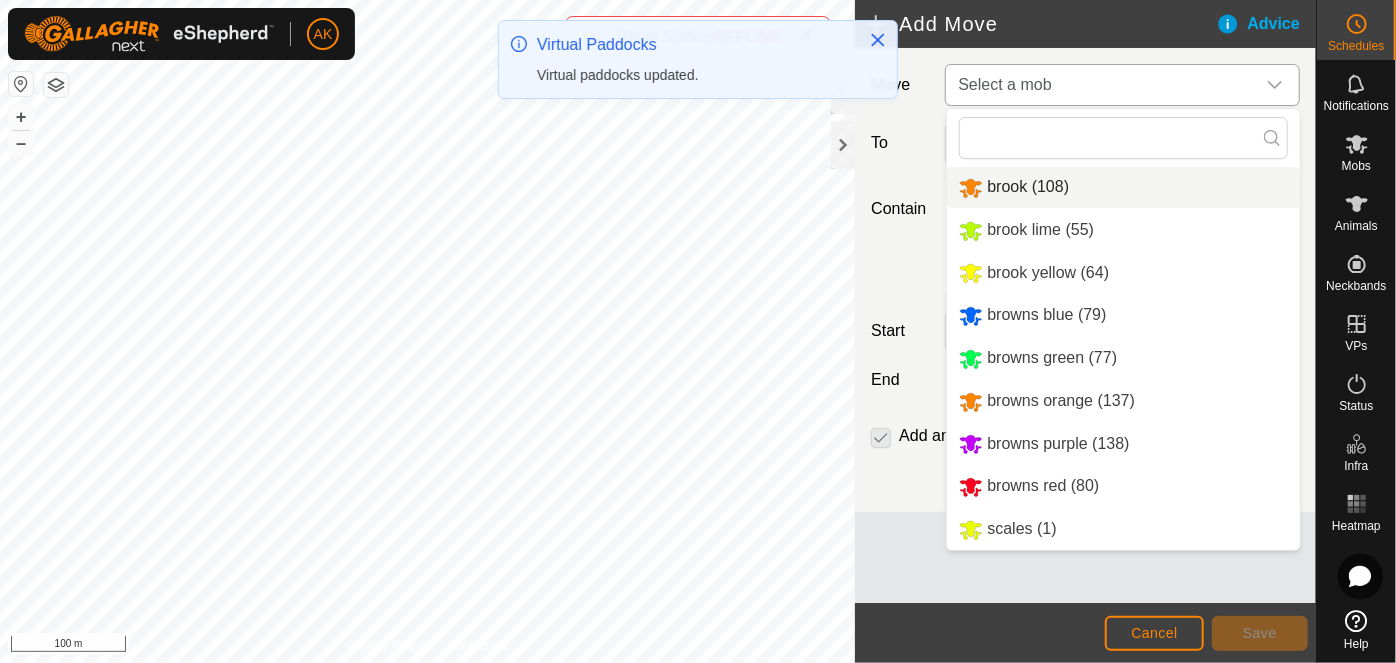 click on "brook (108)" at bounding box center [1123, 187] 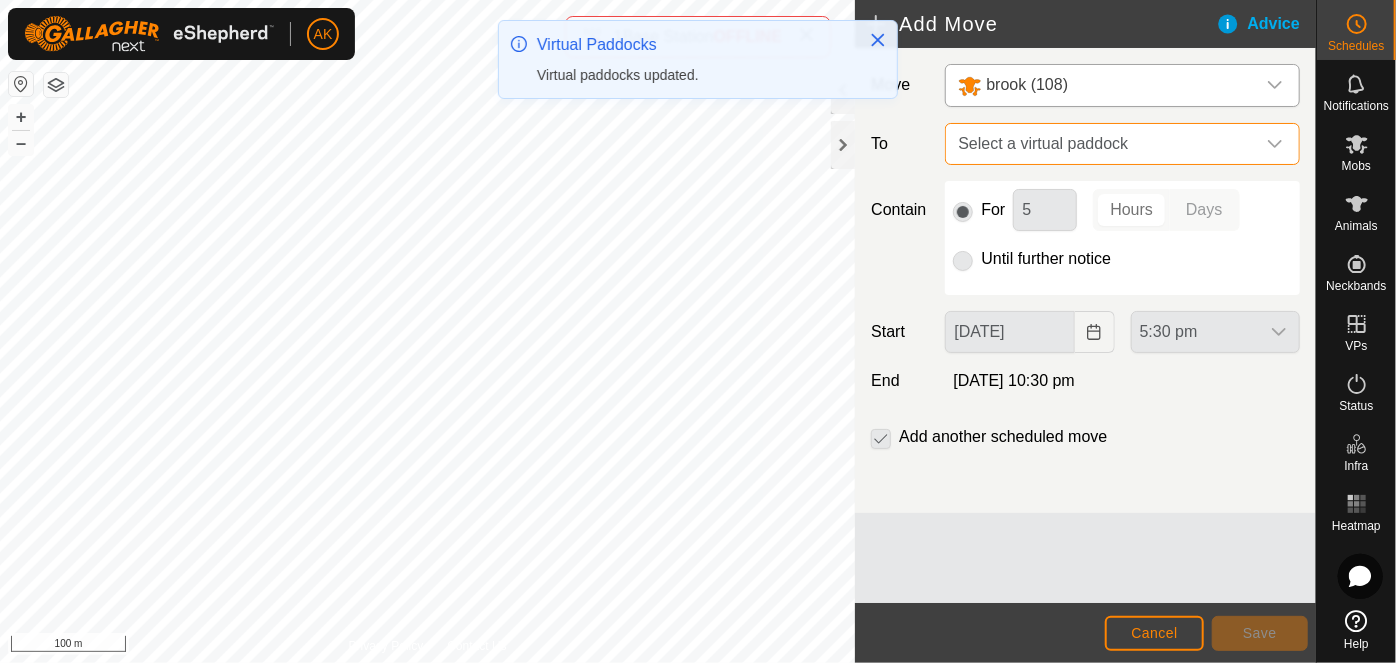 click on "Select a virtual paddock" at bounding box center (1102, 144) 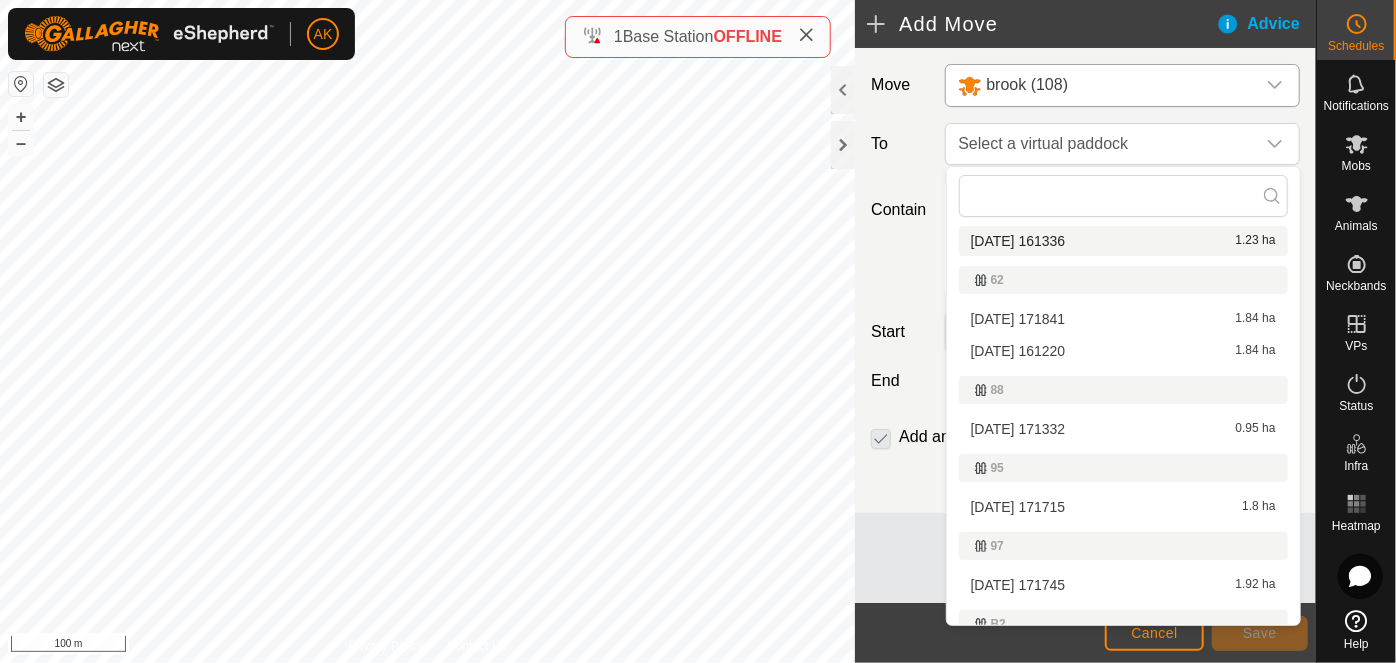 scroll, scrollTop: 0, scrollLeft: 0, axis: both 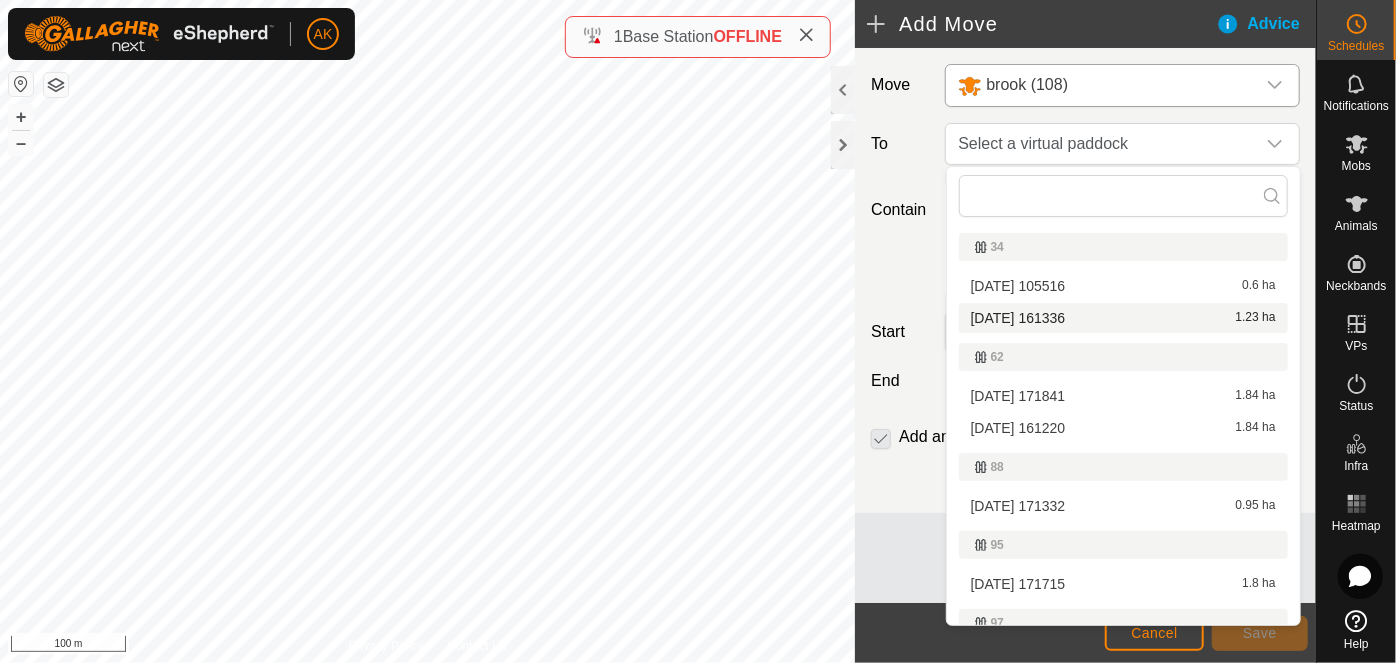 click on "2025-07-18 161336  1.23 ha" at bounding box center [1123, 318] 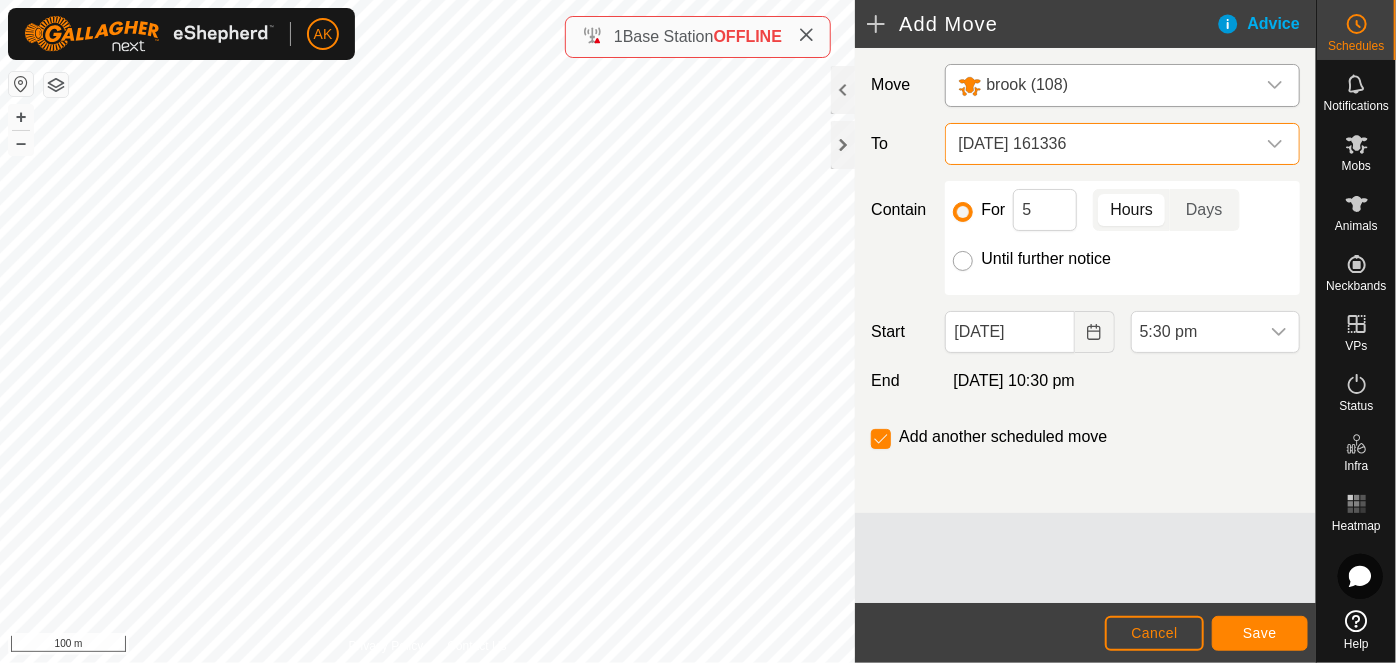 click on "Until further notice" at bounding box center (963, 261) 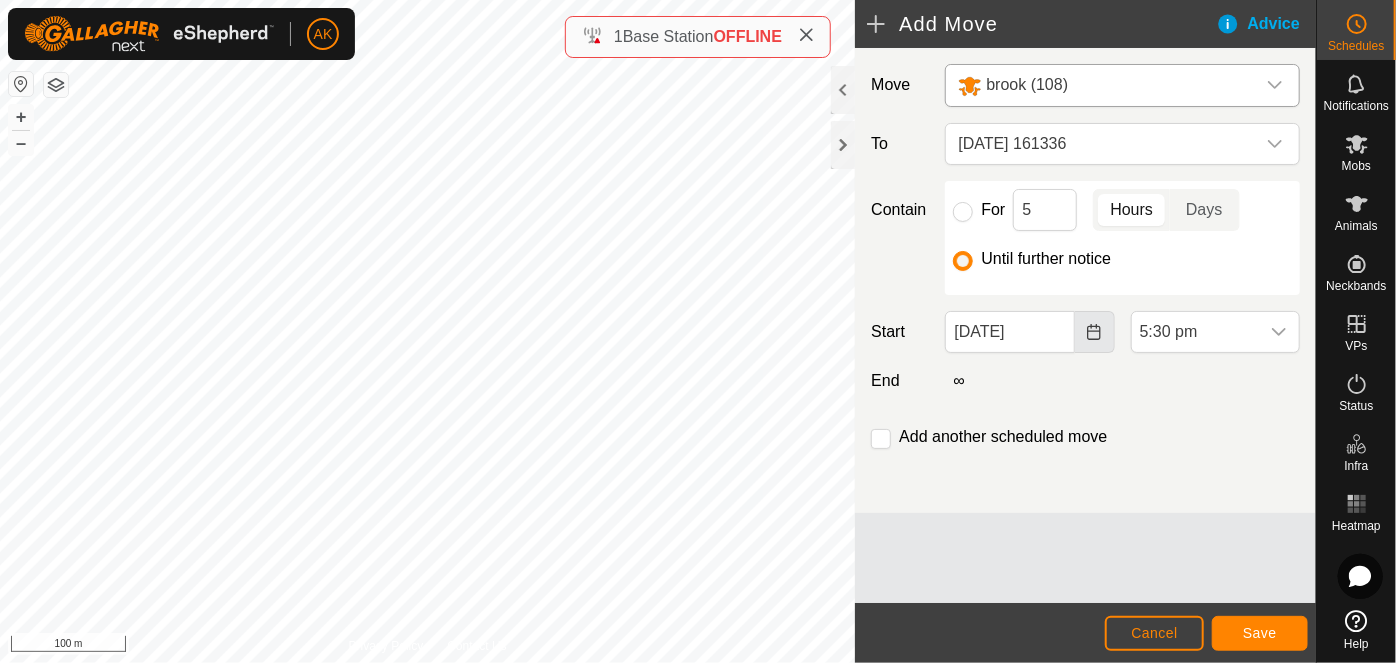 click 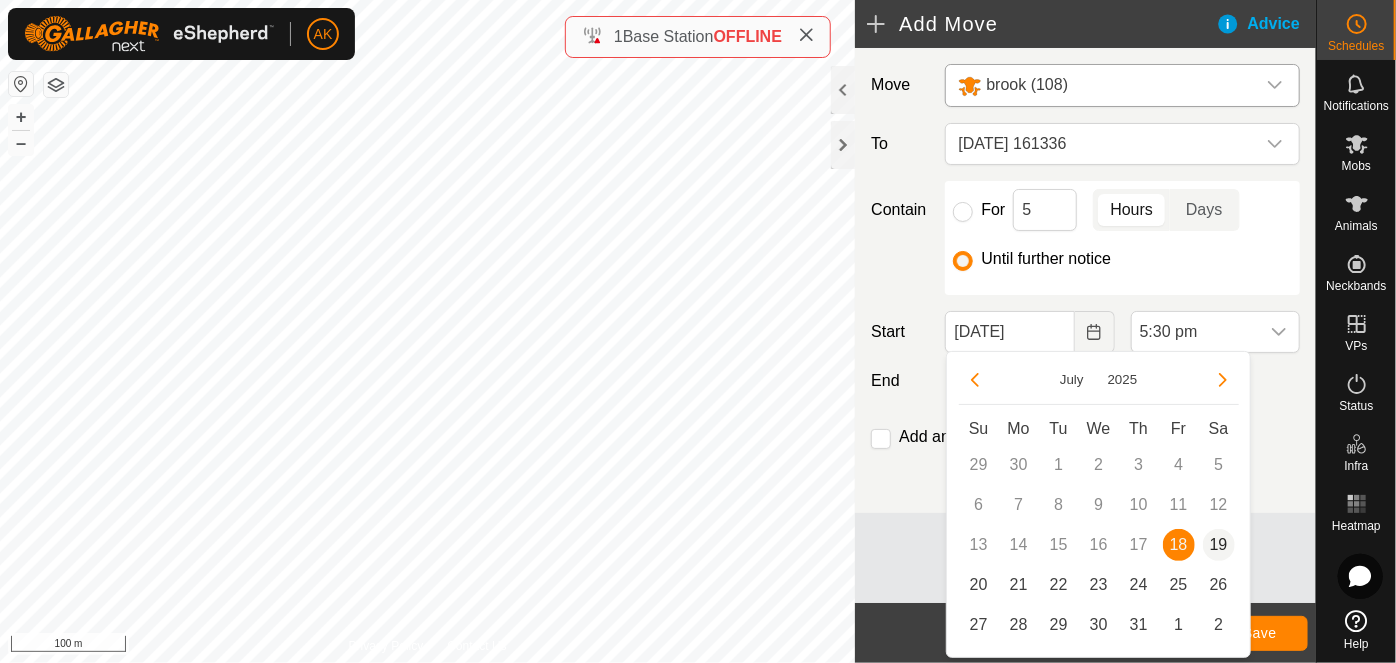 click on "19" at bounding box center [1219, 545] 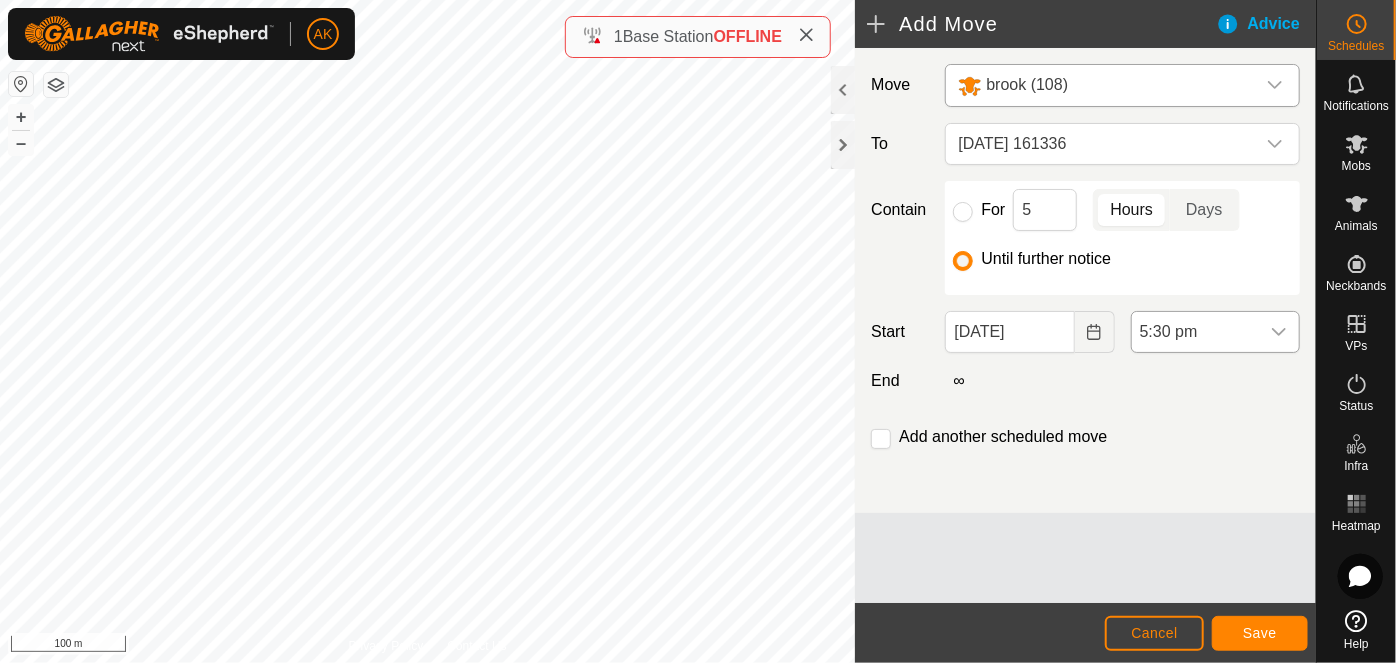 click on "5:30 pm" at bounding box center (1195, 332) 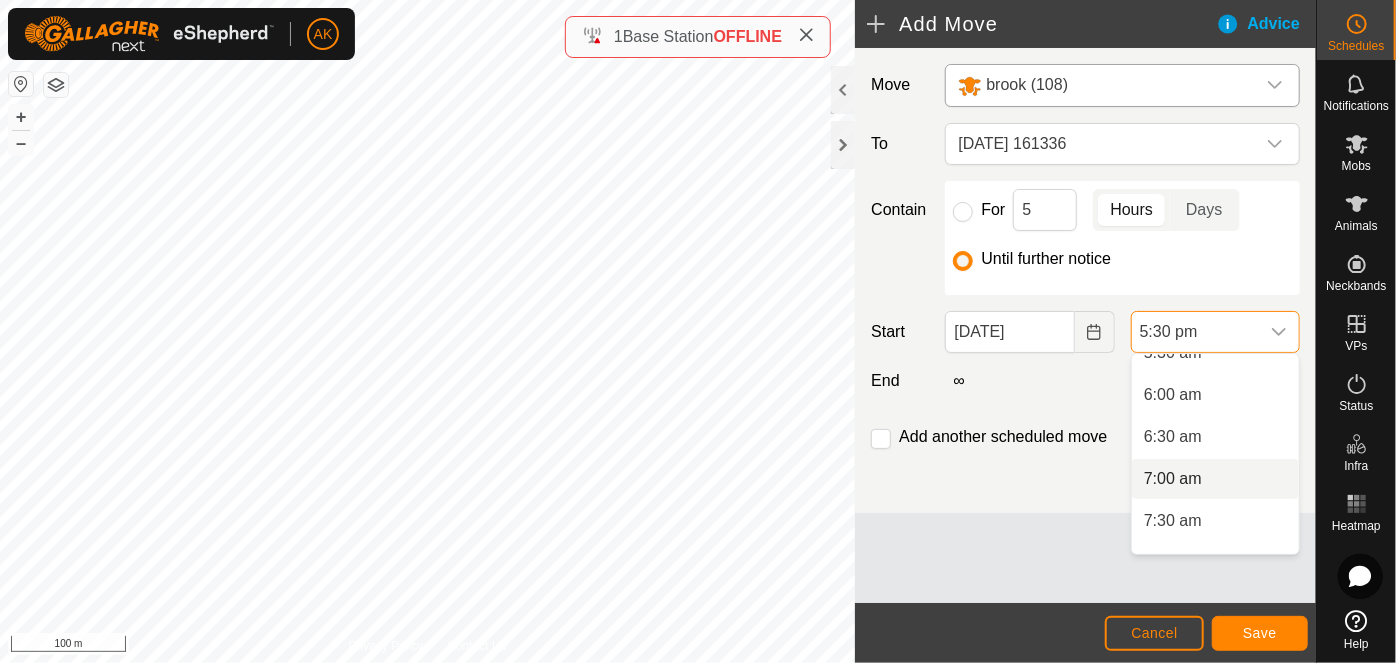 click on "7:00 am" at bounding box center [1215, 479] 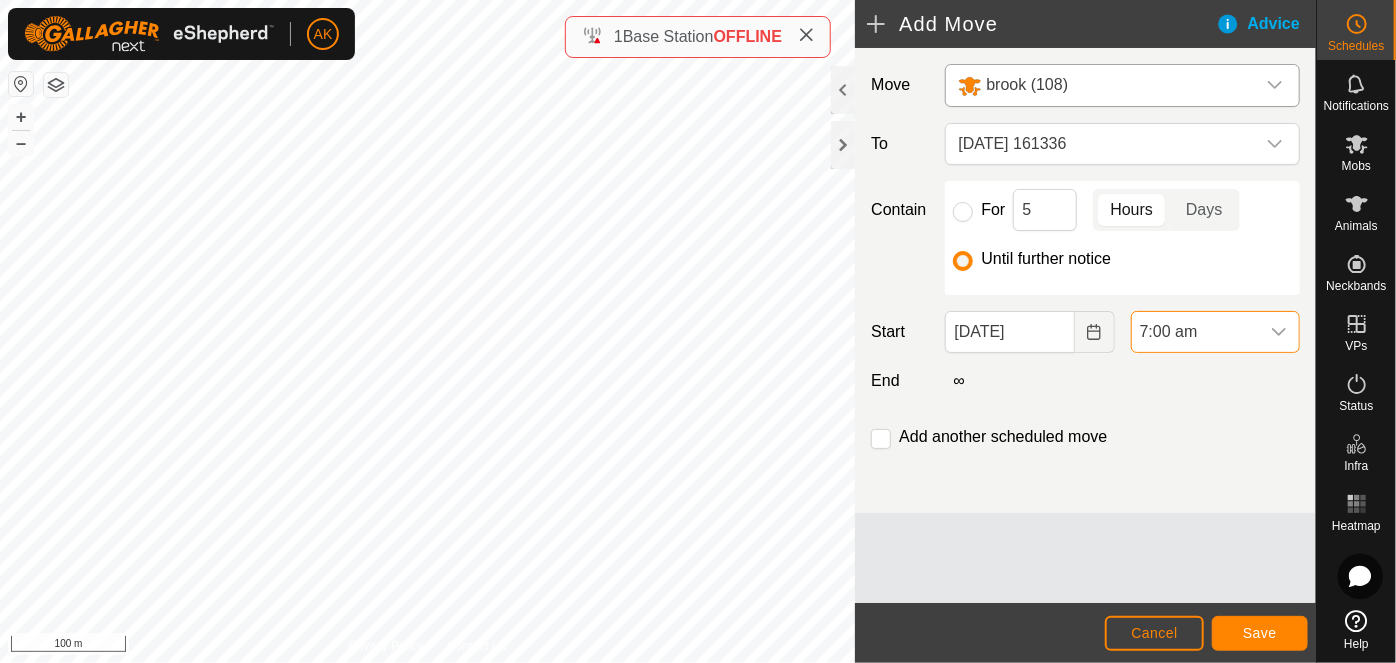scroll, scrollTop: 1309, scrollLeft: 0, axis: vertical 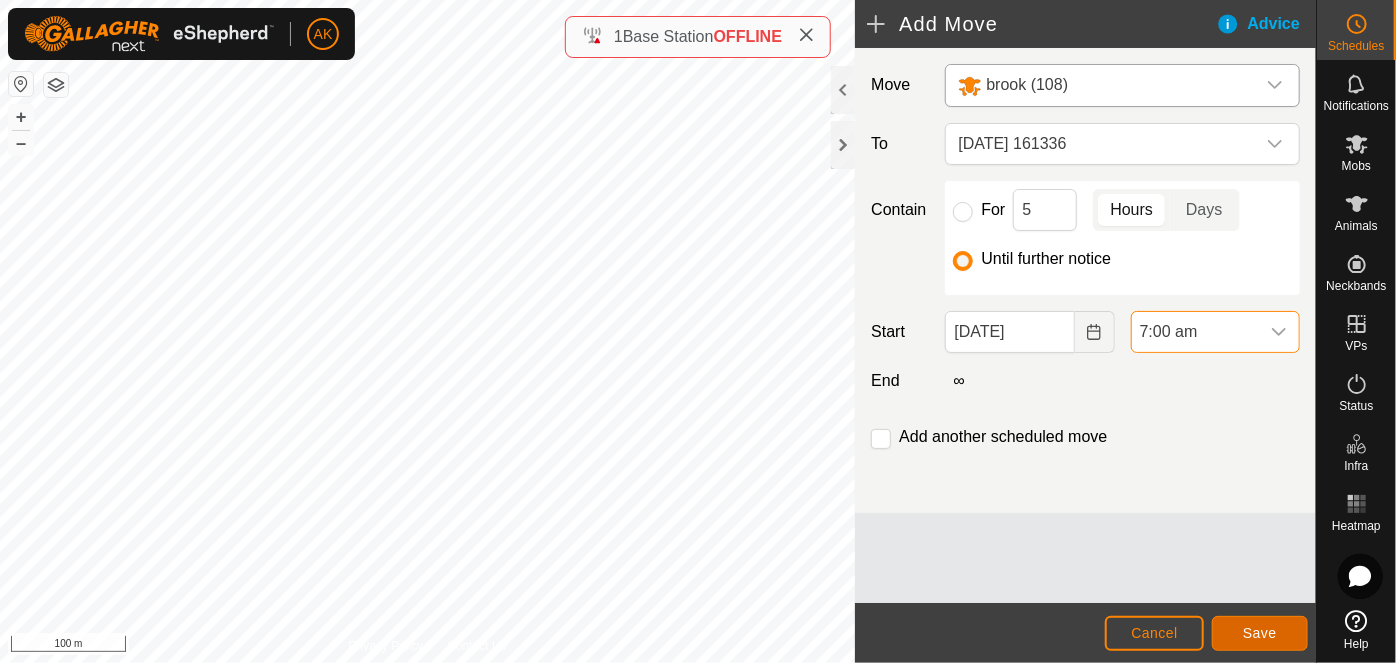 click on "Save" 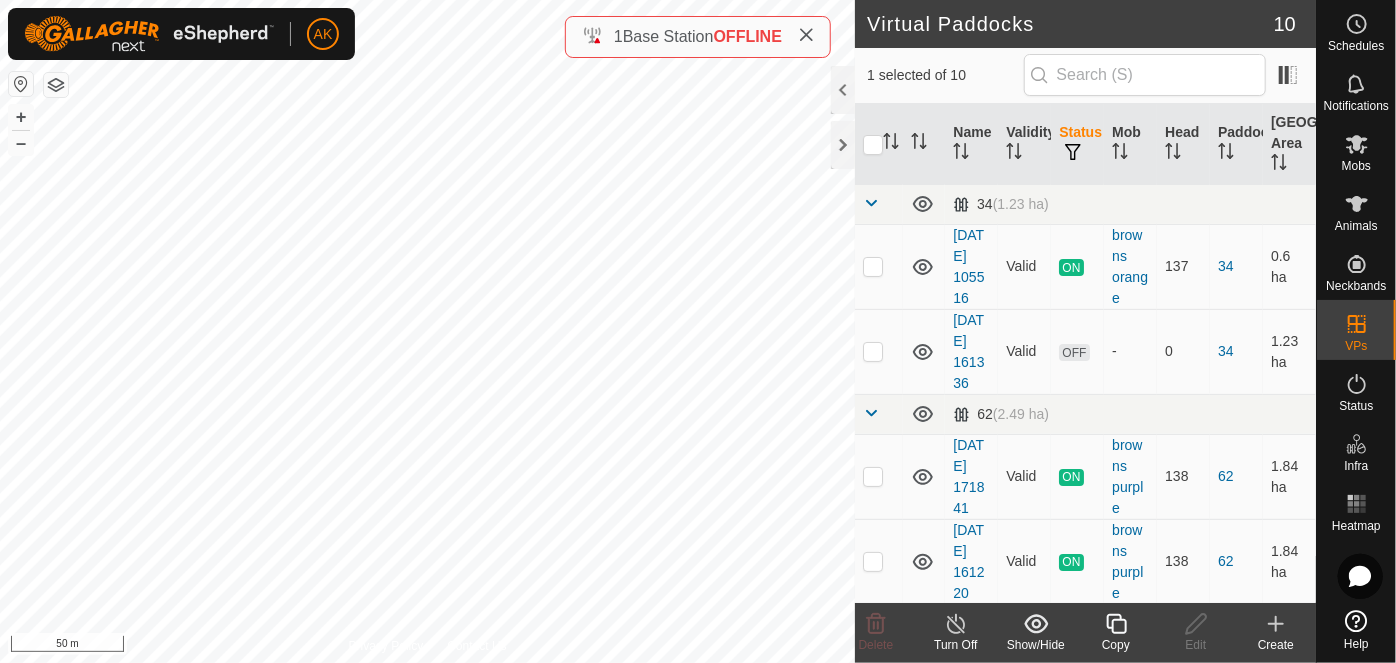 click 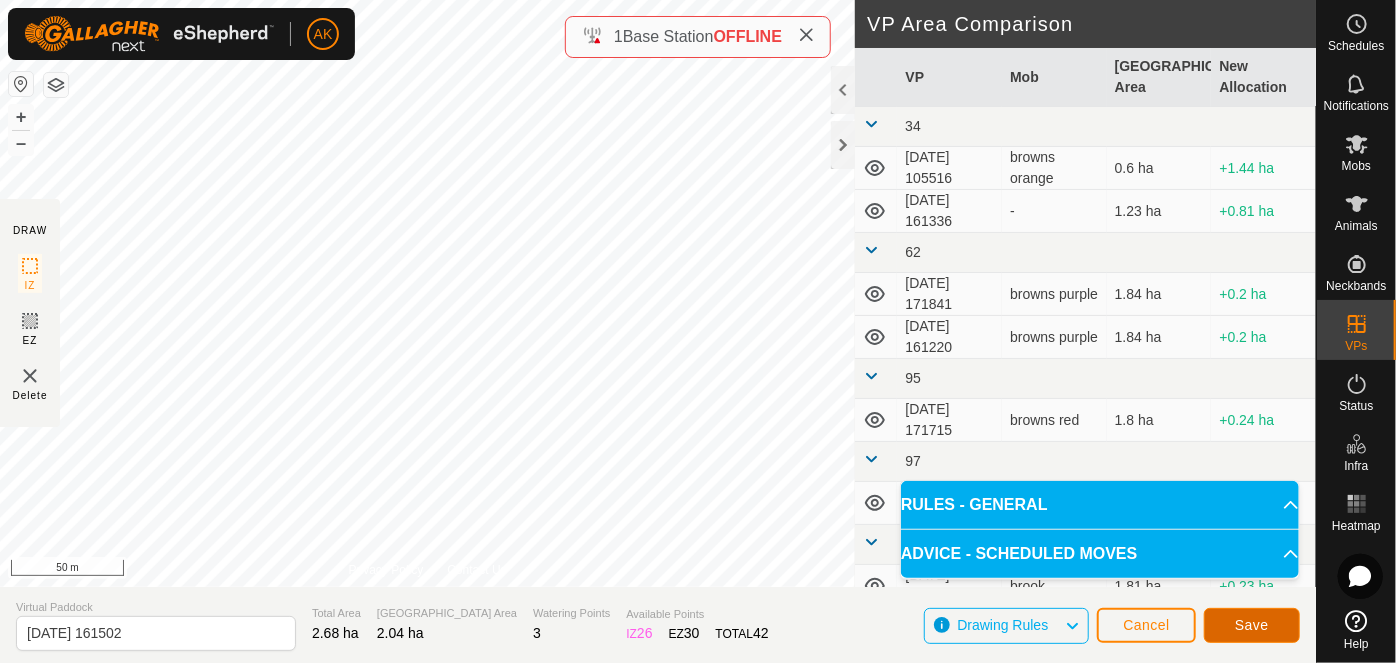 click on "Save" 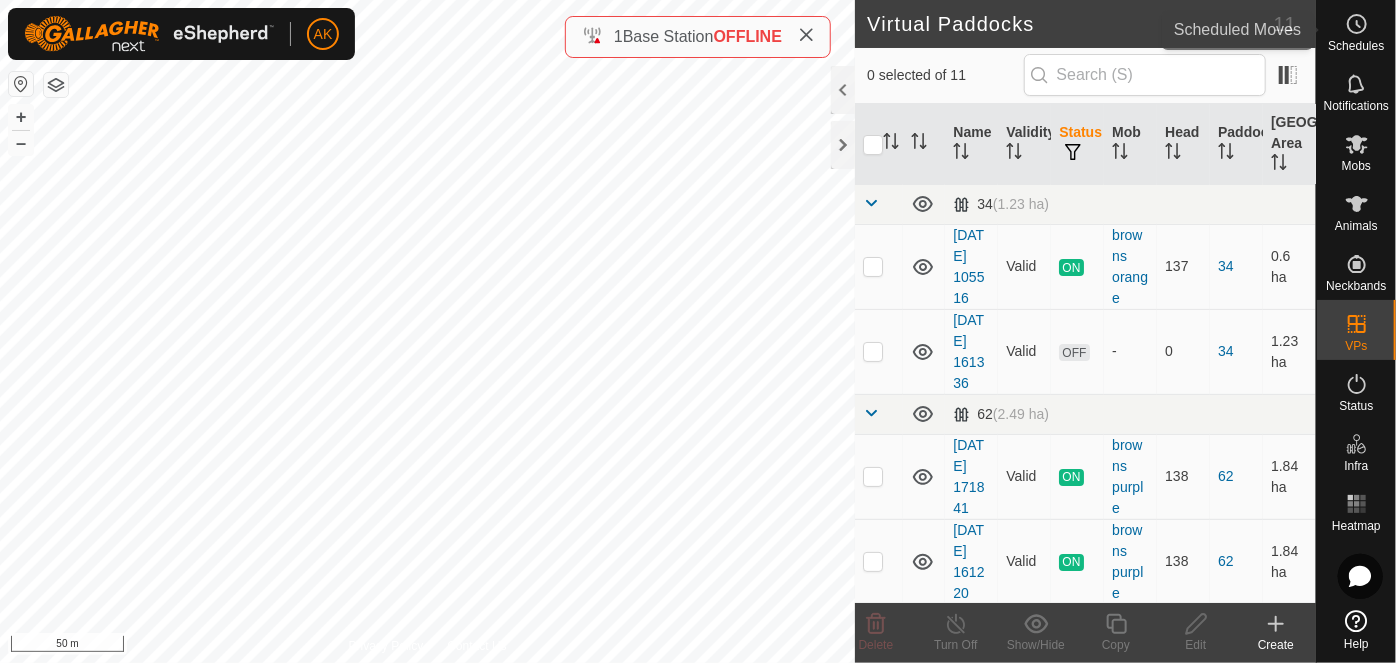 click 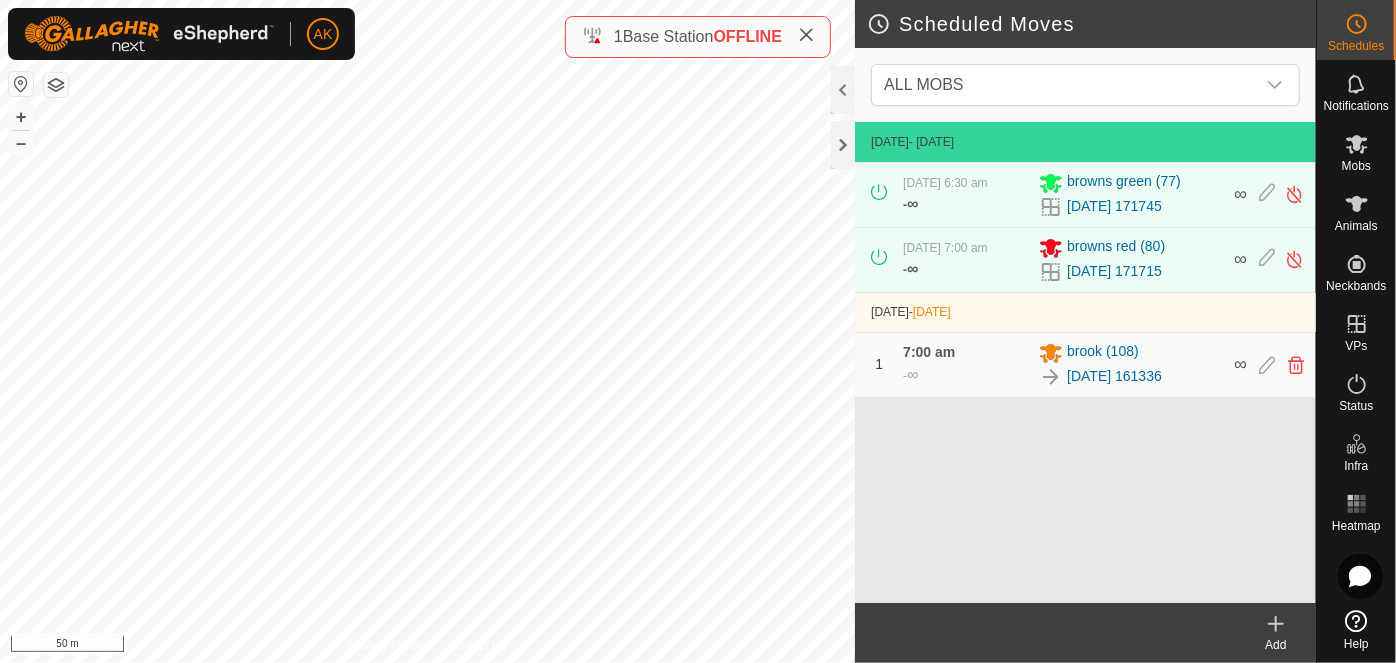 click 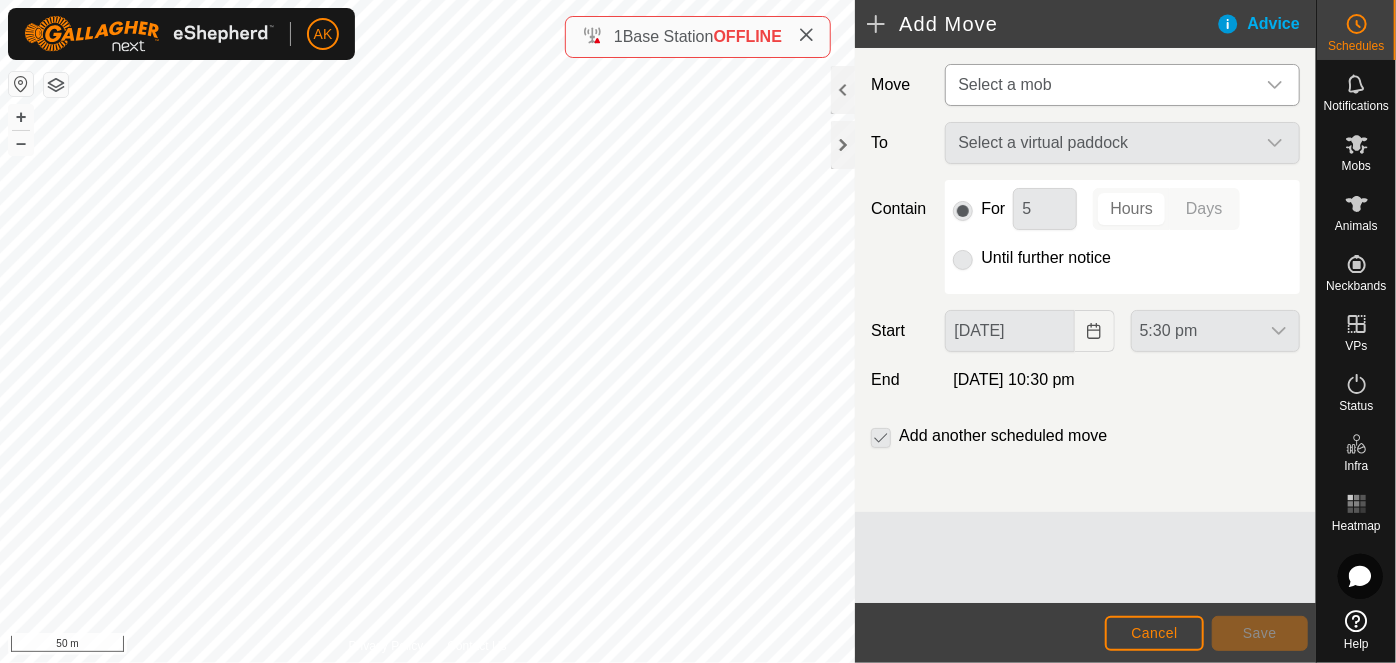 click on "Select a mob" at bounding box center (1004, 84) 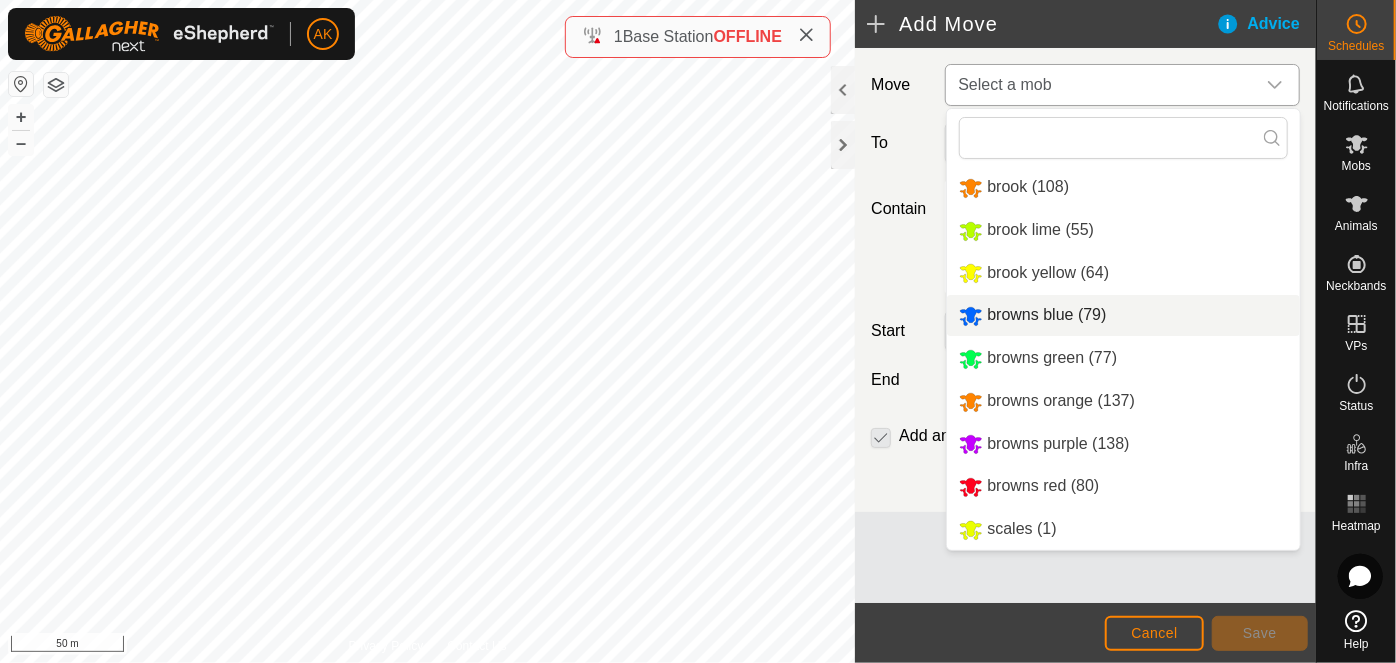 click on "browns blue (79)" at bounding box center [1123, 315] 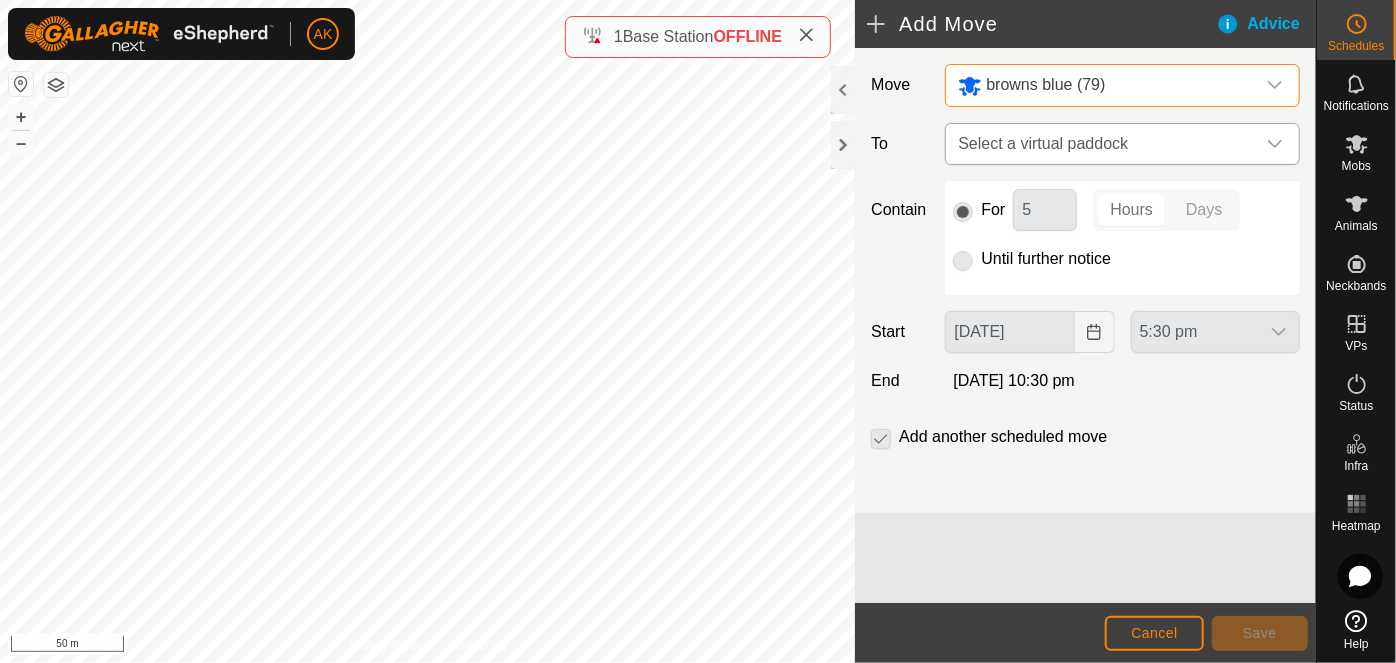 click on "Select a virtual paddock" at bounding box center (1102, 144) 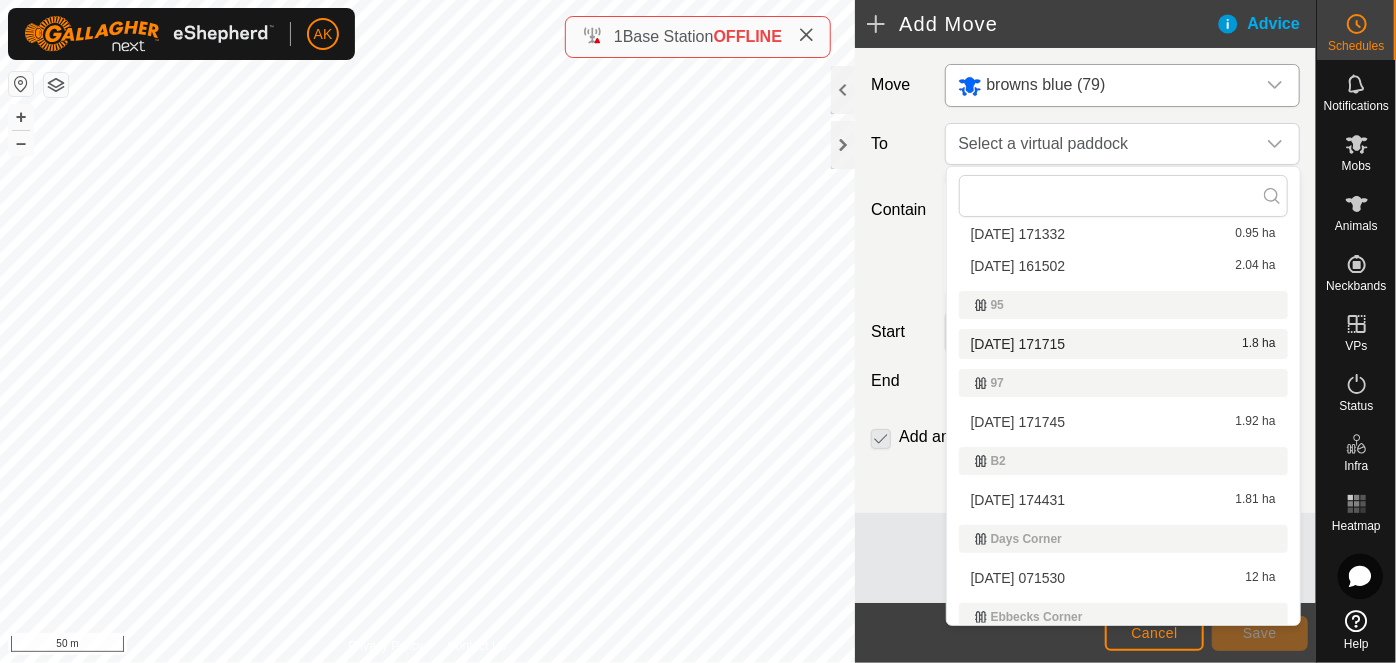 scroll, scrollTop: 181, scrollLeft: 0, axis: vertical 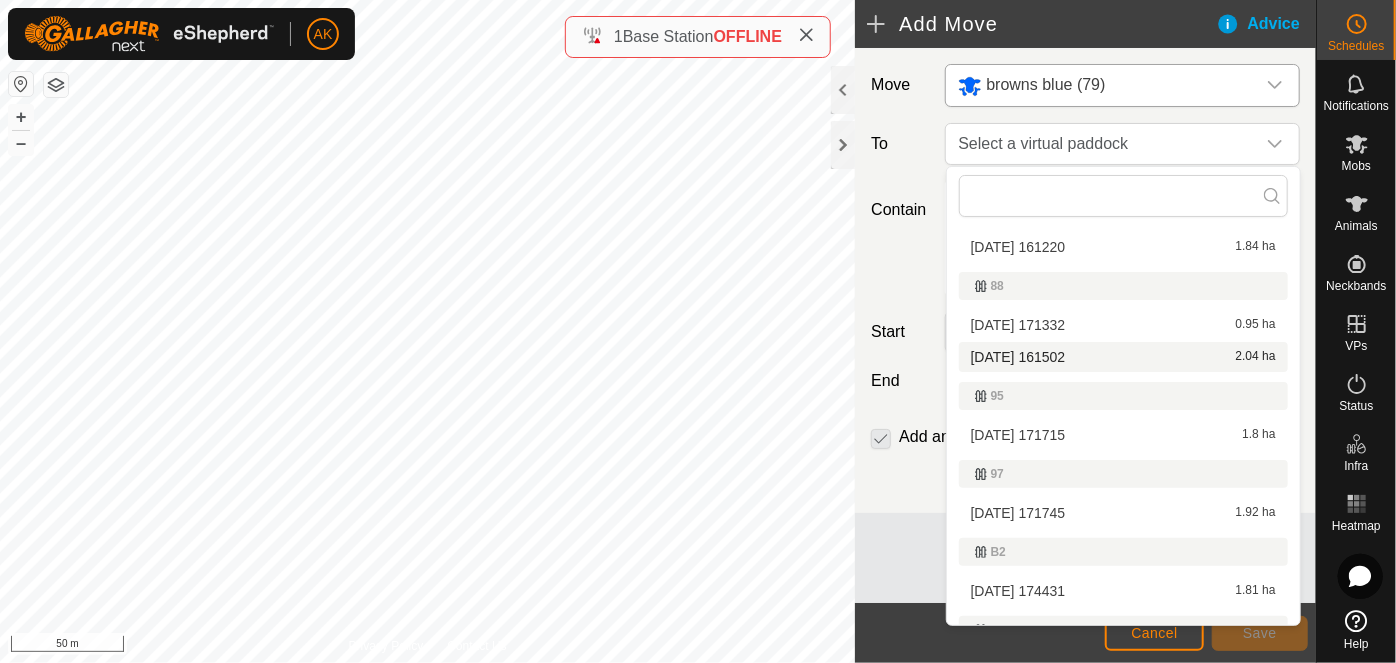 click on "2025-07-18 161502  2.04 ha" at bounding box center (1123, 357) 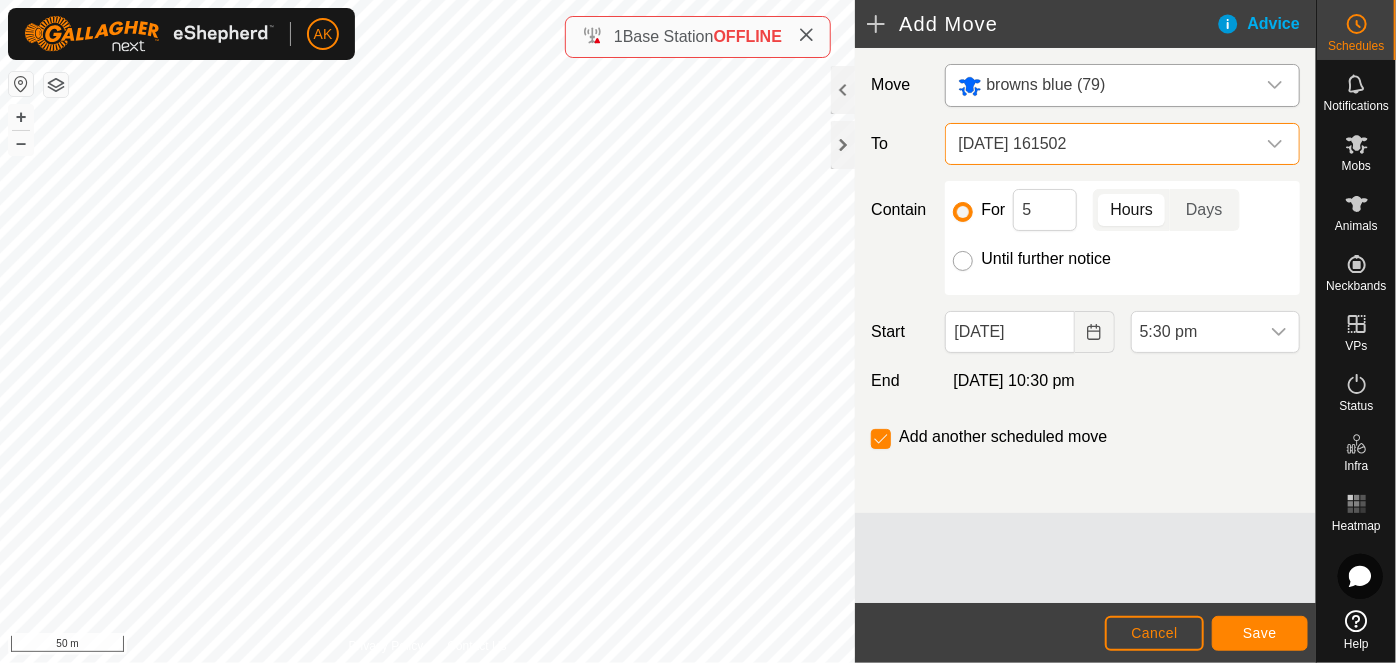 click on "Until further notice" at bounding box center (963, 261) 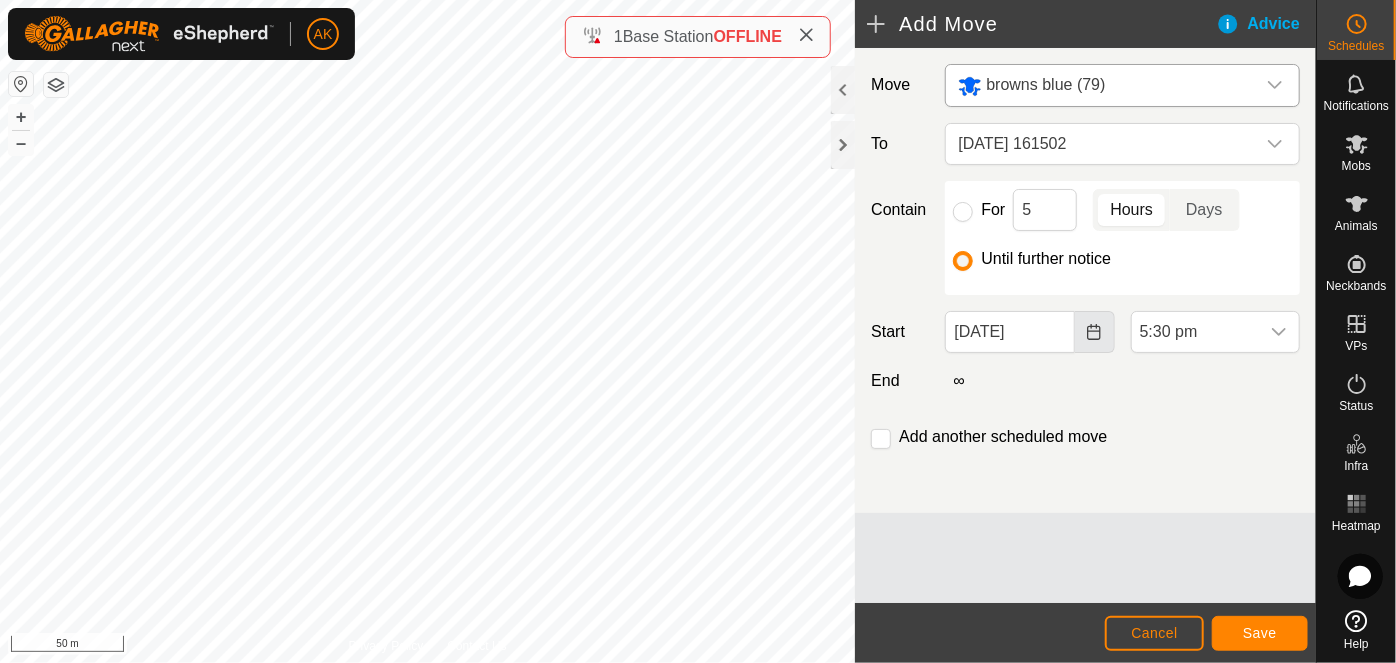 click 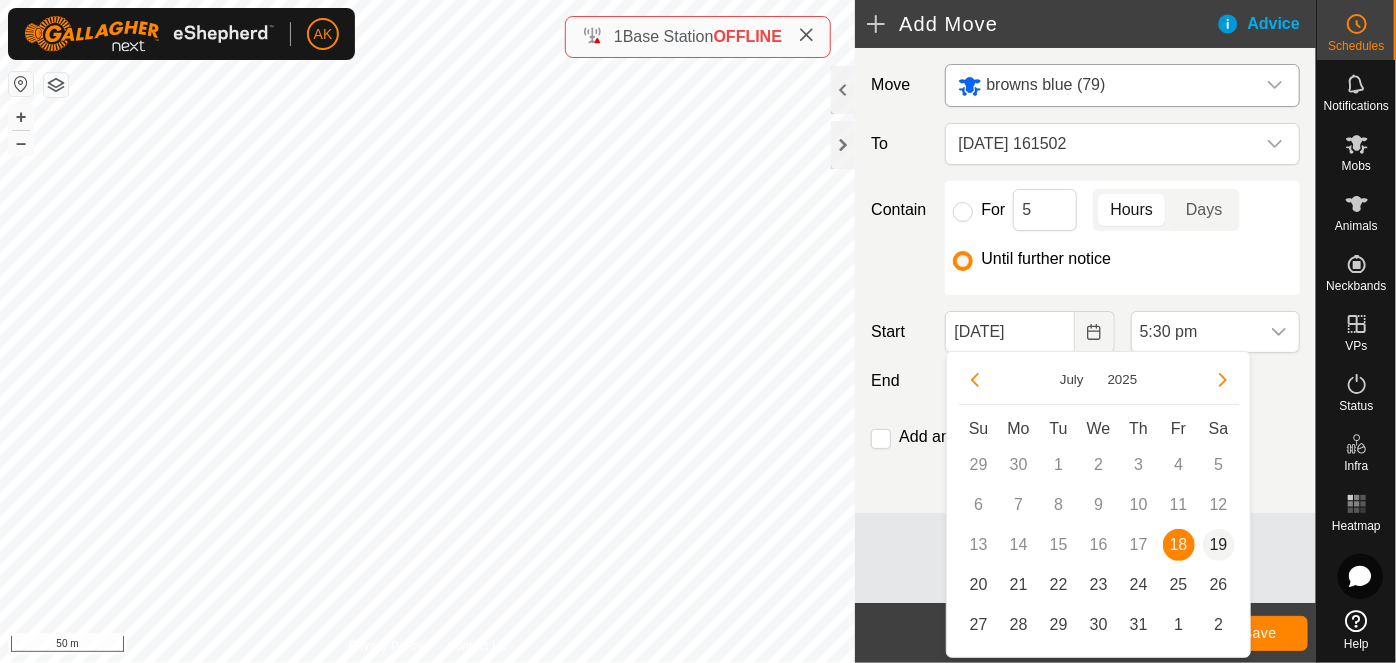 click on "19" at bounding box center [1219, 545] 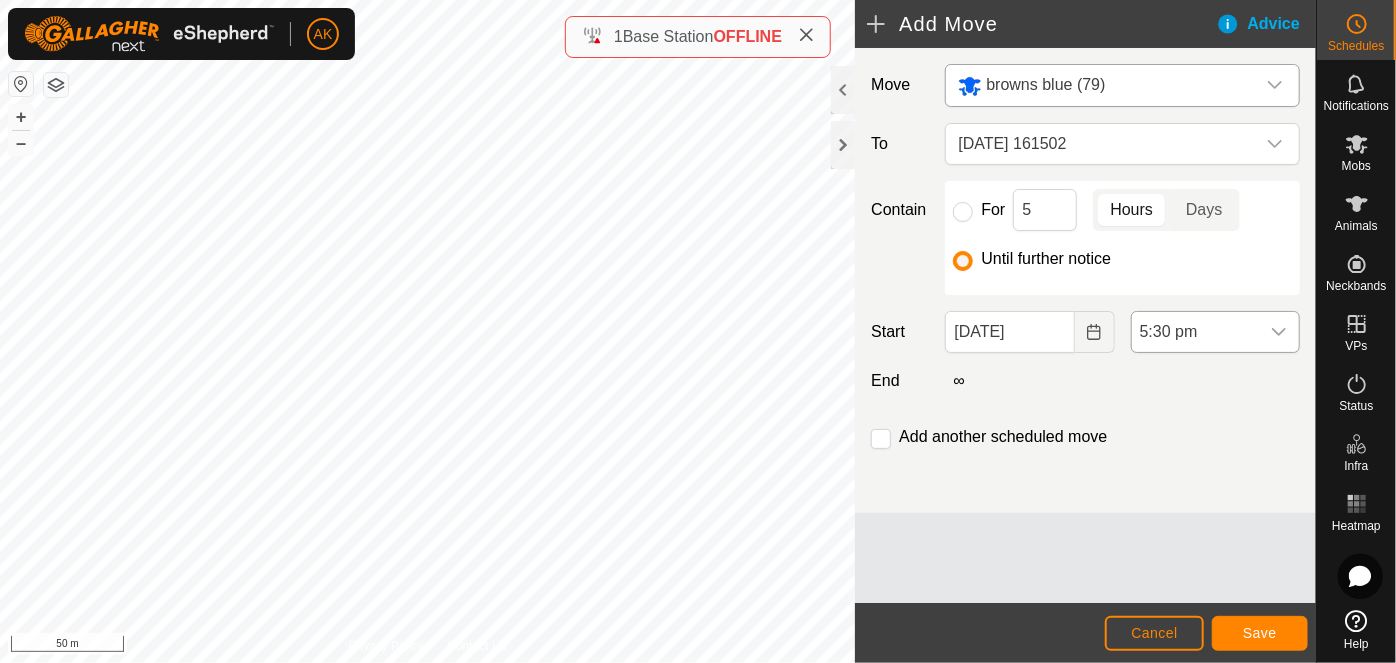 click on "5:30 pm" at bounding box center (1195, 332) 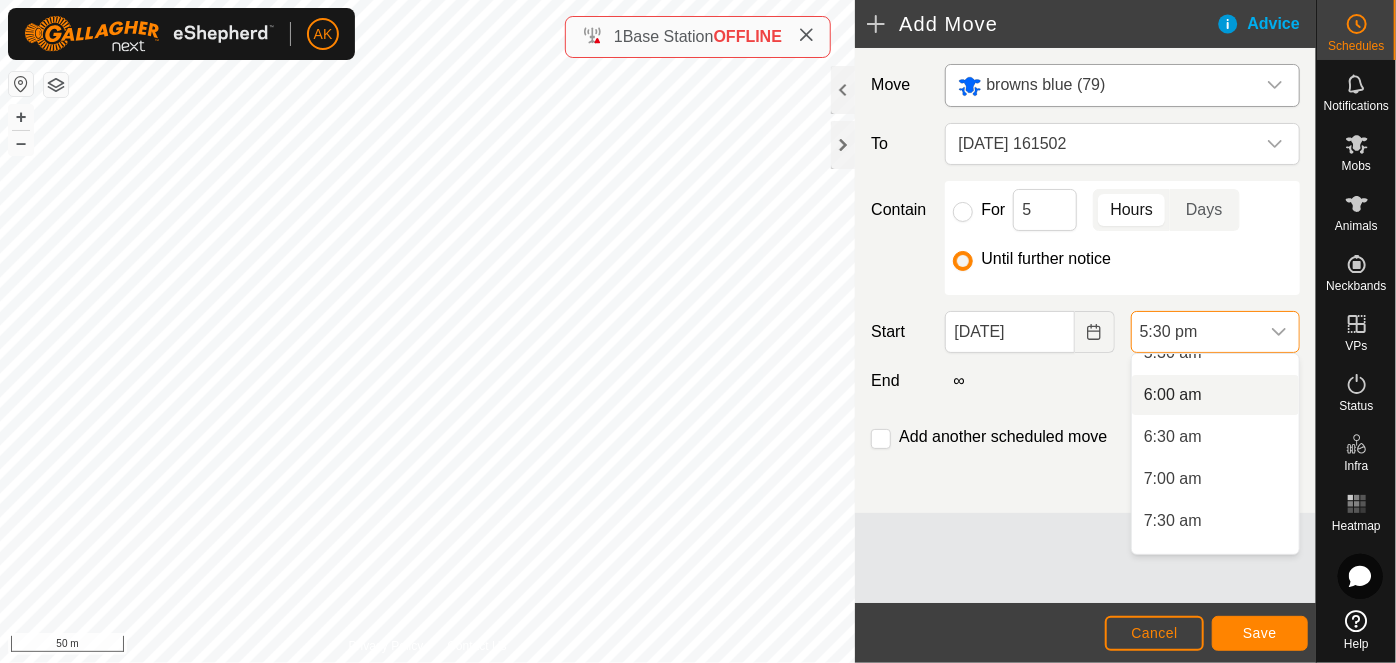 scroll, scrollTop: 574, scrollLeft: 0, axis: vertical 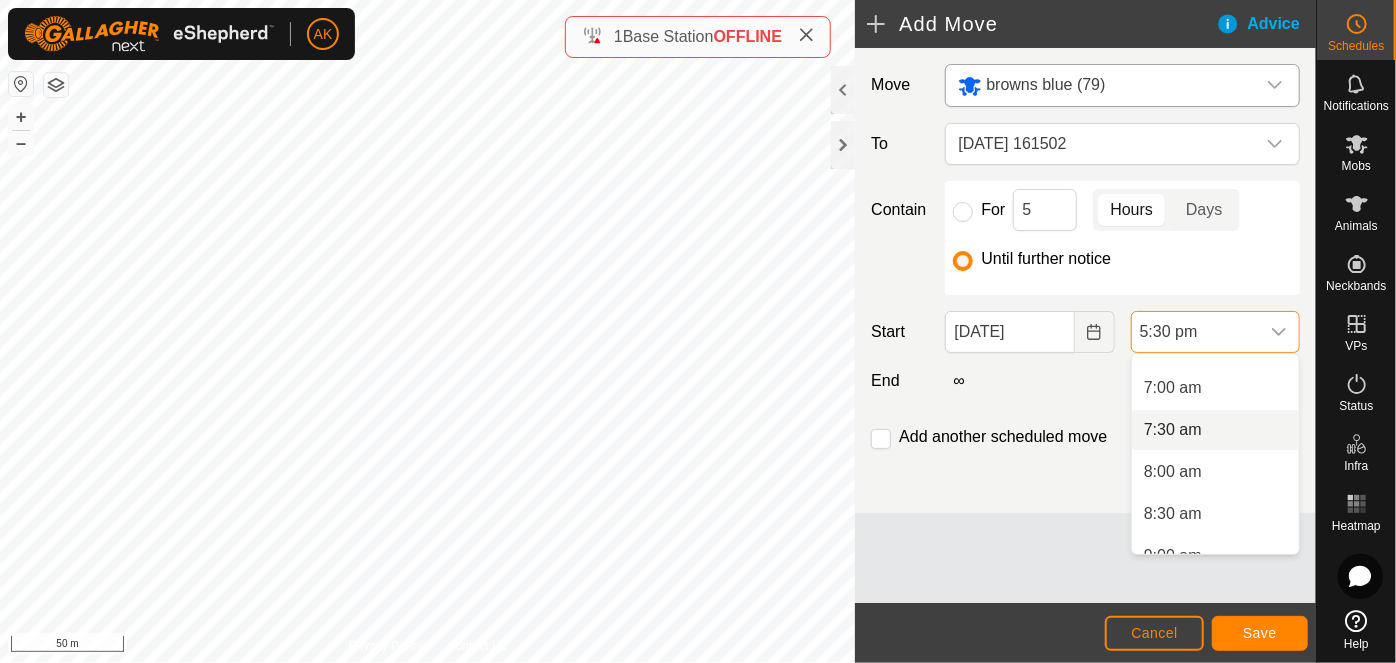 click on "7:30 am" at bounding box center (1215, 430) 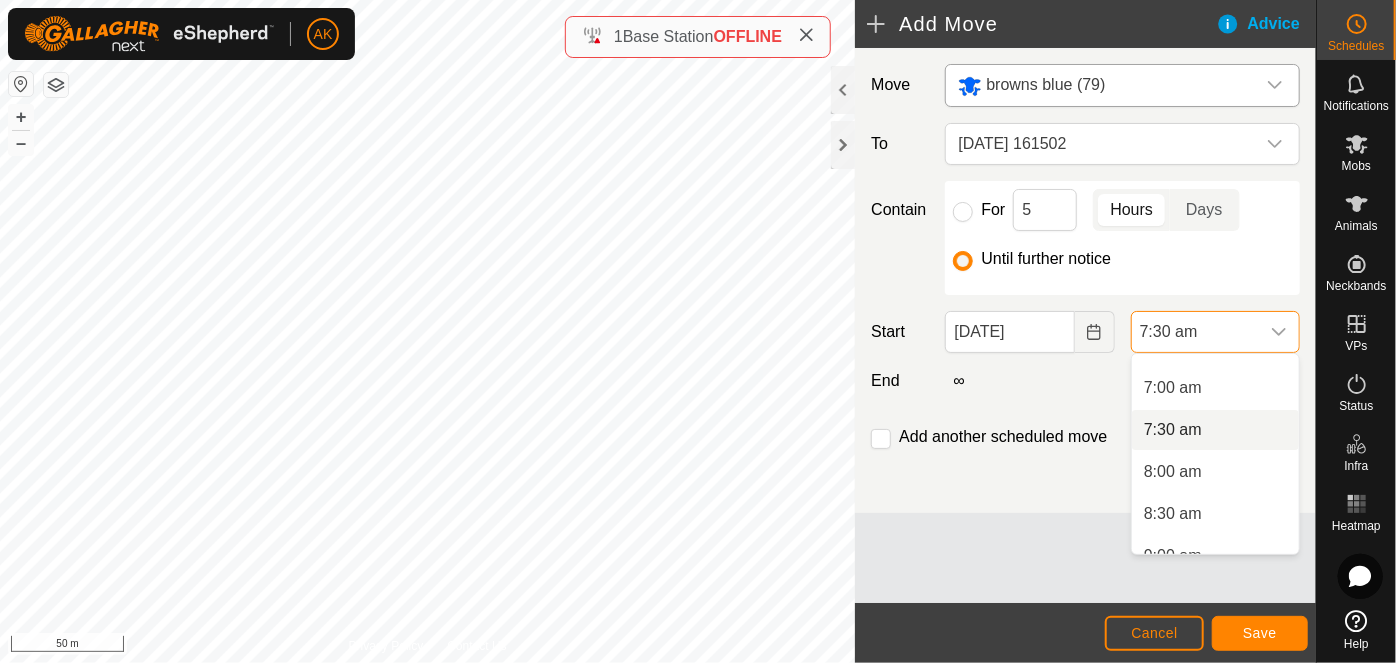 scroll, scrollTop: 0, scrollLeft: 0, axis: both 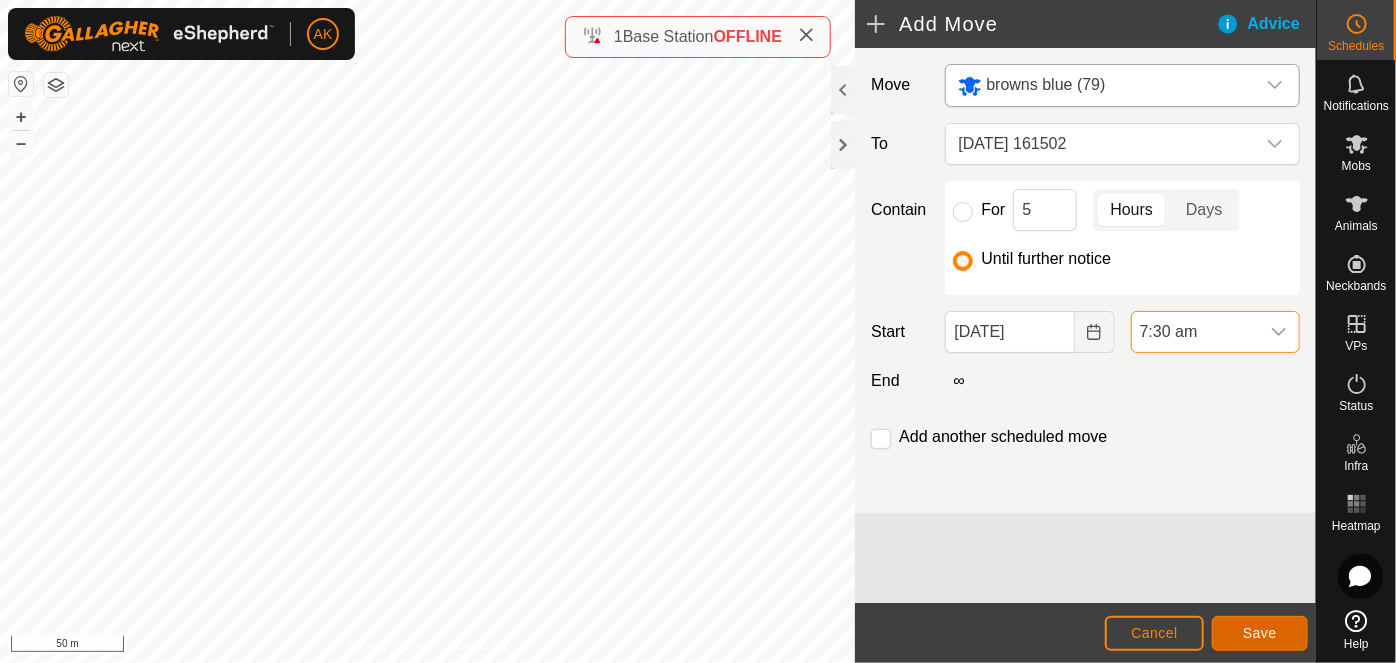 click on "Save" 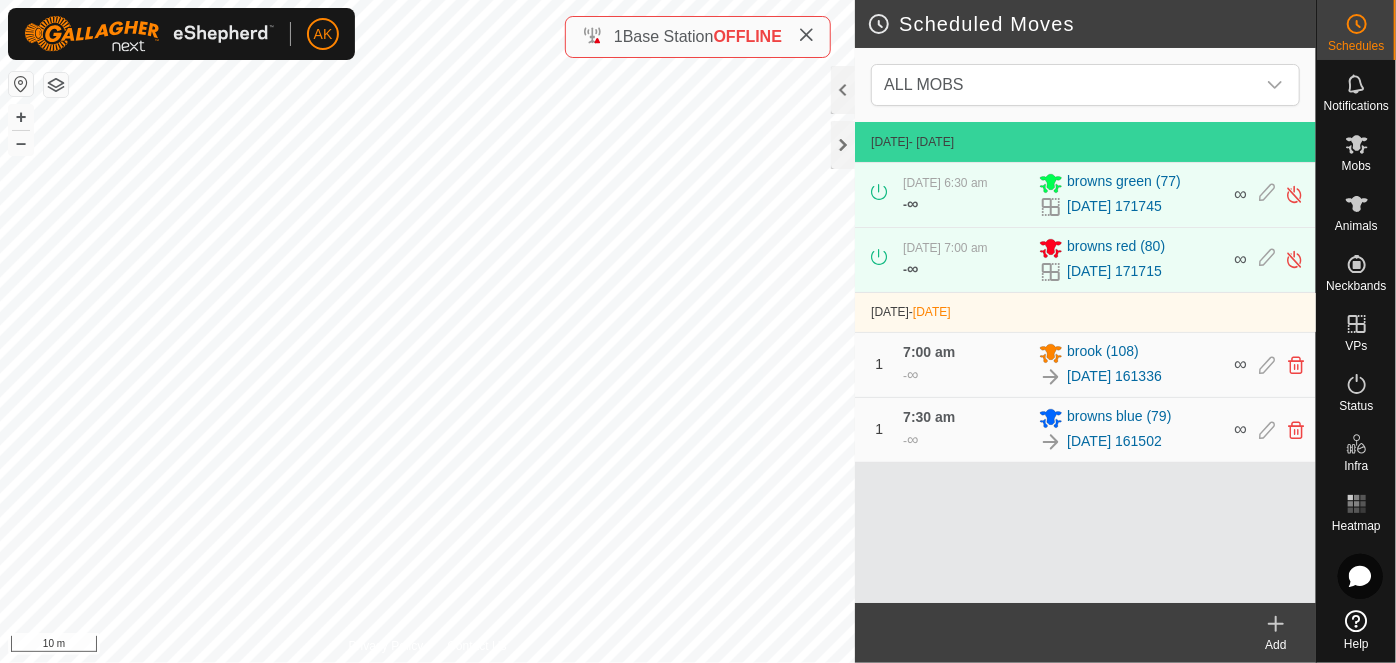 click on "Scheduled Moves  ALL MOBS  18 July 2025  - Today 18 July 2025, 6:30 am   -  ∞ browns green (77) 2025-07-17 171745 ∞ 18 July 2025, 7:00 am   -  ∞ browns red (80) 2025-07-17 171715 ∞  19 July 2025  -  Tomorrow 1 7:00 am  -  ∞ brook (108) 2025-07-18 161336 ∞ 1 7:30 am  -  ∞ browns blue (79) 2025-07-18 161502 ∞  Add  Privacy Policy Contact Us
649575
3754649575
browns red
2025-07-17 171715 + – ⇧ i 10 m" 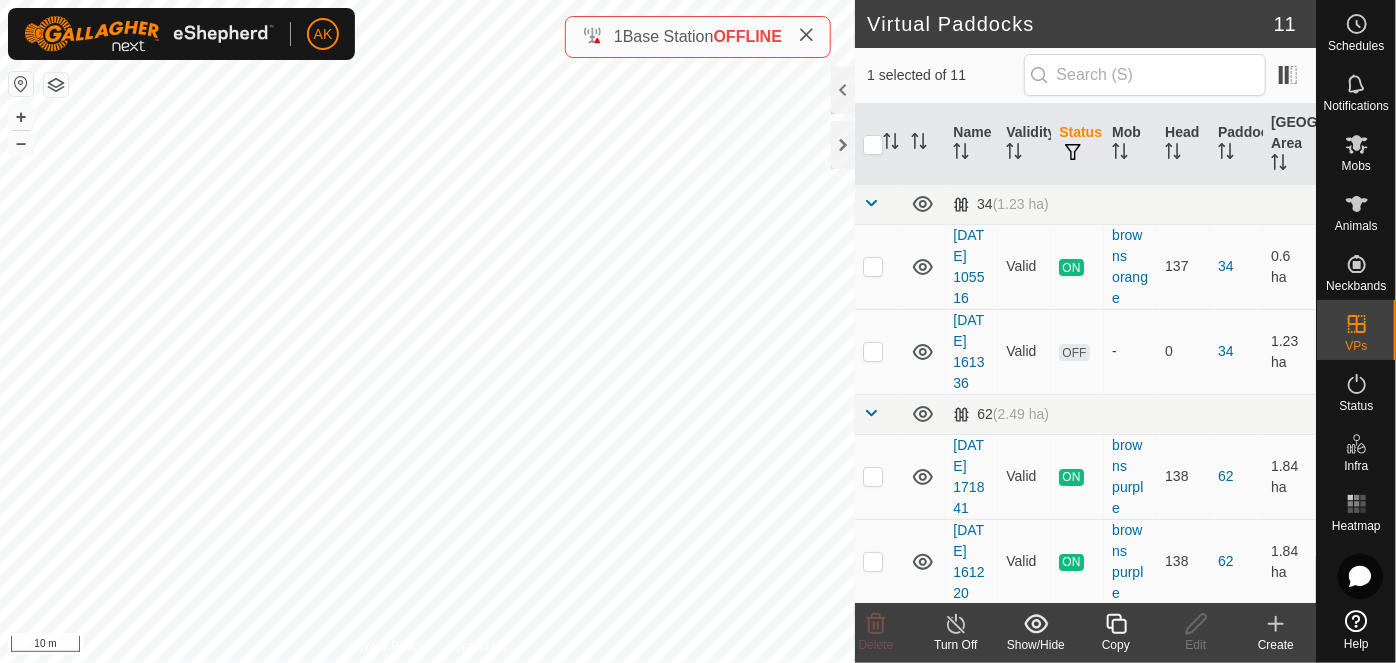 click 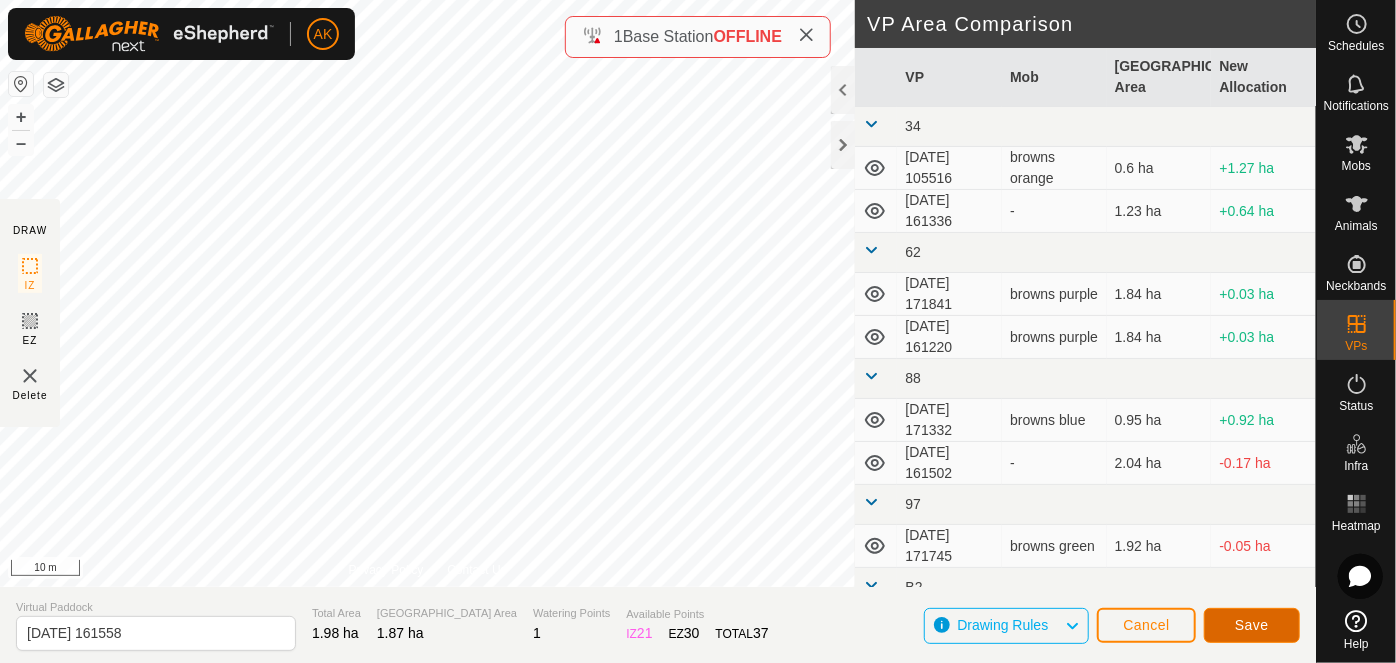 click on "Save" 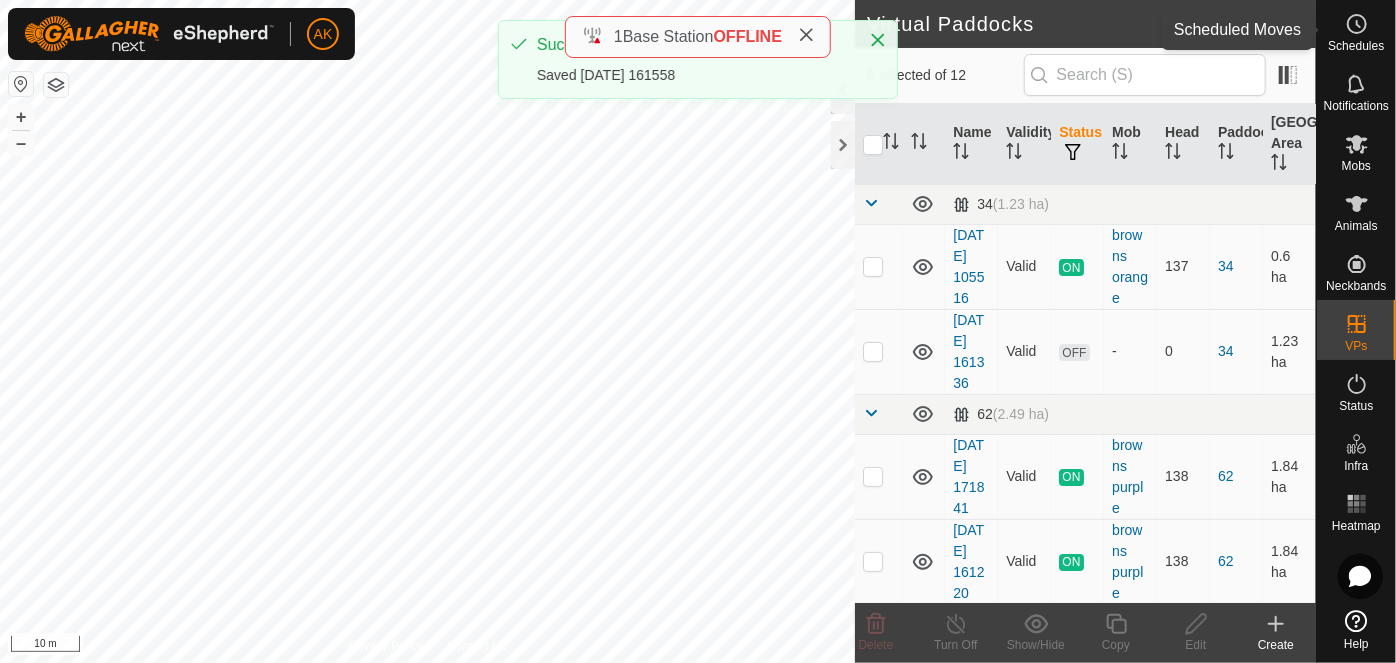 click 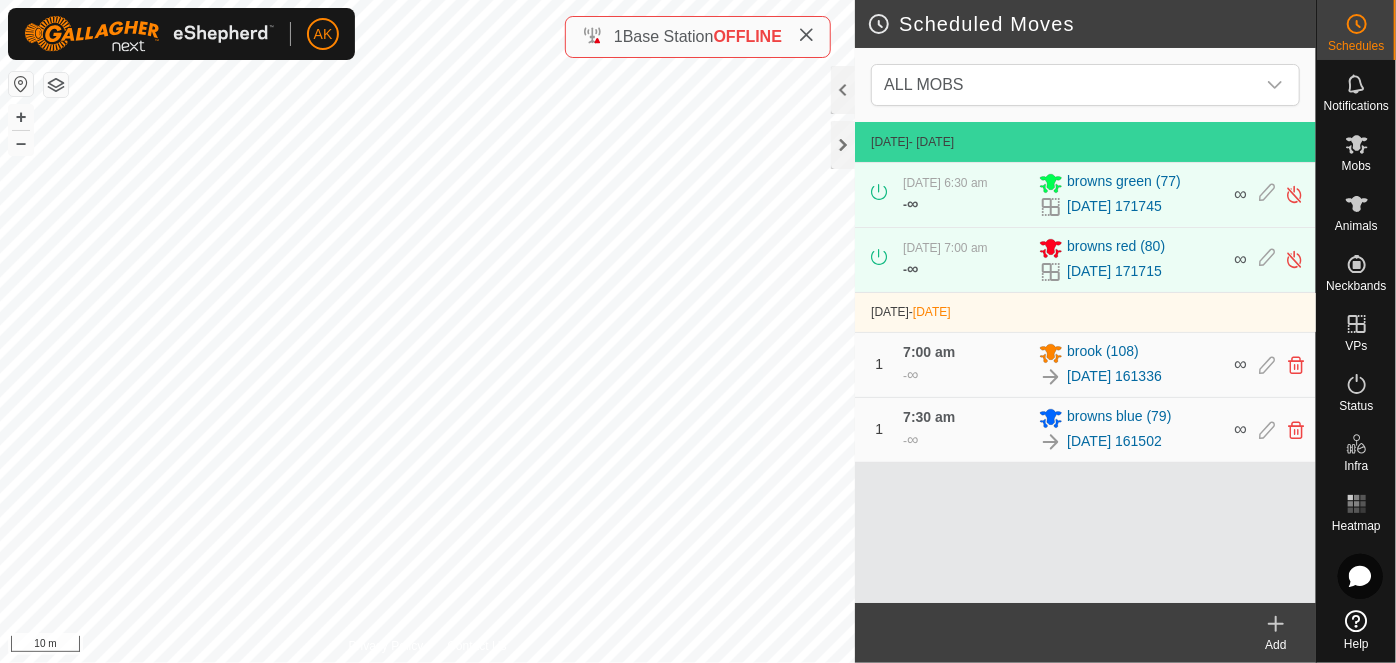 click 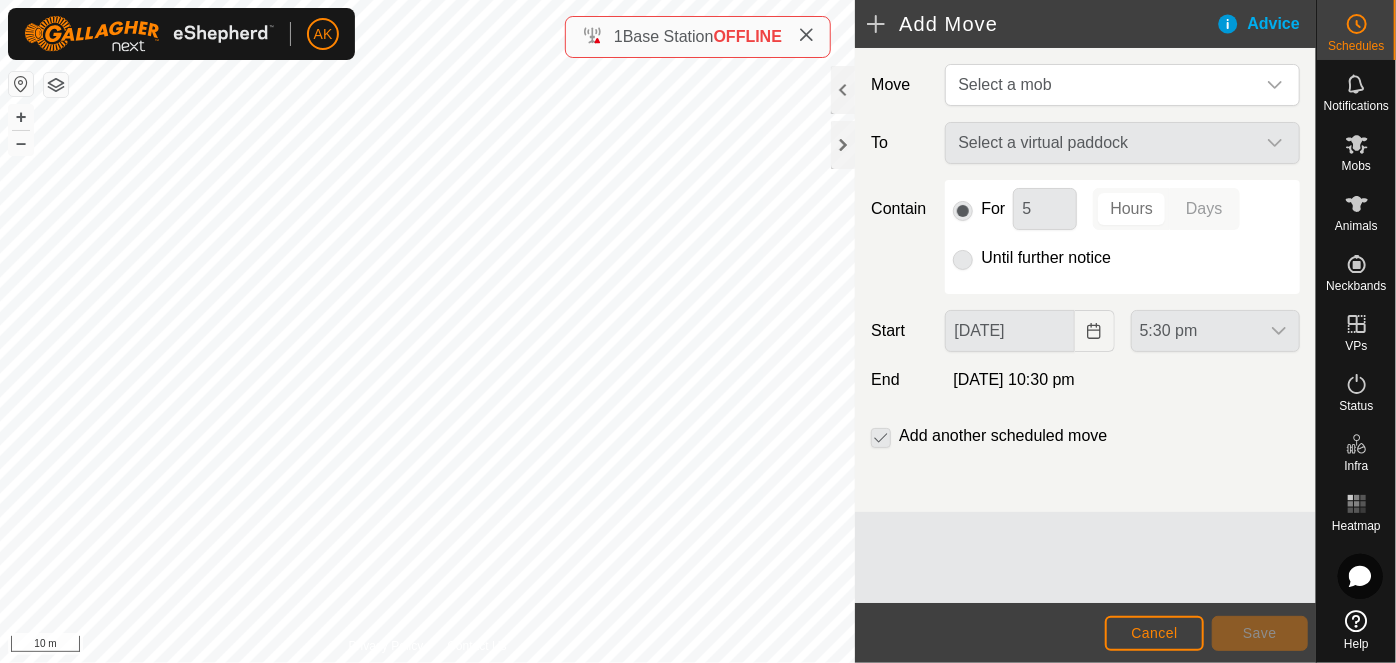 click on "Select a virtual paddock" 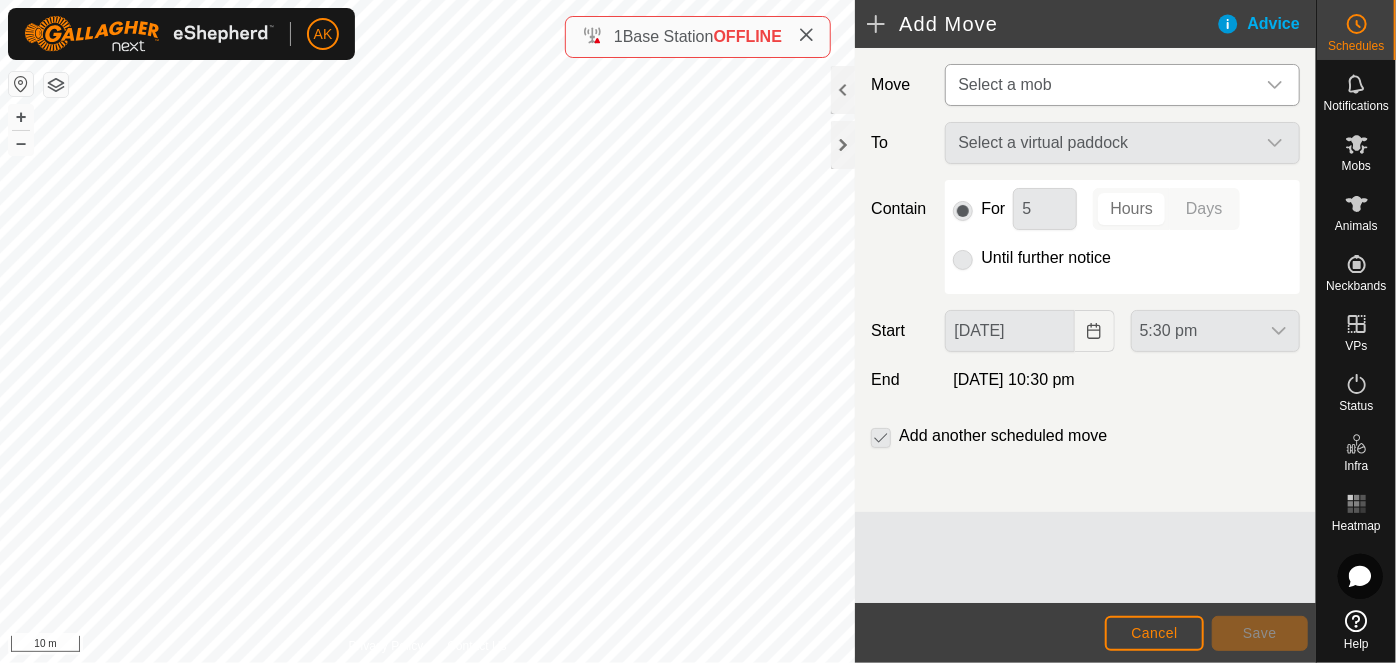 click on "Select a mob" at bounding box center (1102, 85) 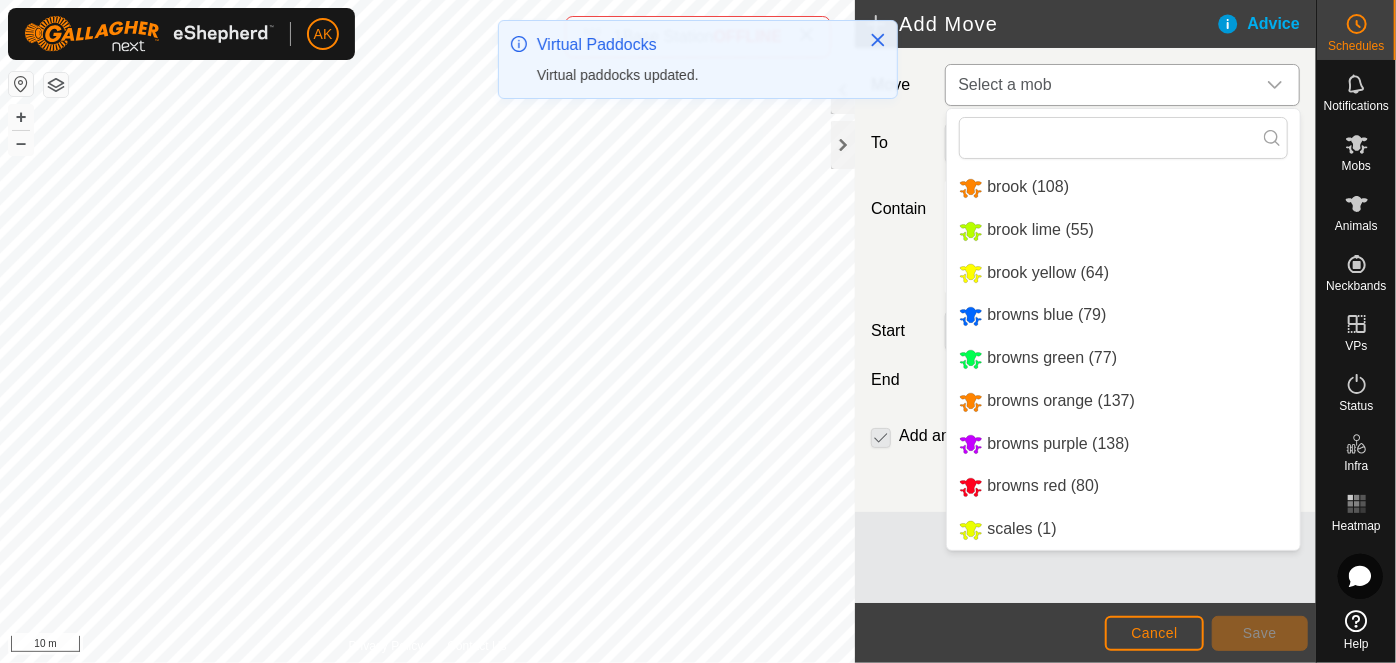 click on "browns red (80)" at bounding box center [1123, 486] 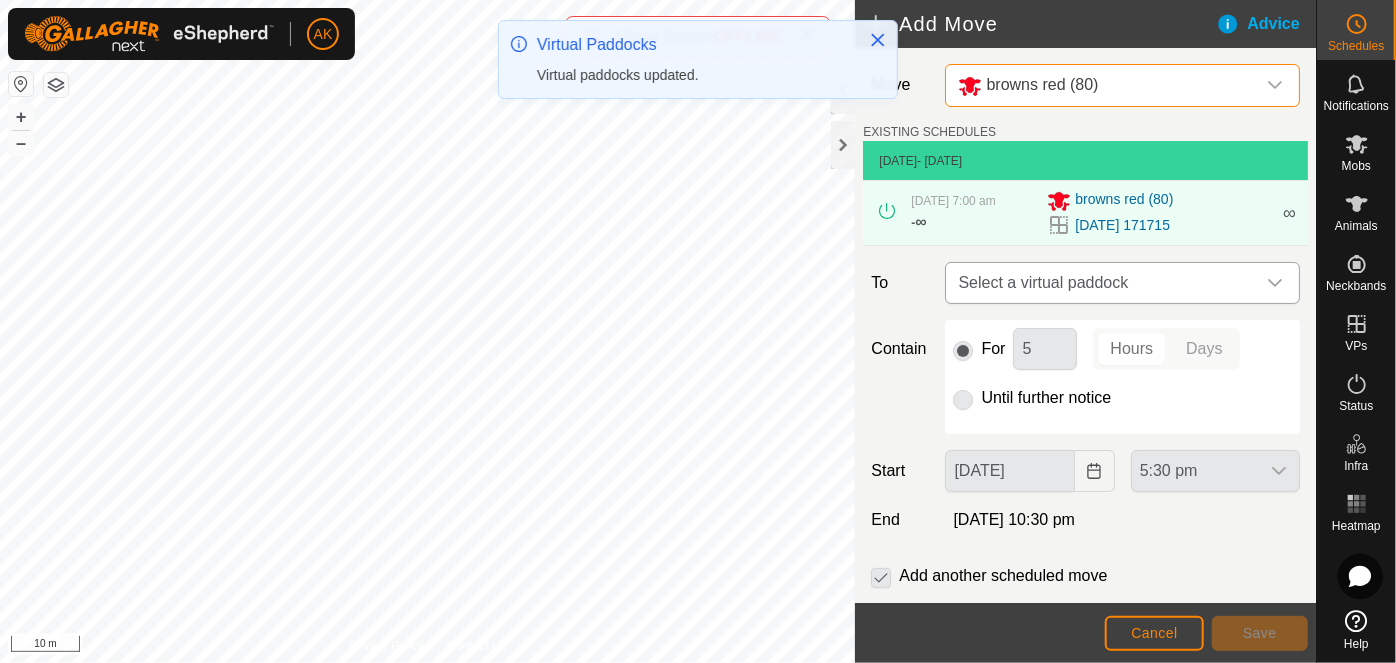 click on "Select a virtual paddock" at bounding box center [1102, 283] 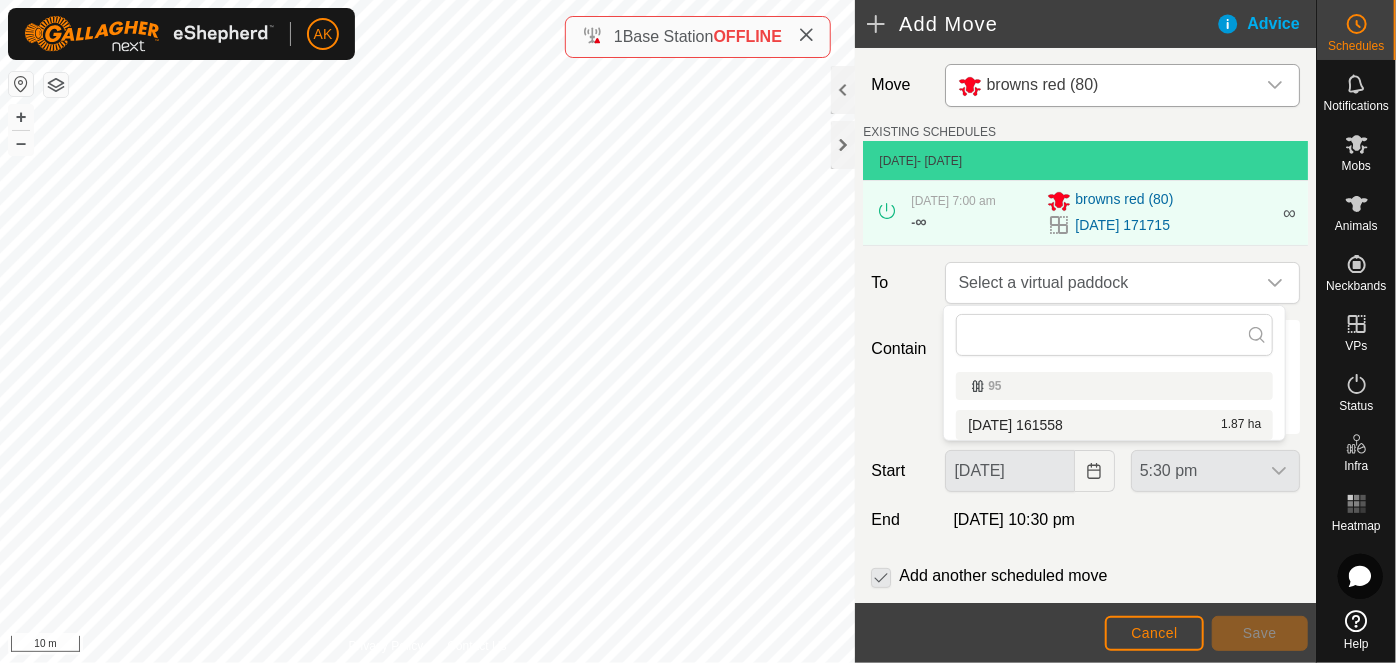 click on "2025-07-18 161558  1.87 ha" at bounding box center (1114, 425) 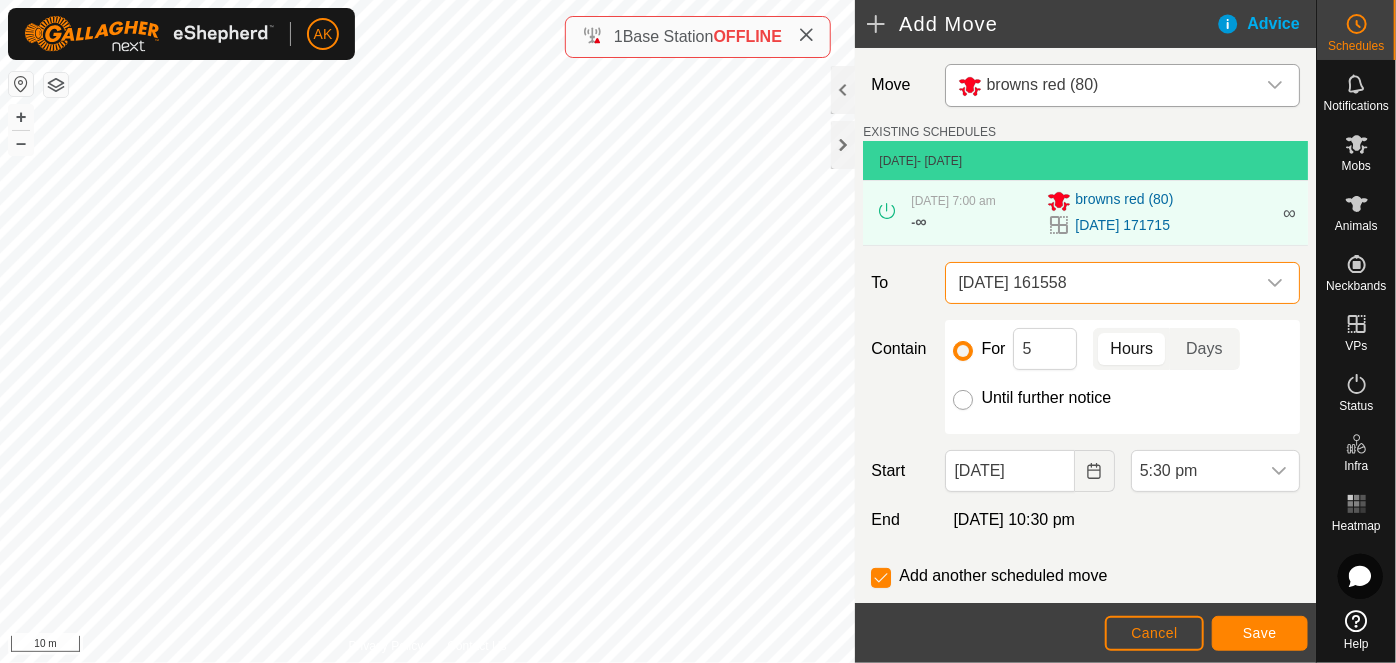 click on "Until further notice" at bounding box center (963, 400) 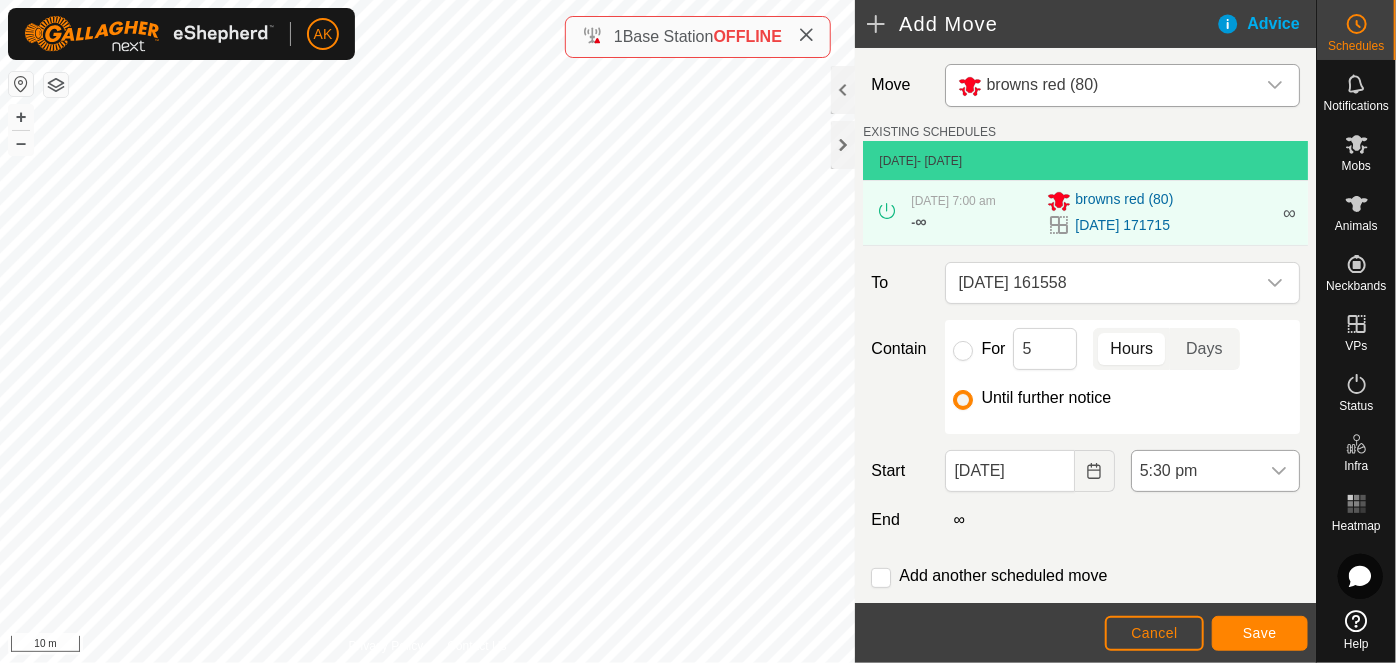 click at bounding box center [1279, 471] 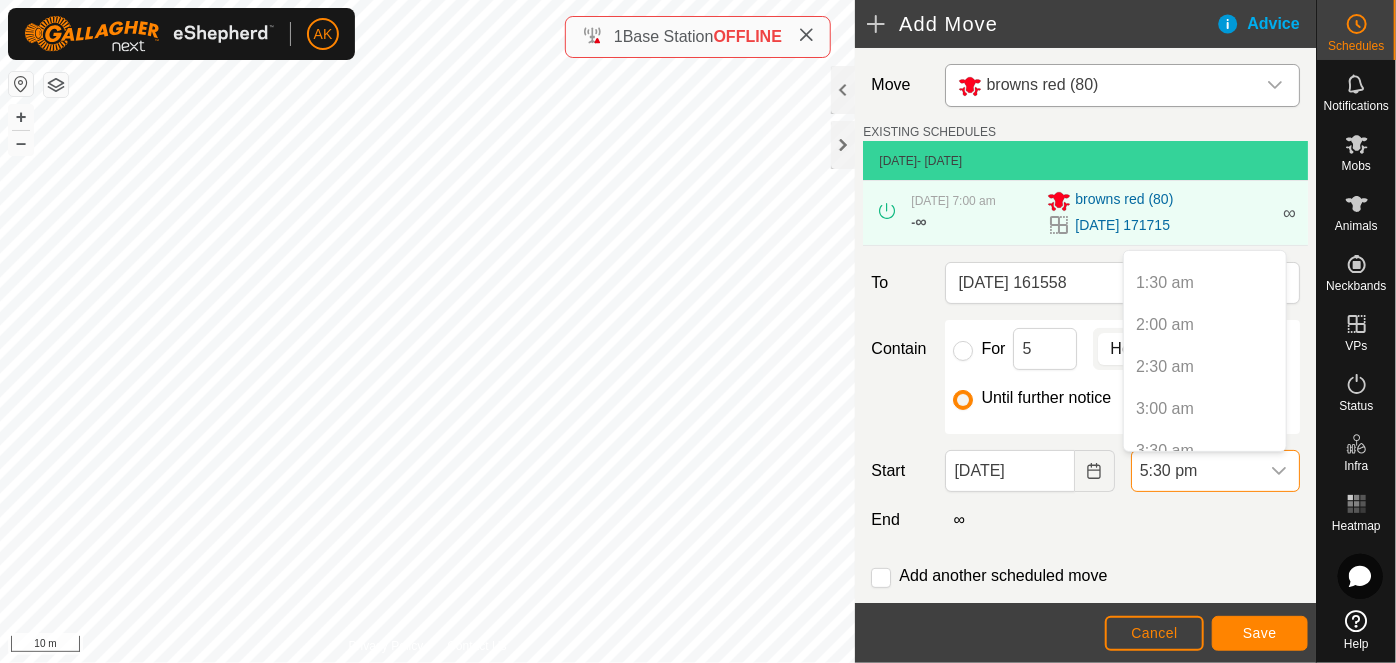 scroll, scrollTop: 0, scrollLeft: 0, axis: both 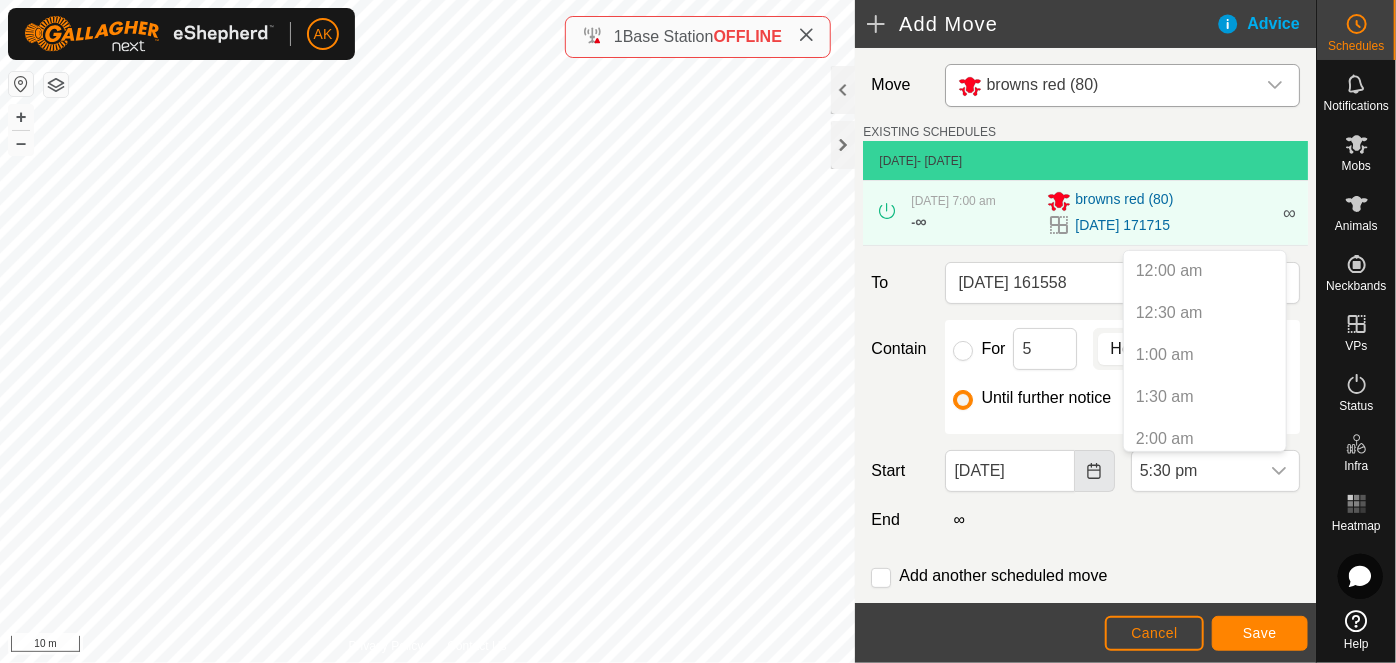 click 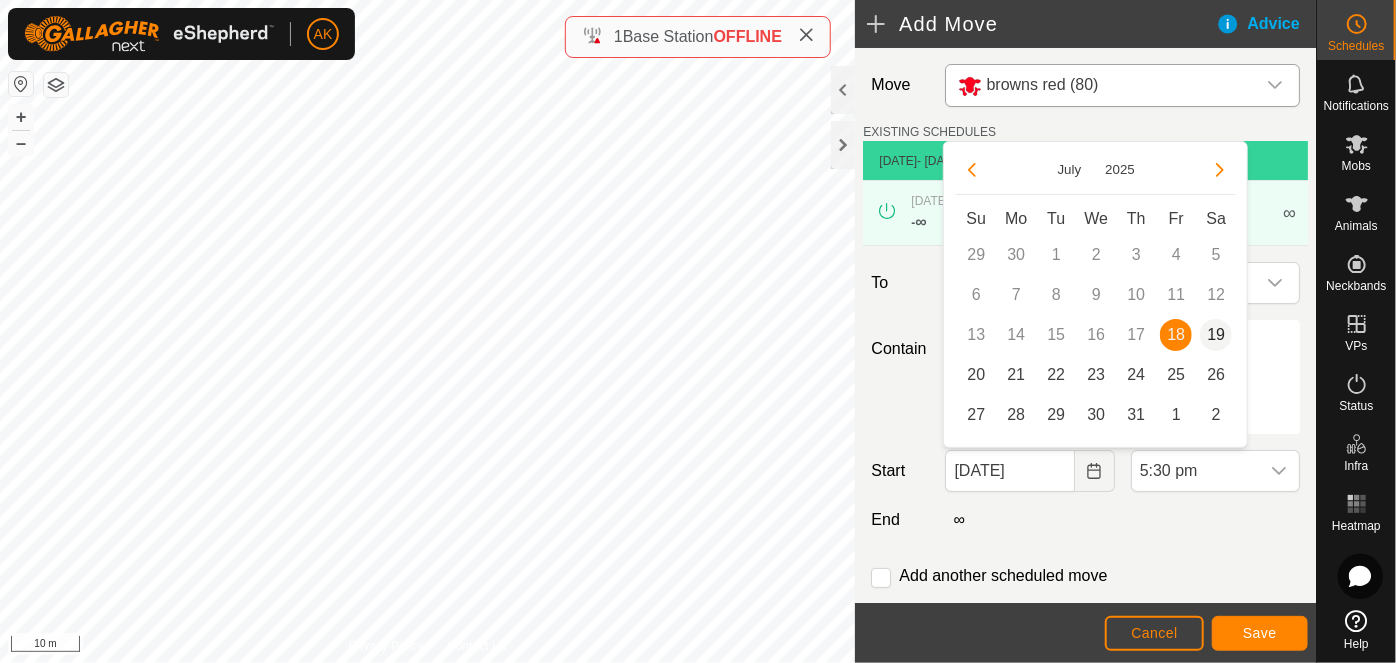click on "19" at bounding box center (1216, 335) 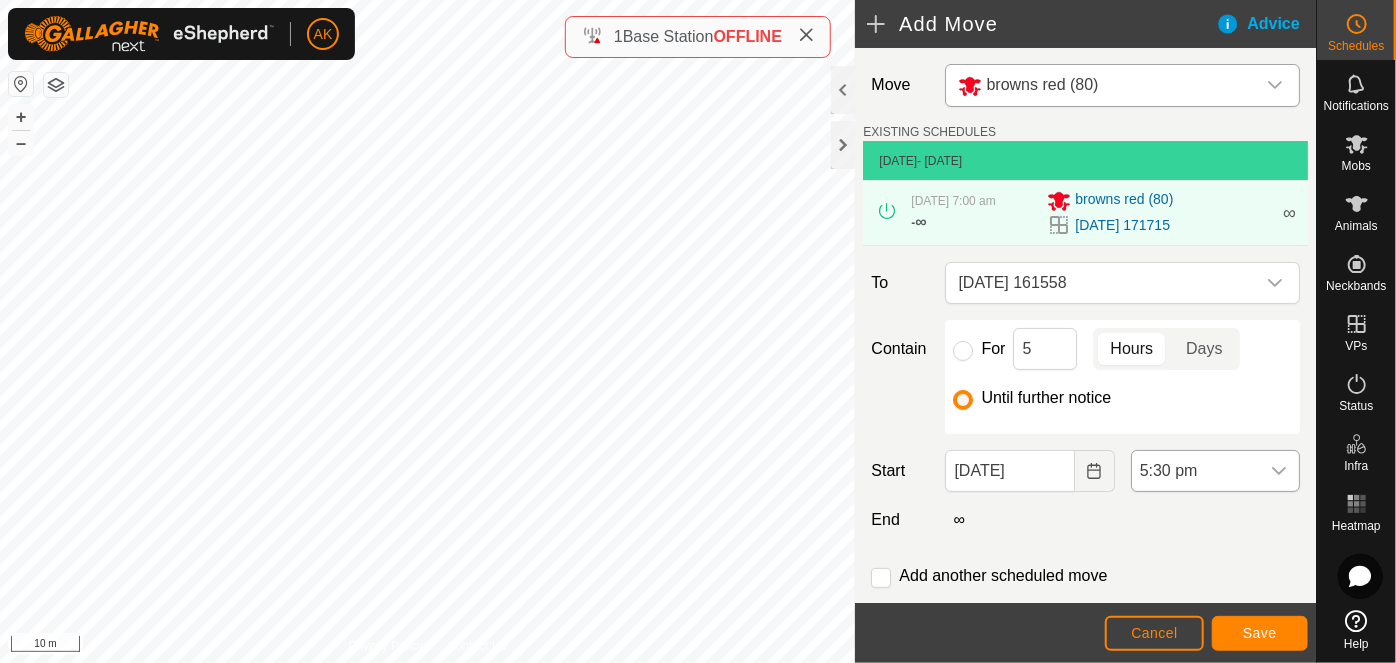 click on "5:30 pm" at bounding box center [1195, 471] 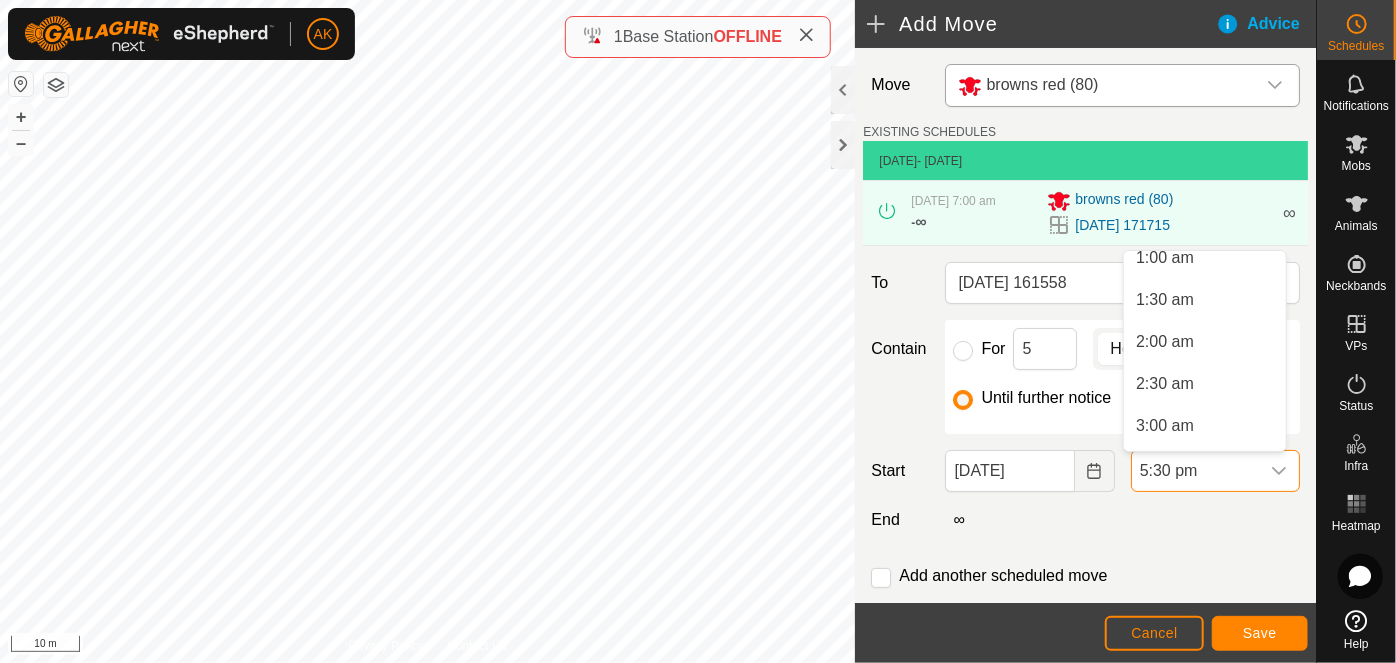 scroll, scrollTop: 0, scrollLeft: 0, axis: both 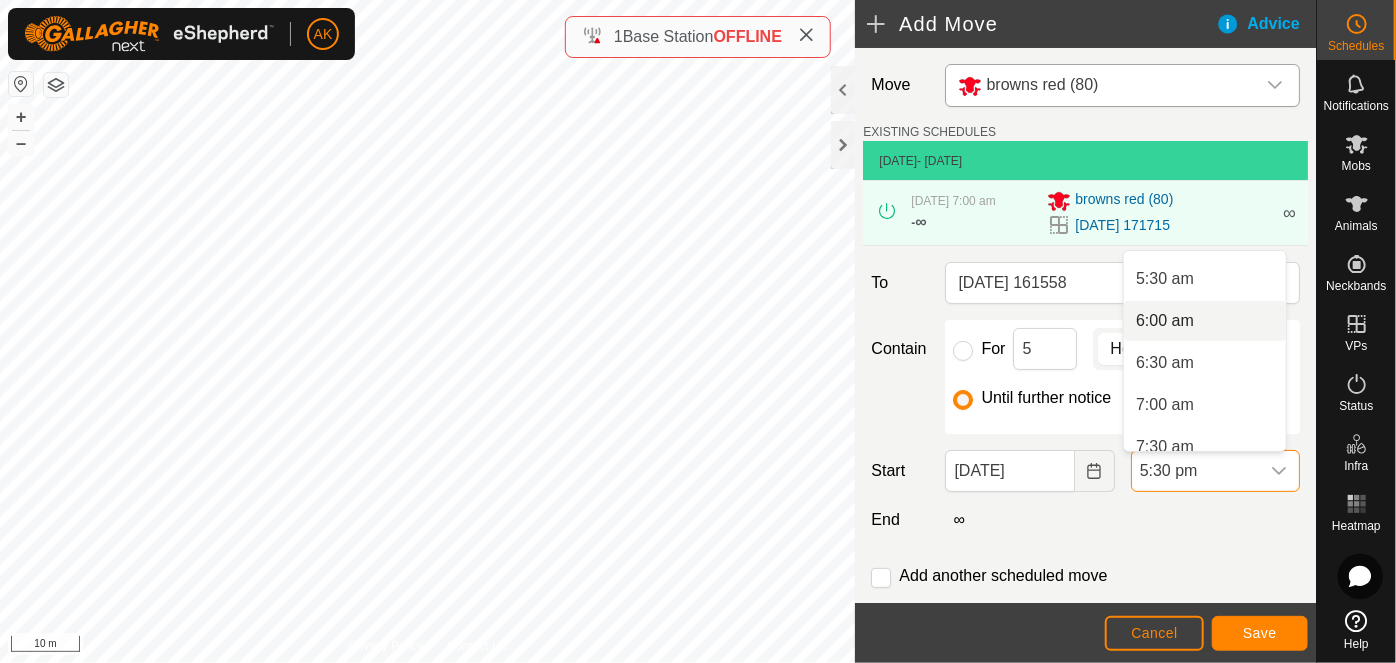 click on "6:00 am" at bounding box center [1205, 321] 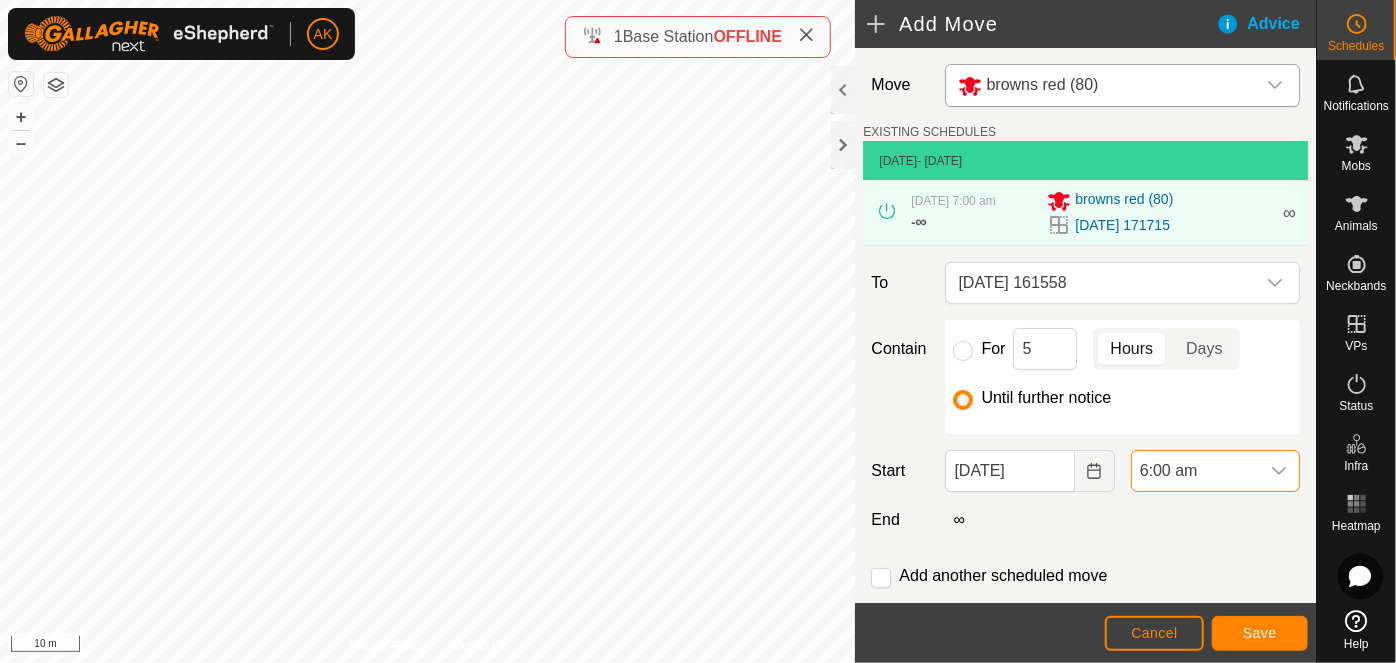 scroll, scrollTop: 1309, scrollLeft: 0, axis: vertical 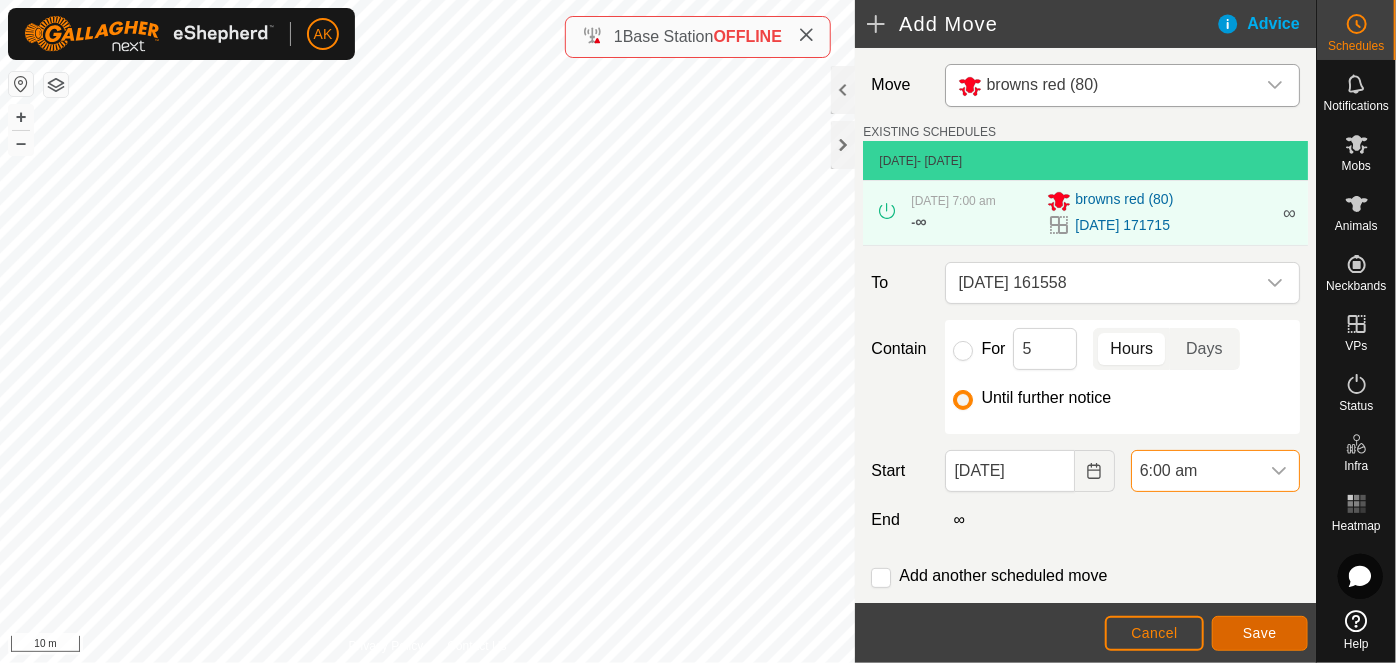 click on "Save" 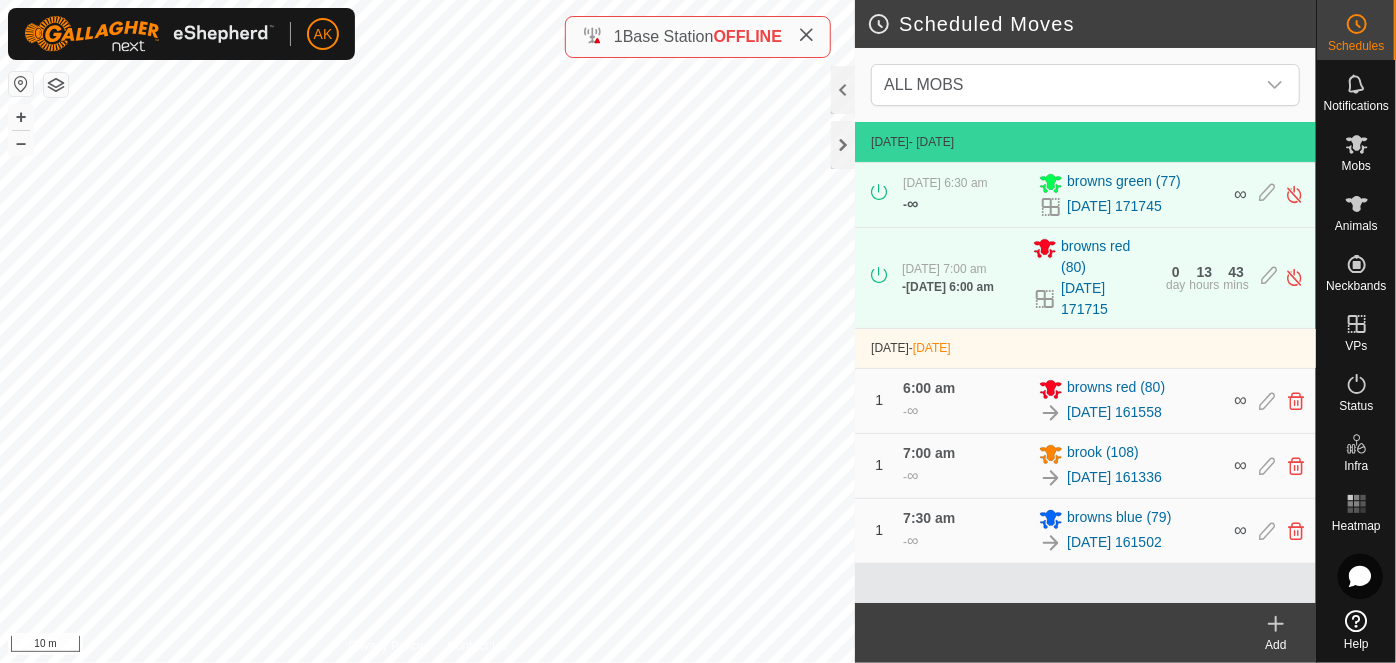 click on "AK Schedules Notifications Mobs Animals Neckbands VPs Status Infra Heatmap Help  Scheduled Moves  ALL MOBS  18 July 2025  - Today 18 July 2025, 6:30 am   -  ∞ browns green (77) 2025-07-17 171745 ∞ 18 July 2025, 7:00 am   -  19 July 2025, 6:00 am browns red (80) 2025-07-17 171715 0  day  13  hours  43  mins   19 July 2025  -  Tomorrow 1 6:00 am  -  ∞ browns red (80) 2025-07-18 161558 ∞ 1 7:00 am  -  ∞ brook (108) 2025-07-18 161336 ∞ 1 7:30 am  -  ∞ browns blue (79) 2025-07-18 161502 ∞  Add  Privacy Policy Contact Us + – ⇧ i 10 m 1  Base Station  OFFLINE" at bounding box center [698, 331] 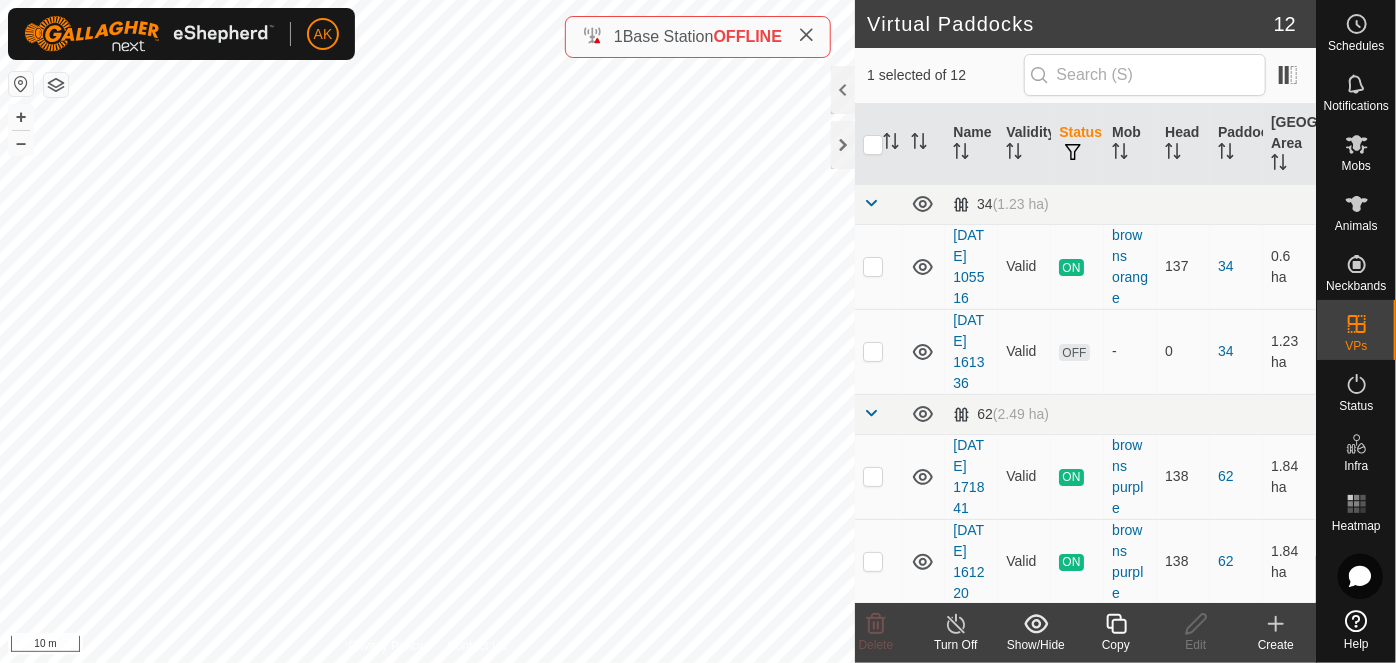 click 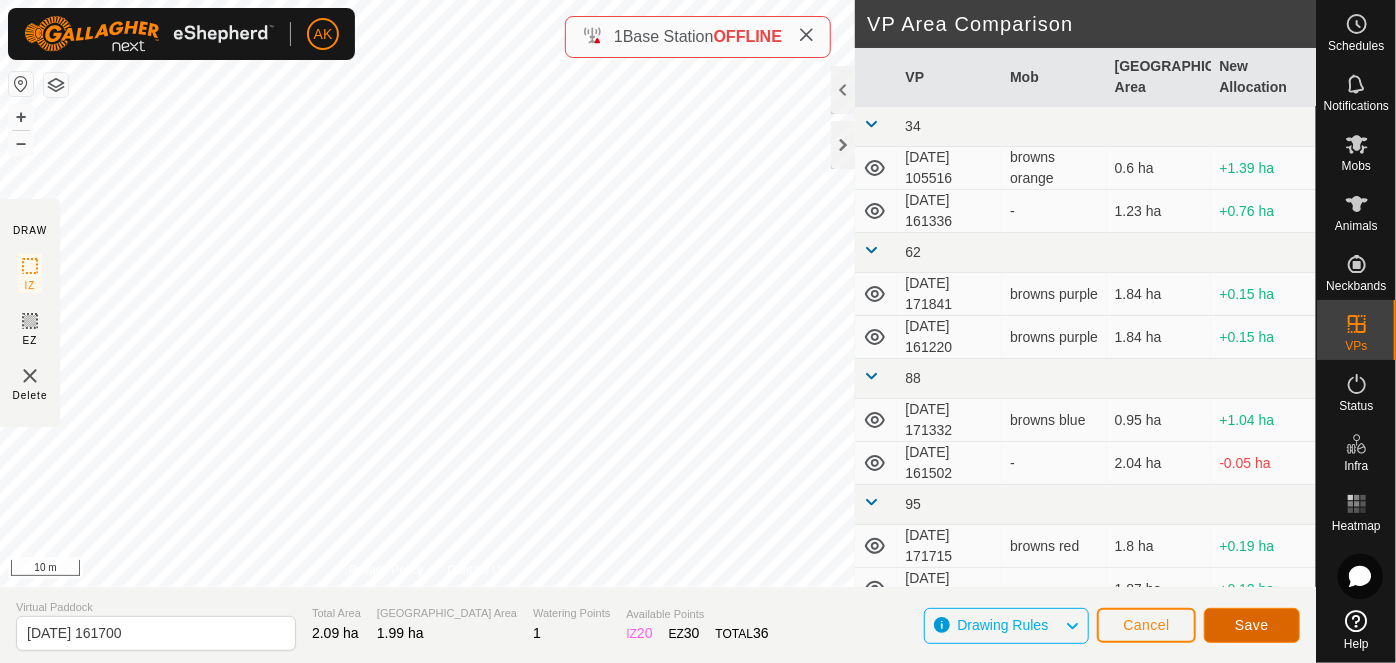 click on "Save" 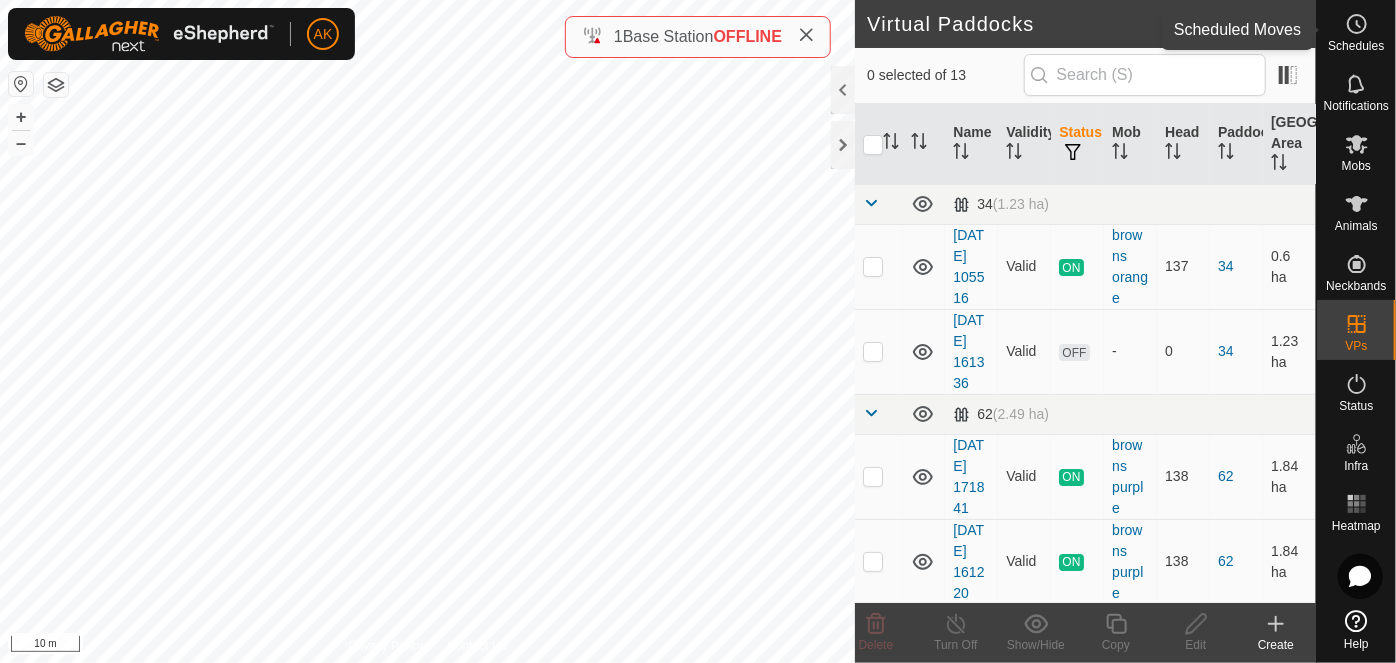 click 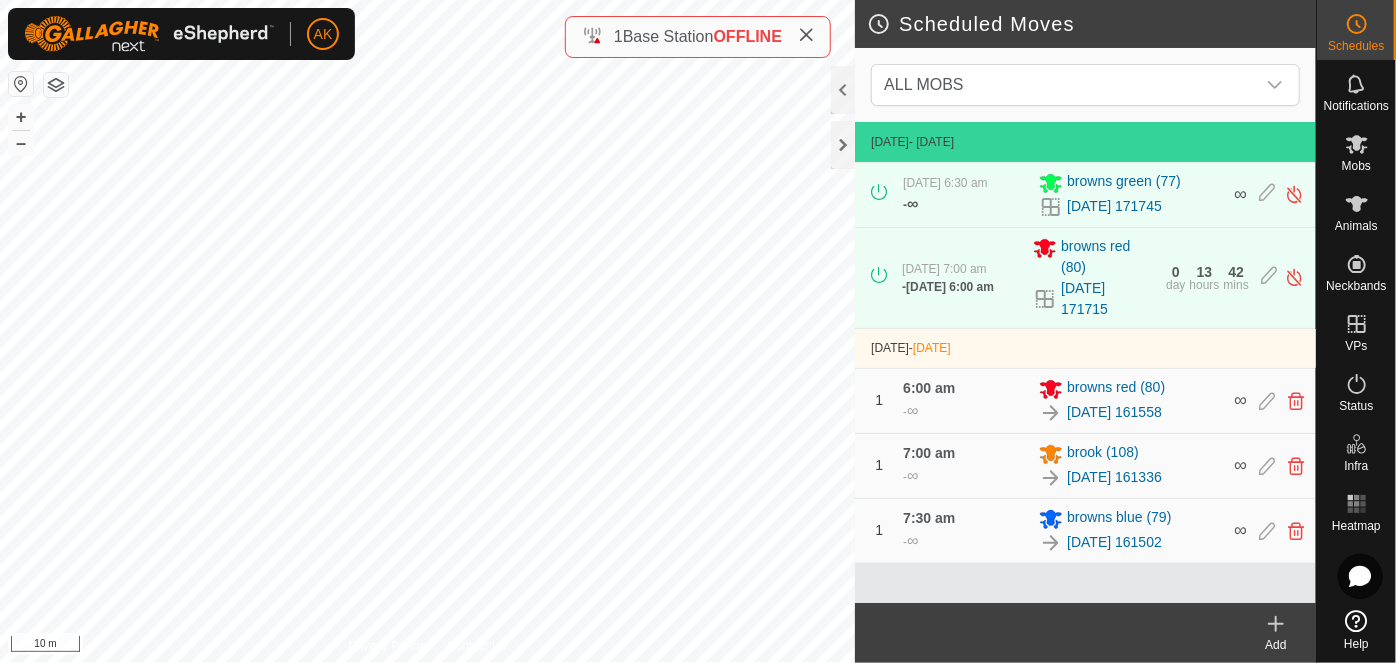 click 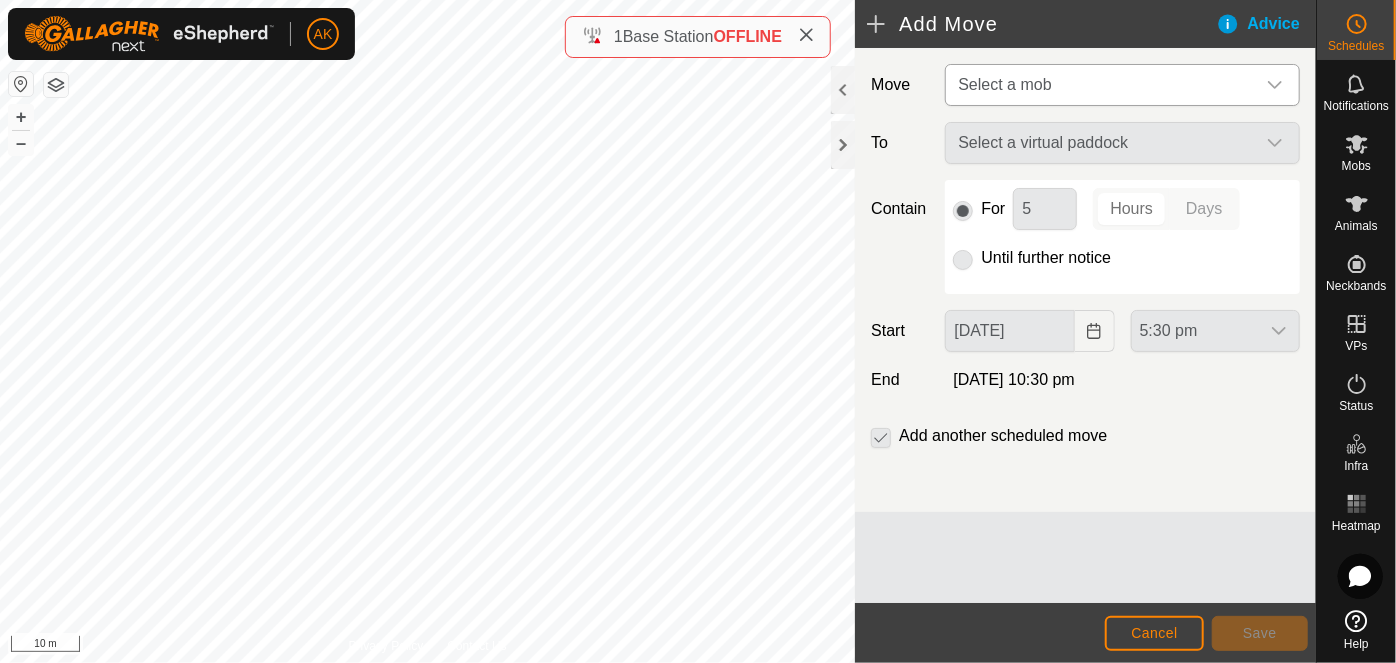click on "Select a mob" at bounding box center [1004, 84] 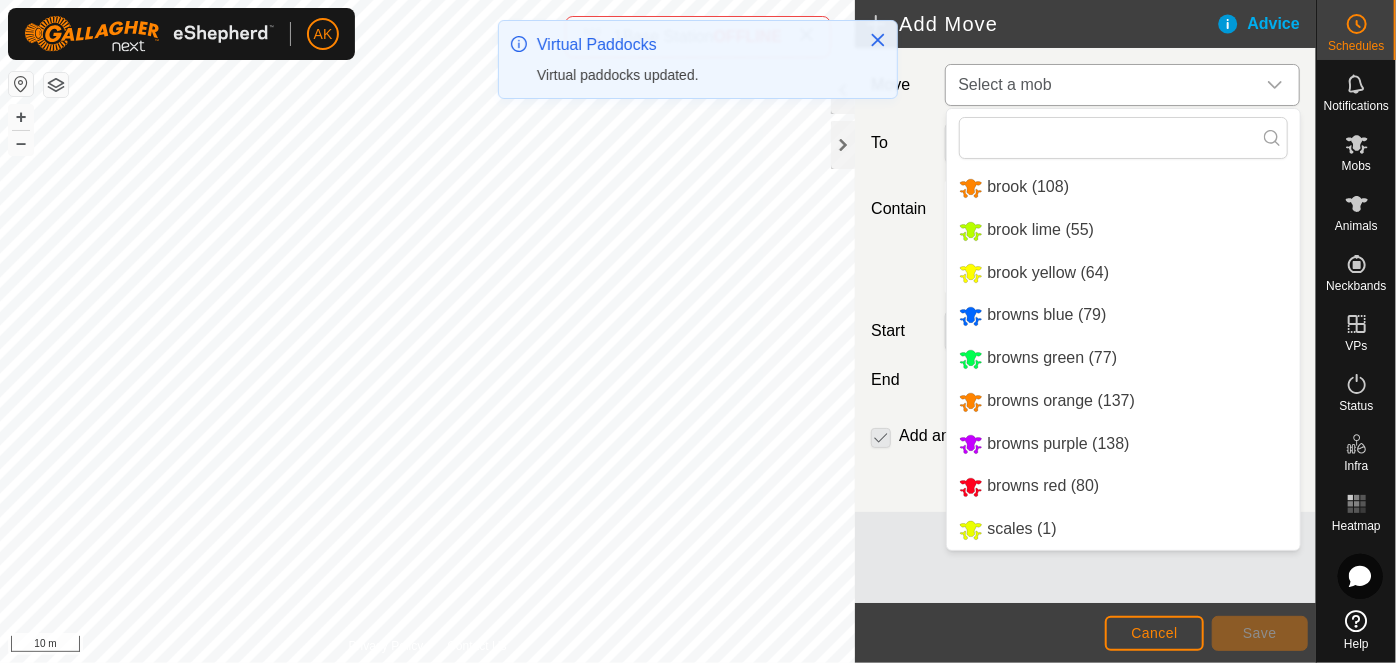 click on "browns green (77)" at bounding box center (1123, 358) 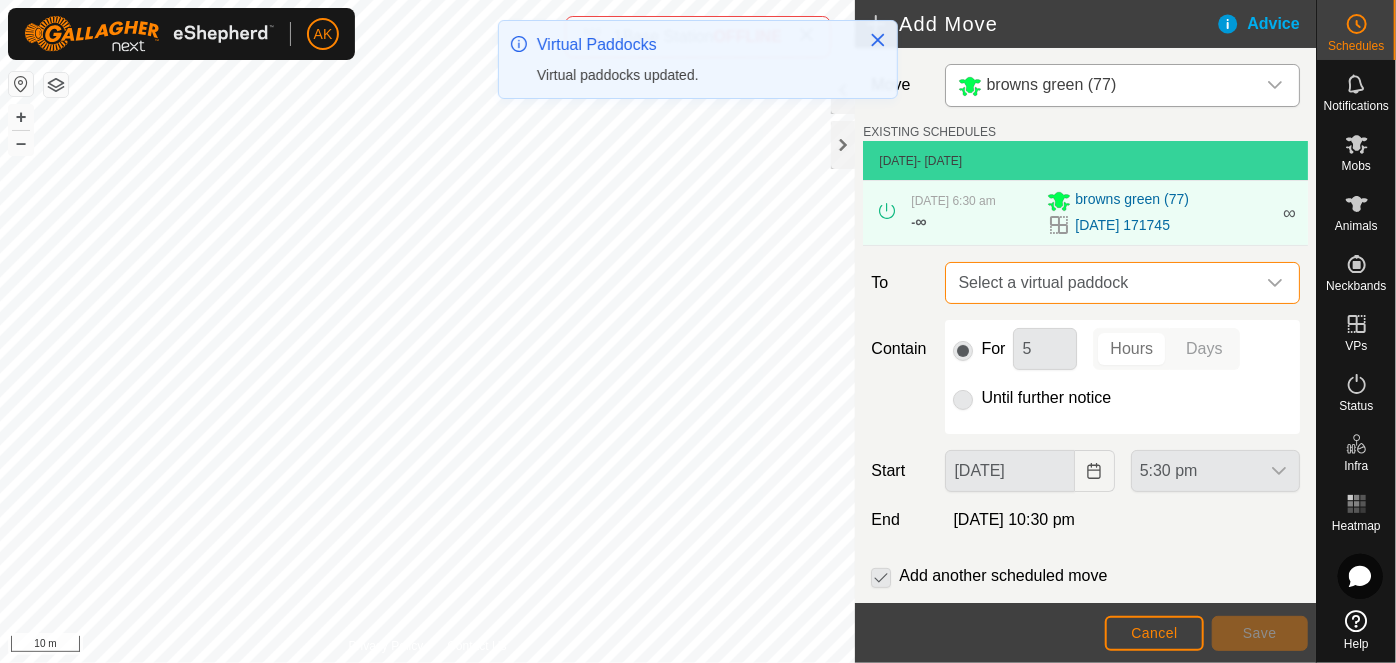 click on "Select a virtual paddock" at bounding box center (1102, 283) 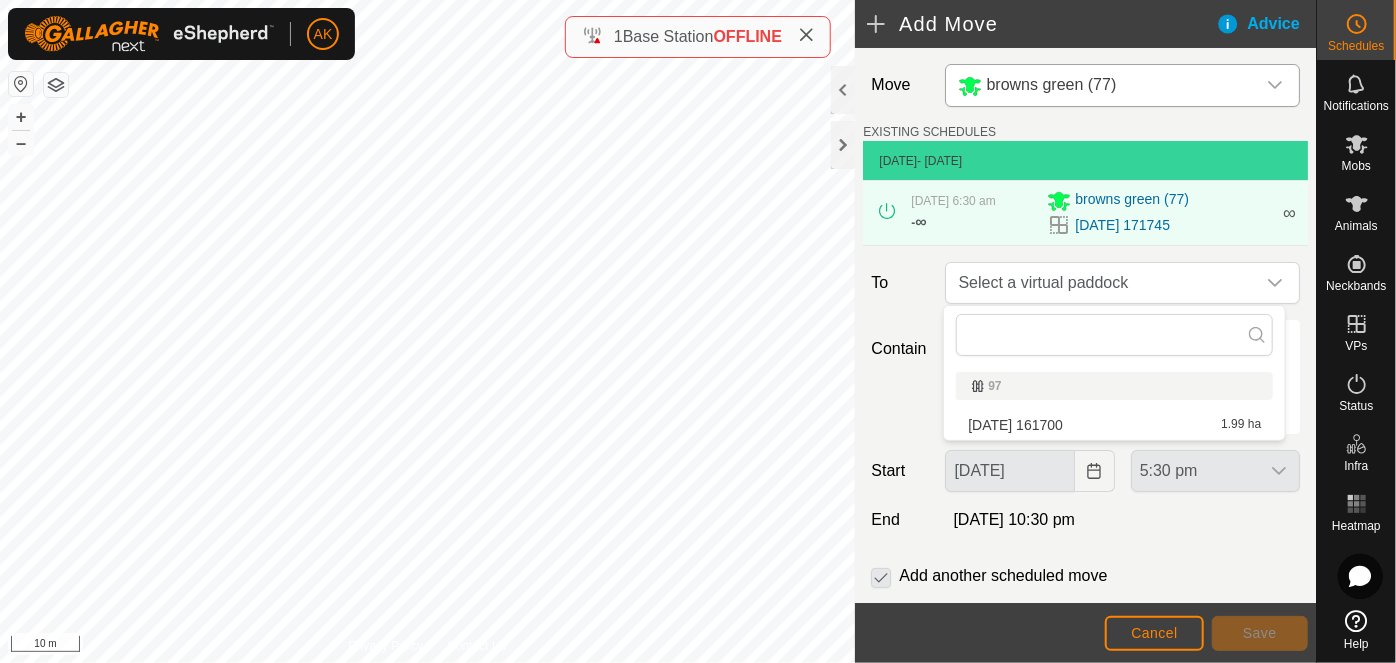 click on "2025-07-18 161700  1.99 ha" at bounding box center (1114, 425) 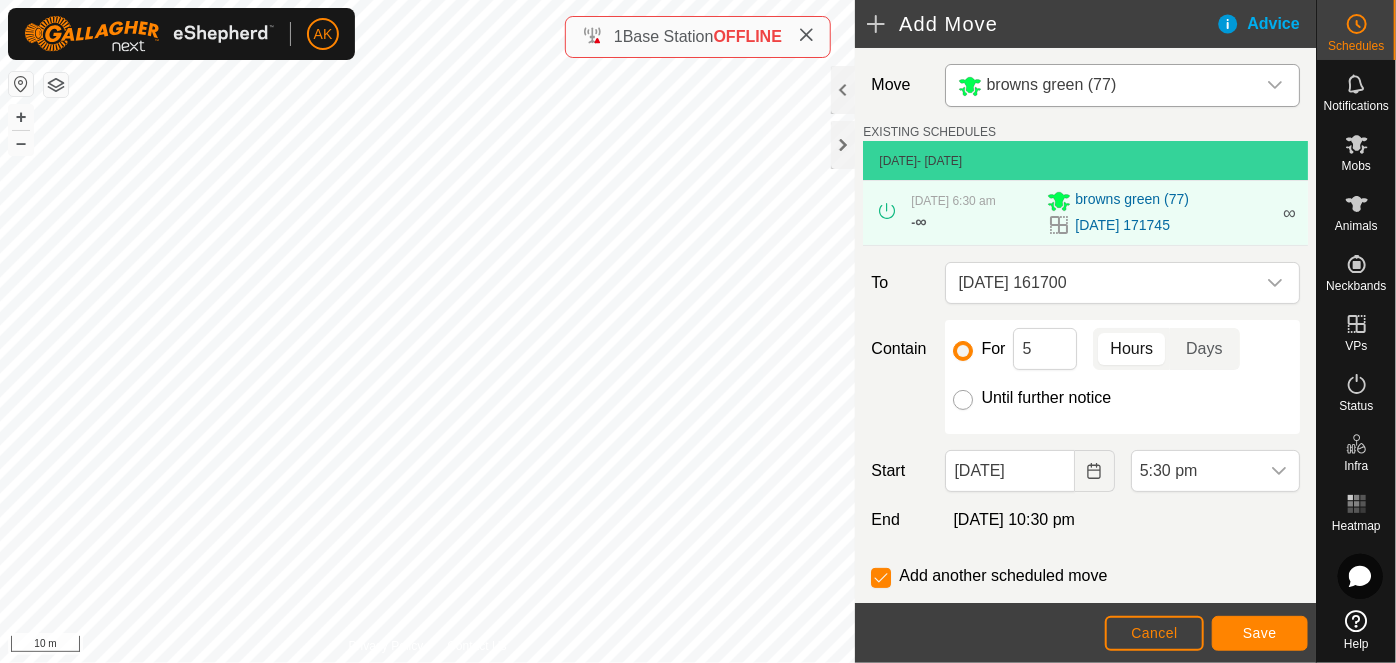 click on "Until further notice" at bounding box center (963, 400) 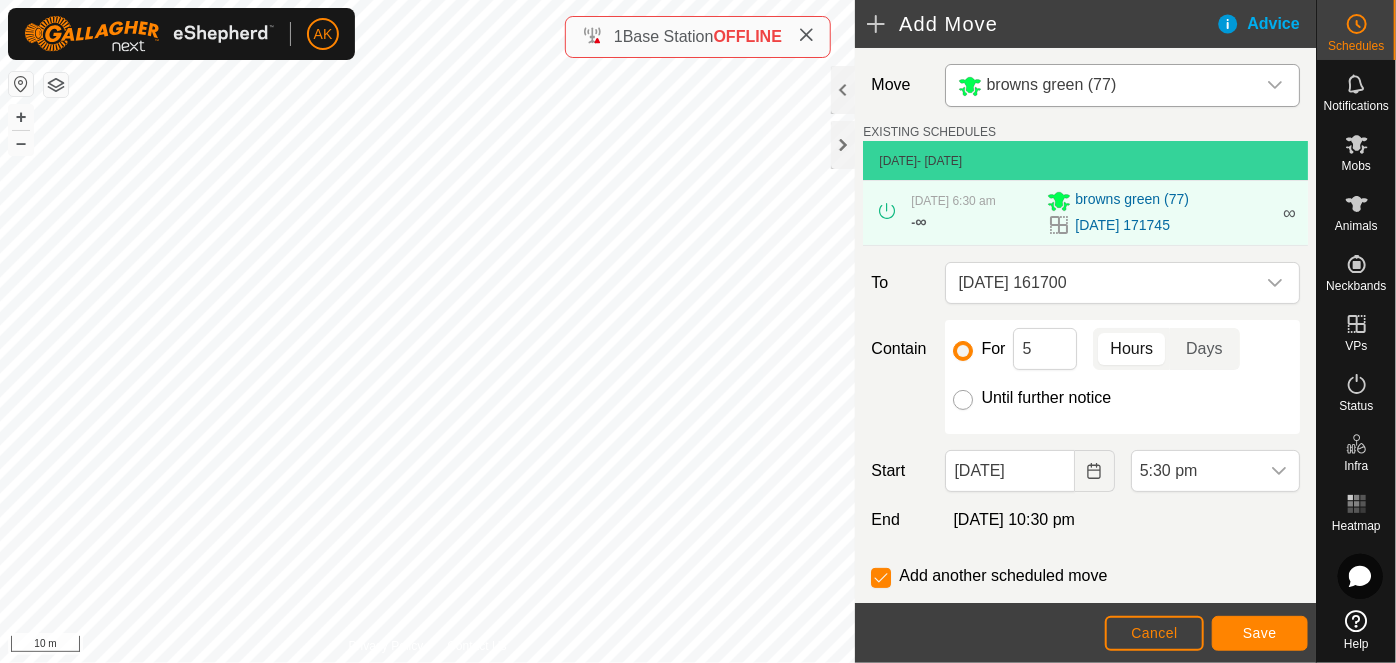 radio on "true" 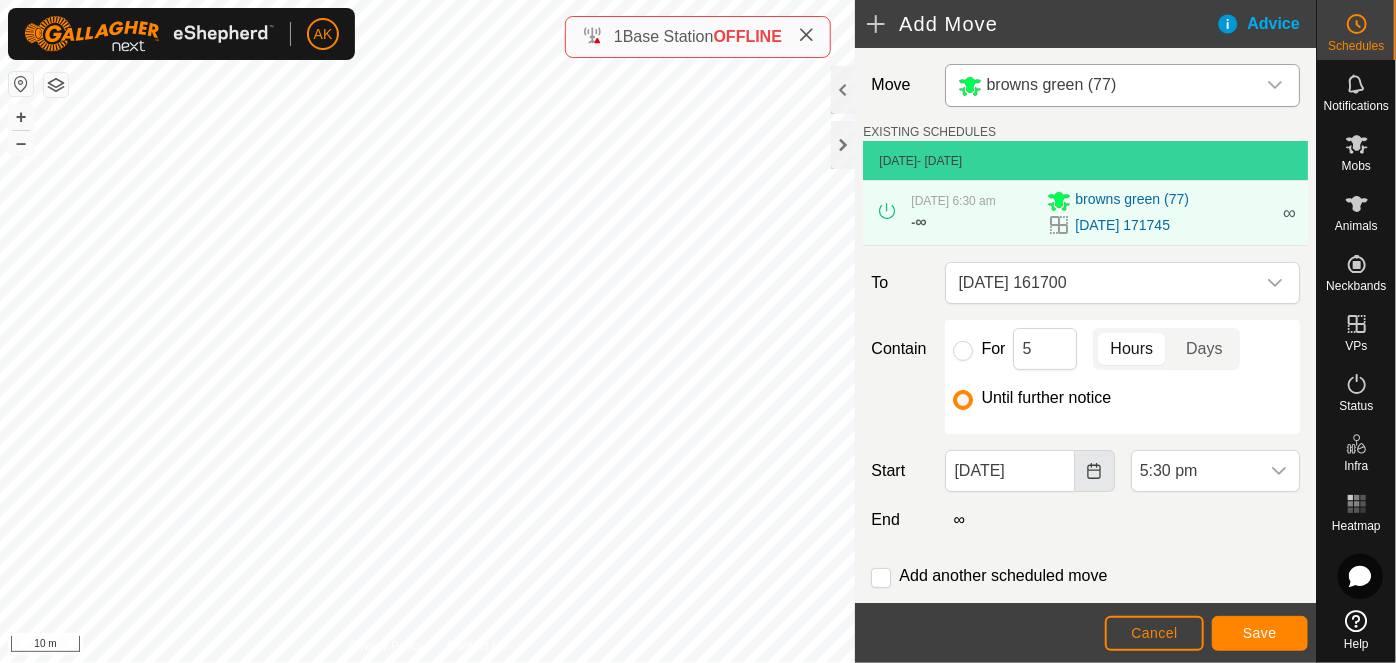 click 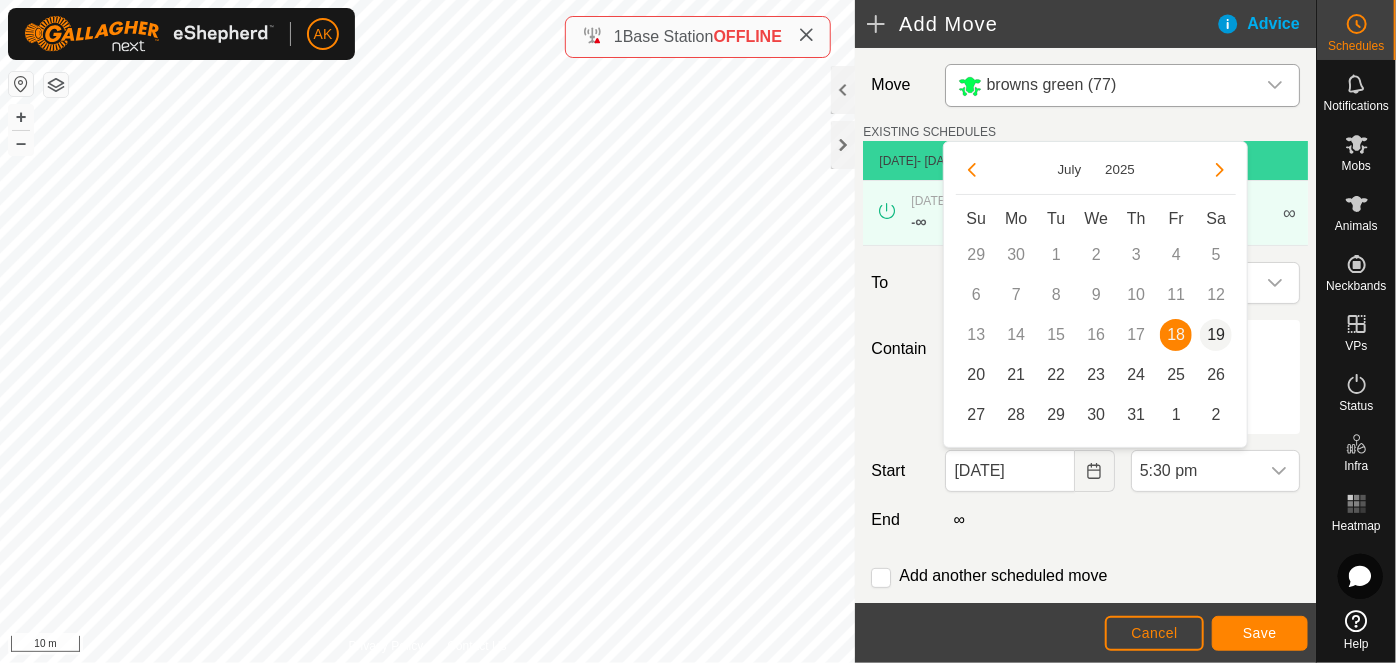 click on "19" at bounding box center (1216, 335) 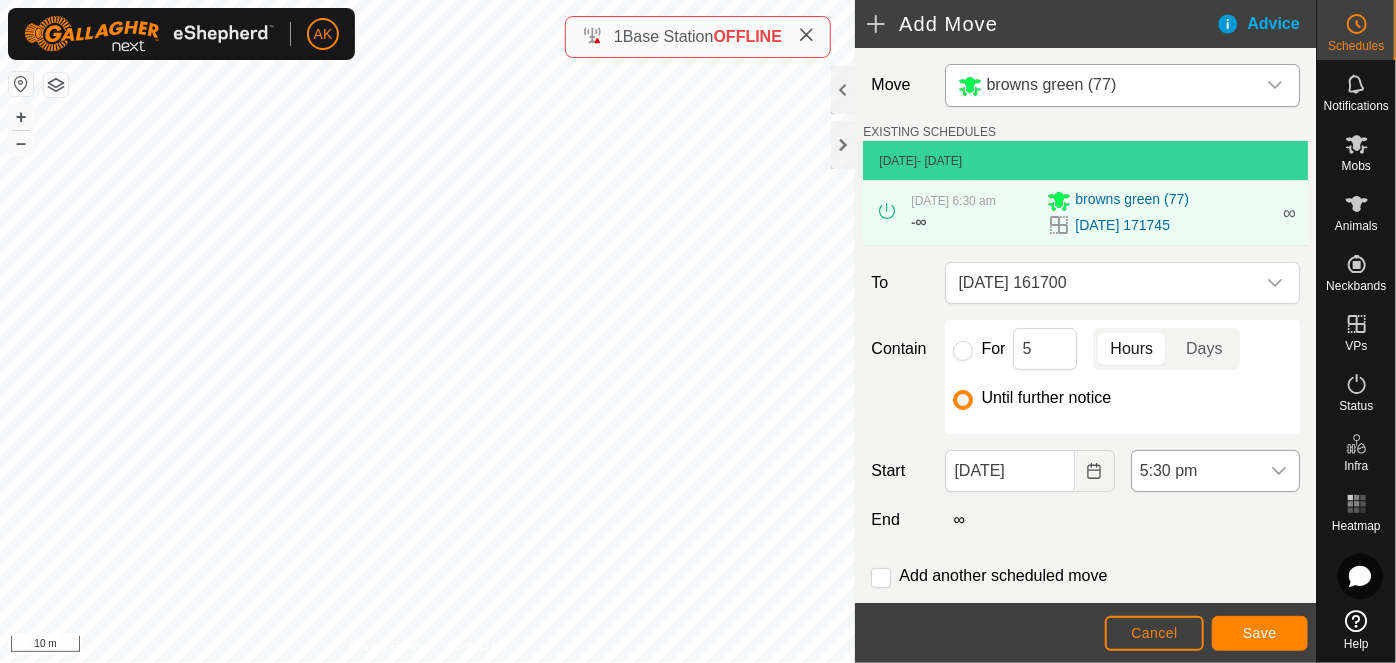 click on "5:30 pm" at bounding box center (1195, 471) 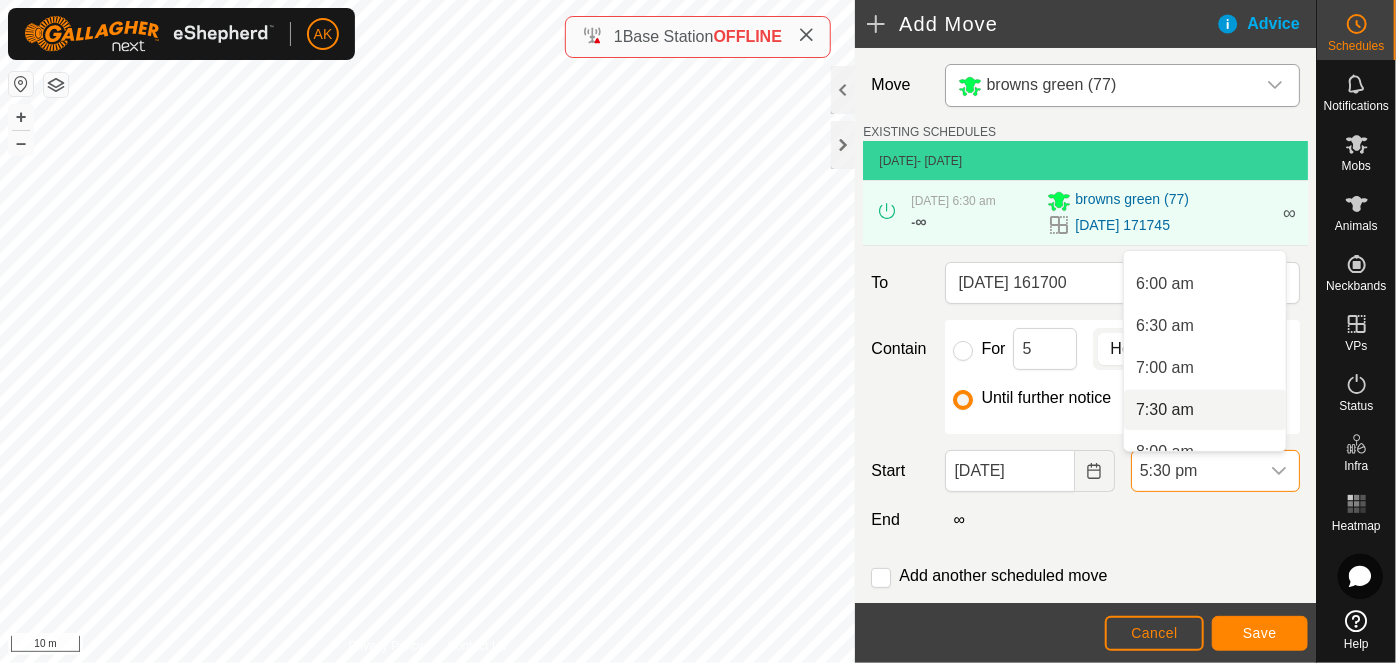 scroll, scrollTop: 400, scrollLeft: 0, axis: vertical 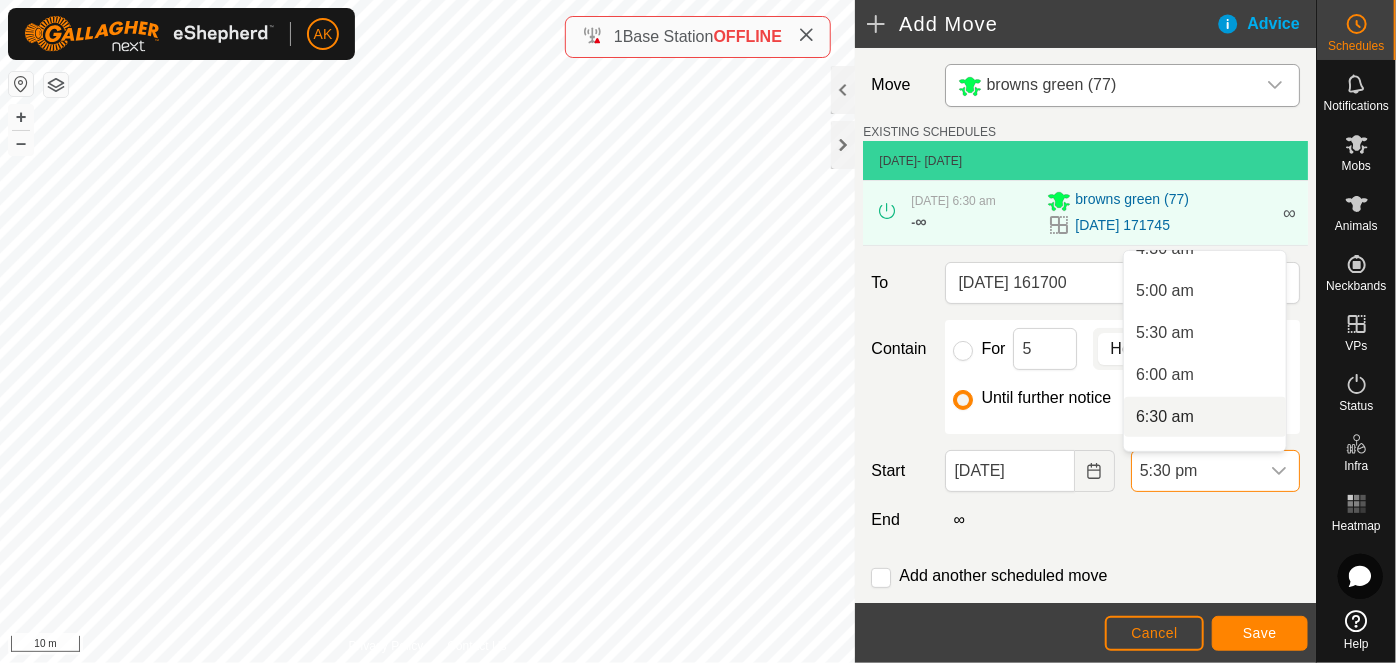 click on "6:30 am" at bounding box center [1205, 417] 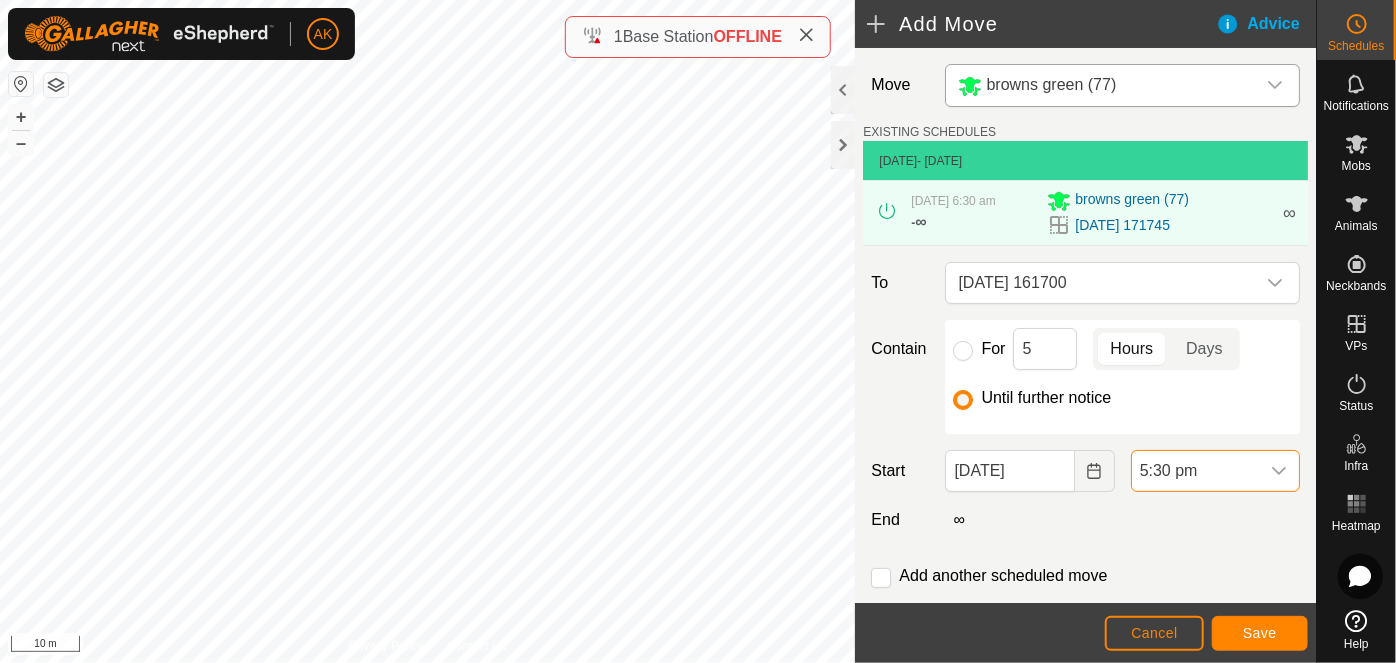 scroll, scrollTop: 1309, scrollLeft: 0, axis: vertical 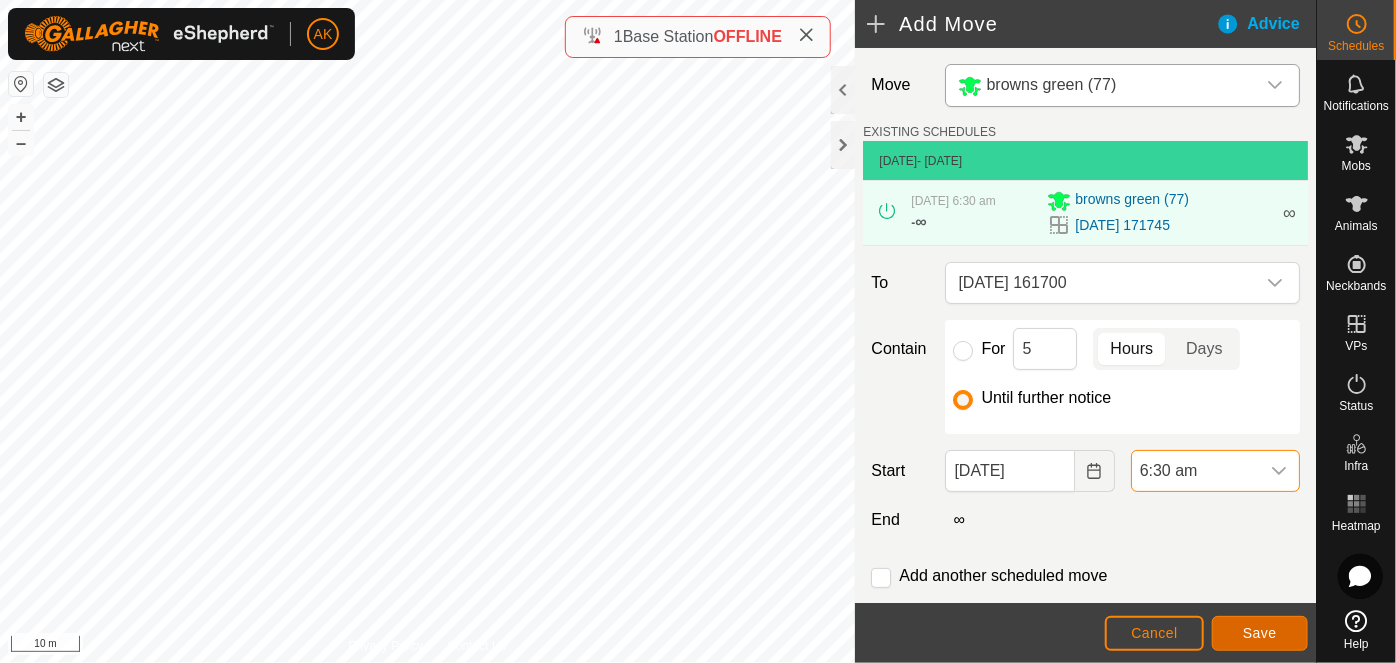 click on "Save" 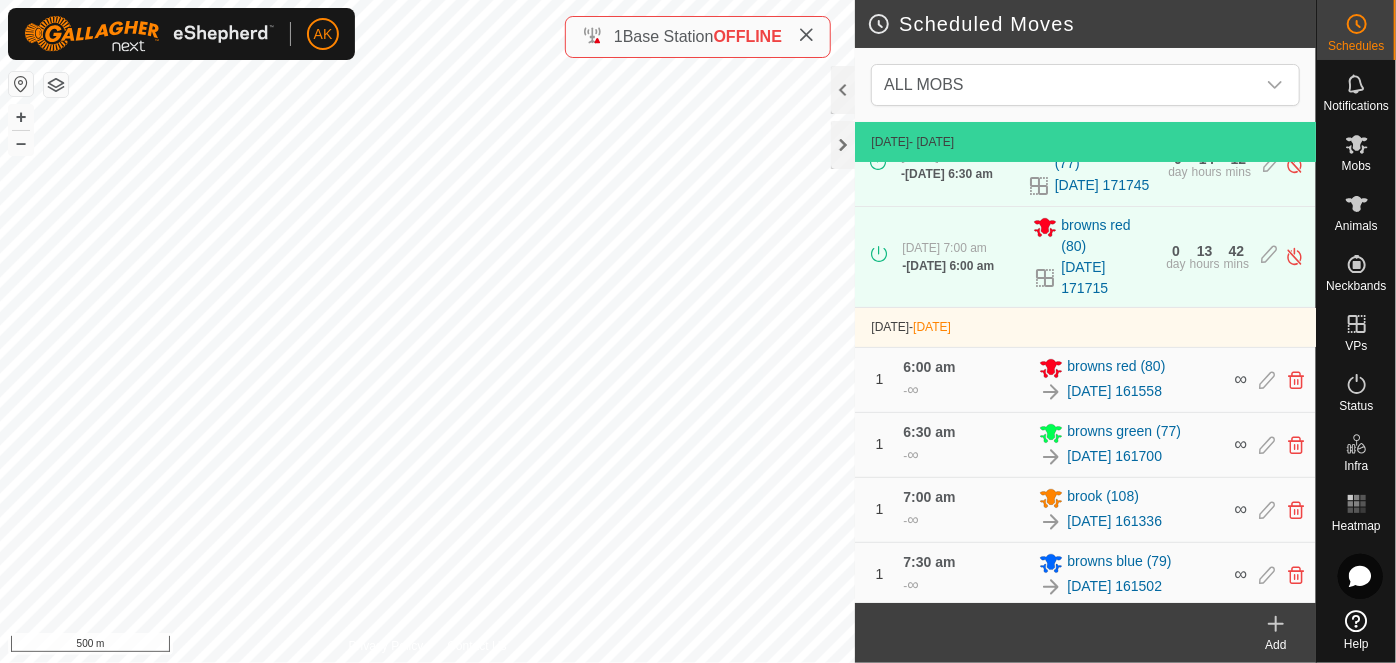 scroll, scrollTop: 45, scrollLeft: 0, axis: vertical 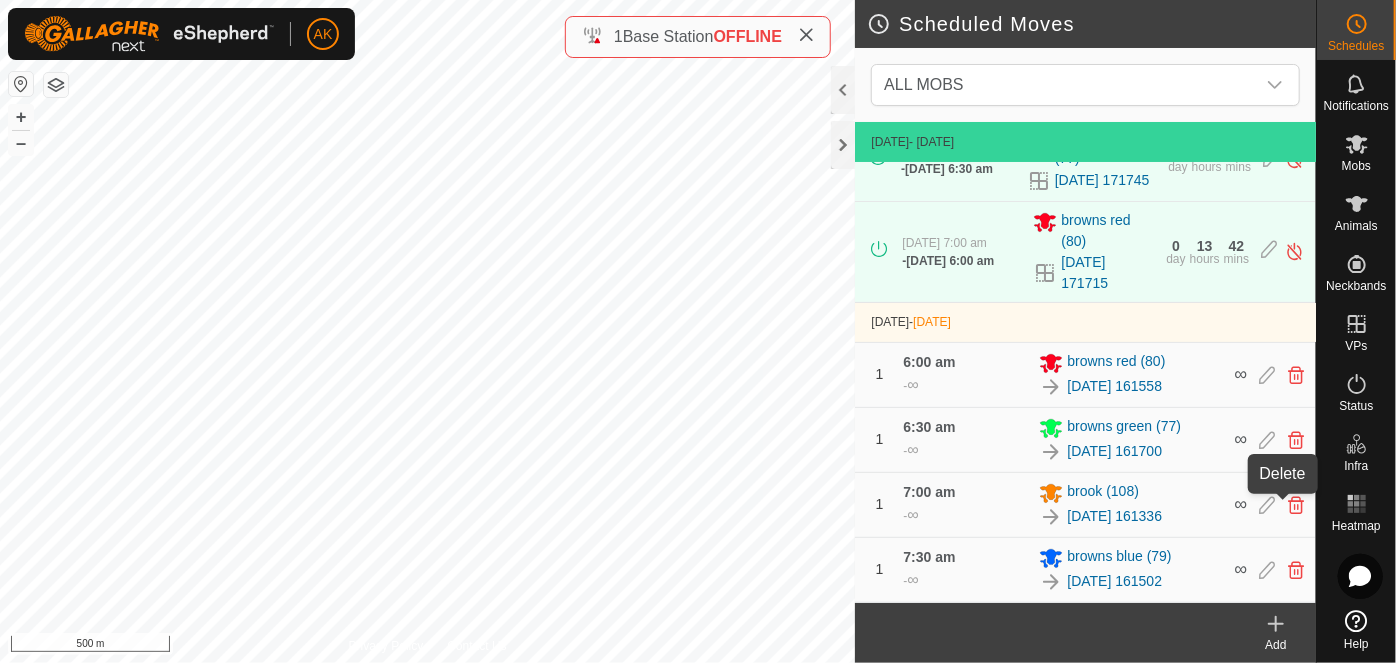 click at bounding box center (1296, 505) 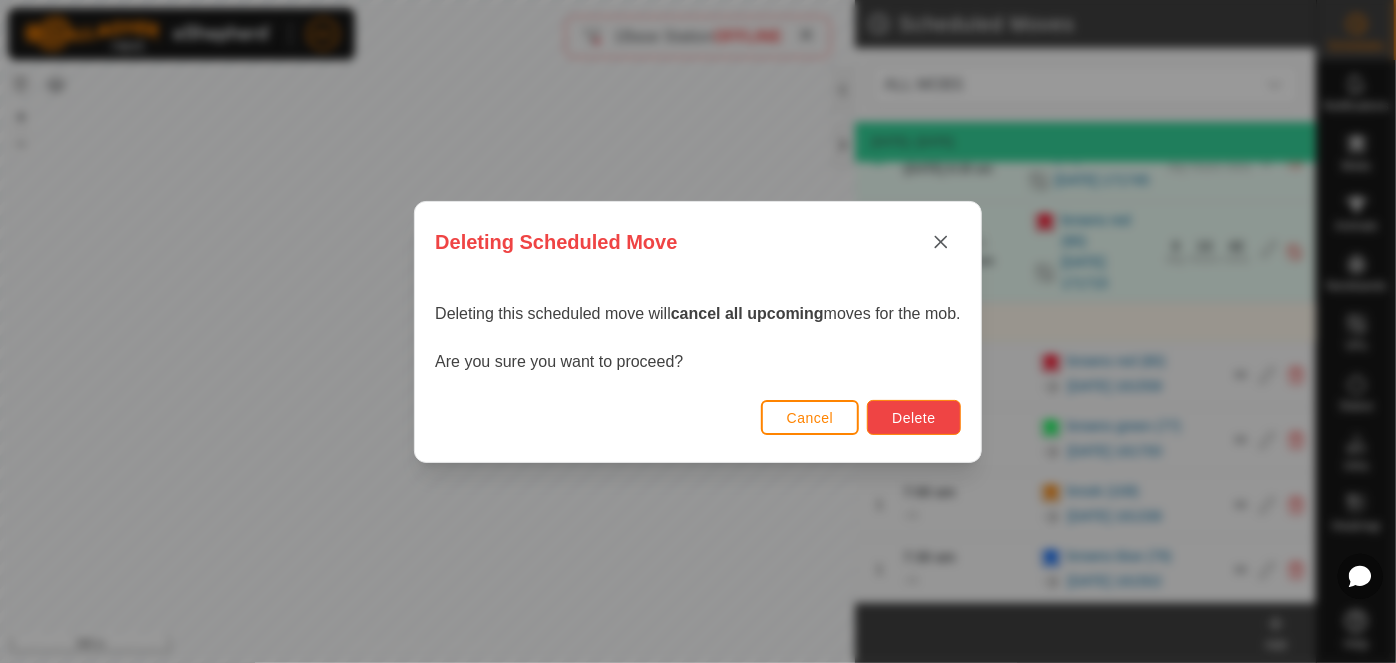 click on "Delete" at bounding box center (913, 418) 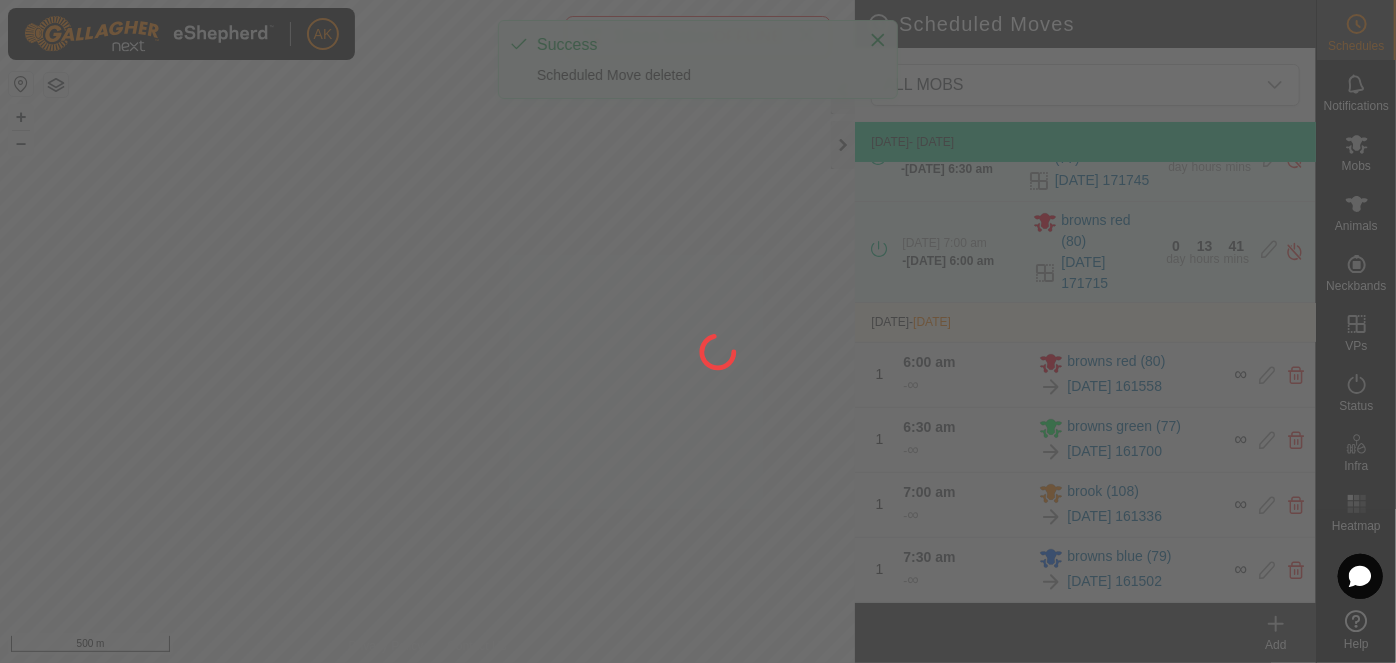 scroll, scrollTop: 0, scrollLeft: 0, axis: both 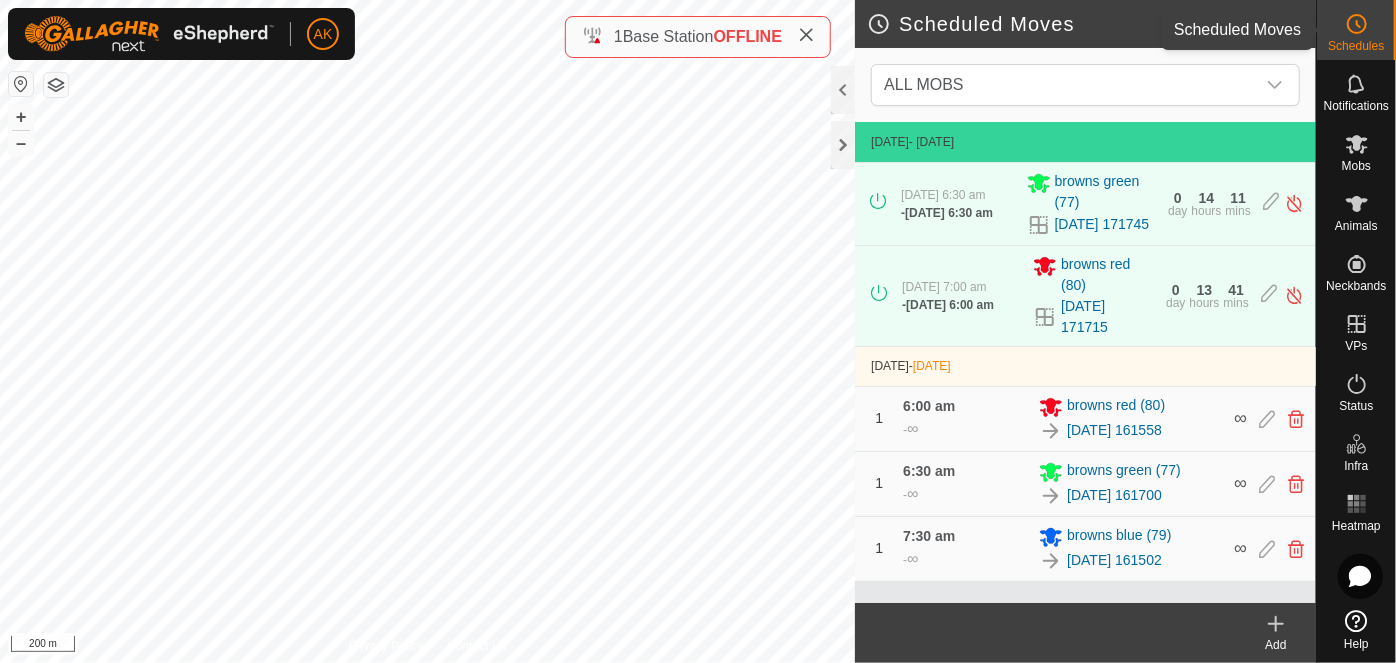click on "Schedules" at bounding box center (1356, 46) 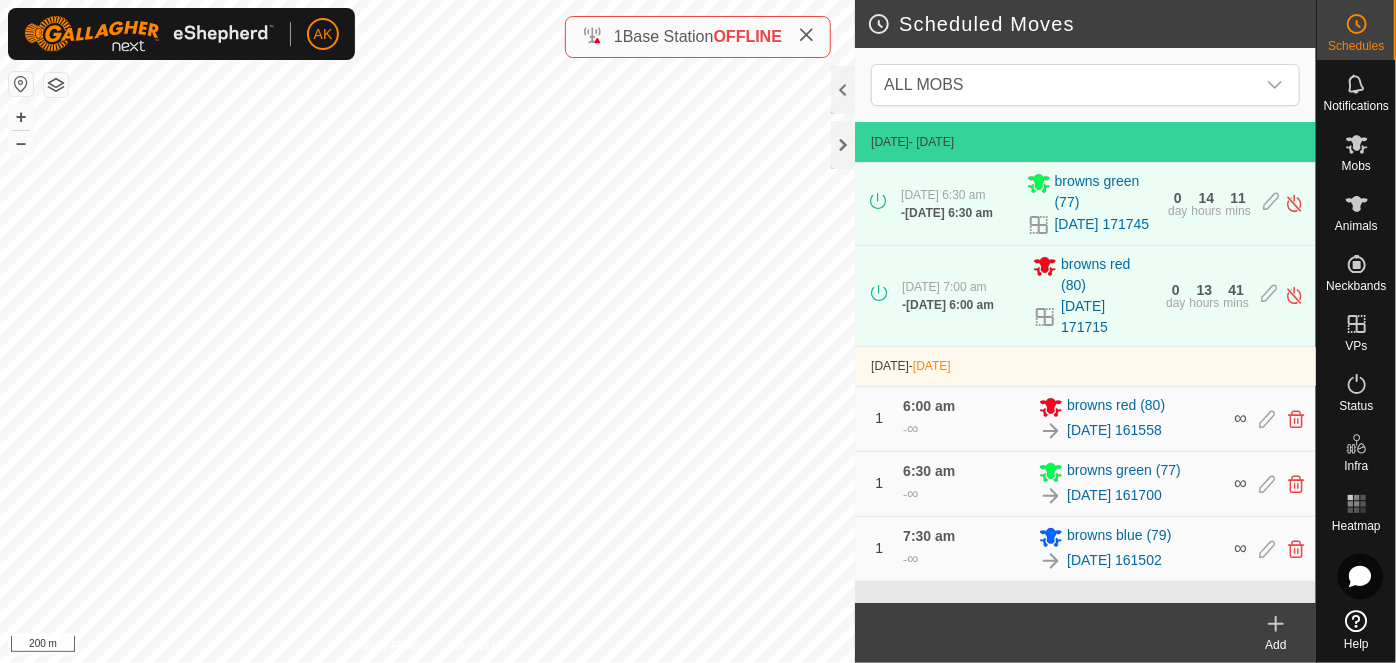 click 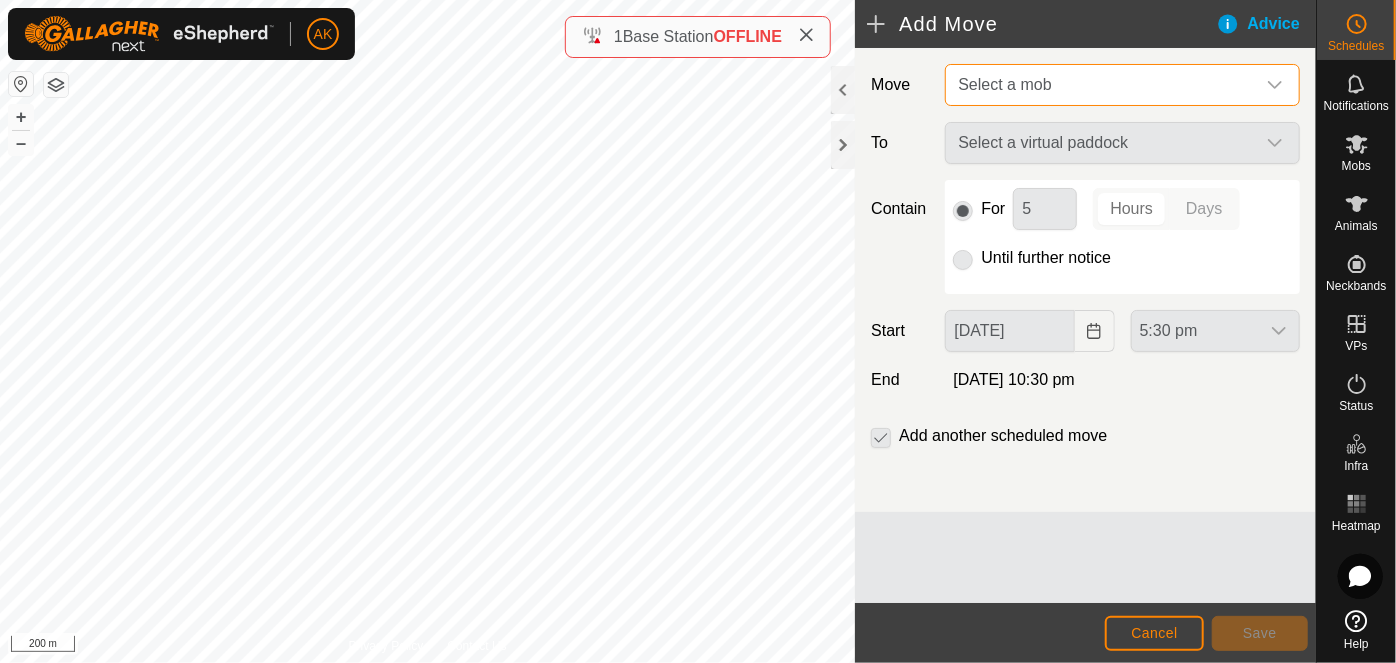 click on "Select a mob" at bounding box center [1004, 84] 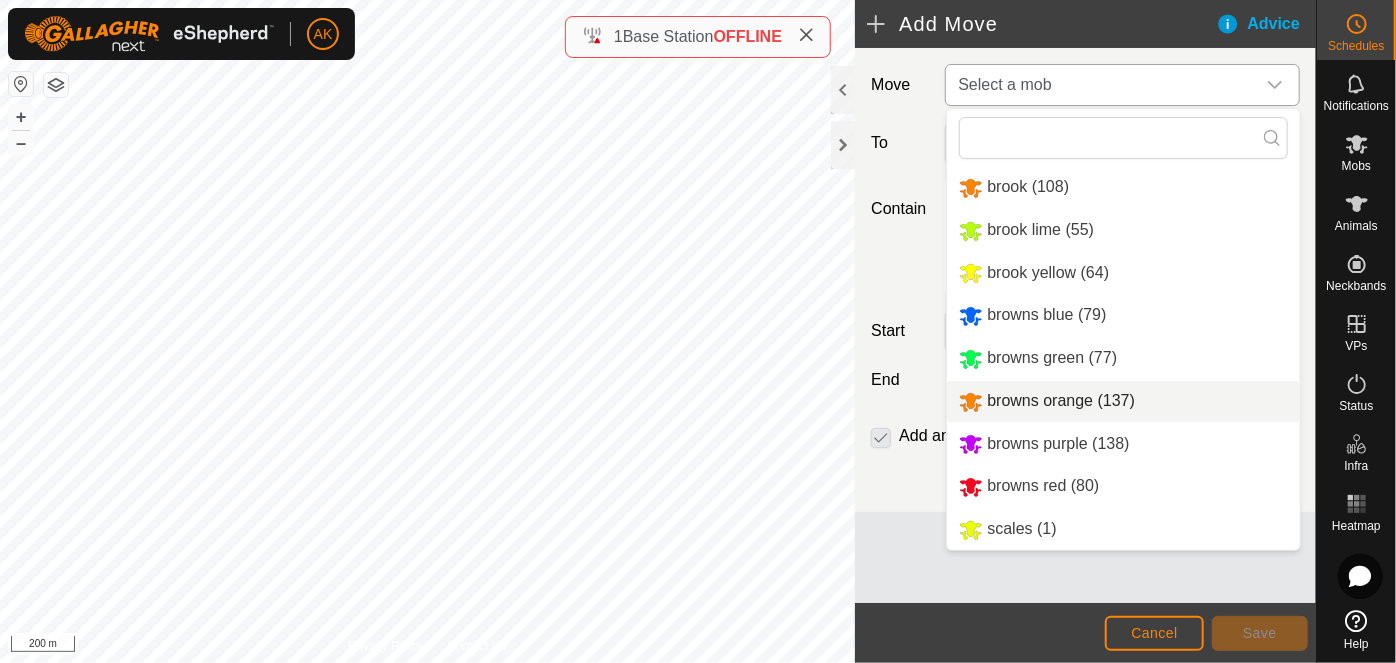 click on "browns orange (137)" at bounding box center [1123, 401] 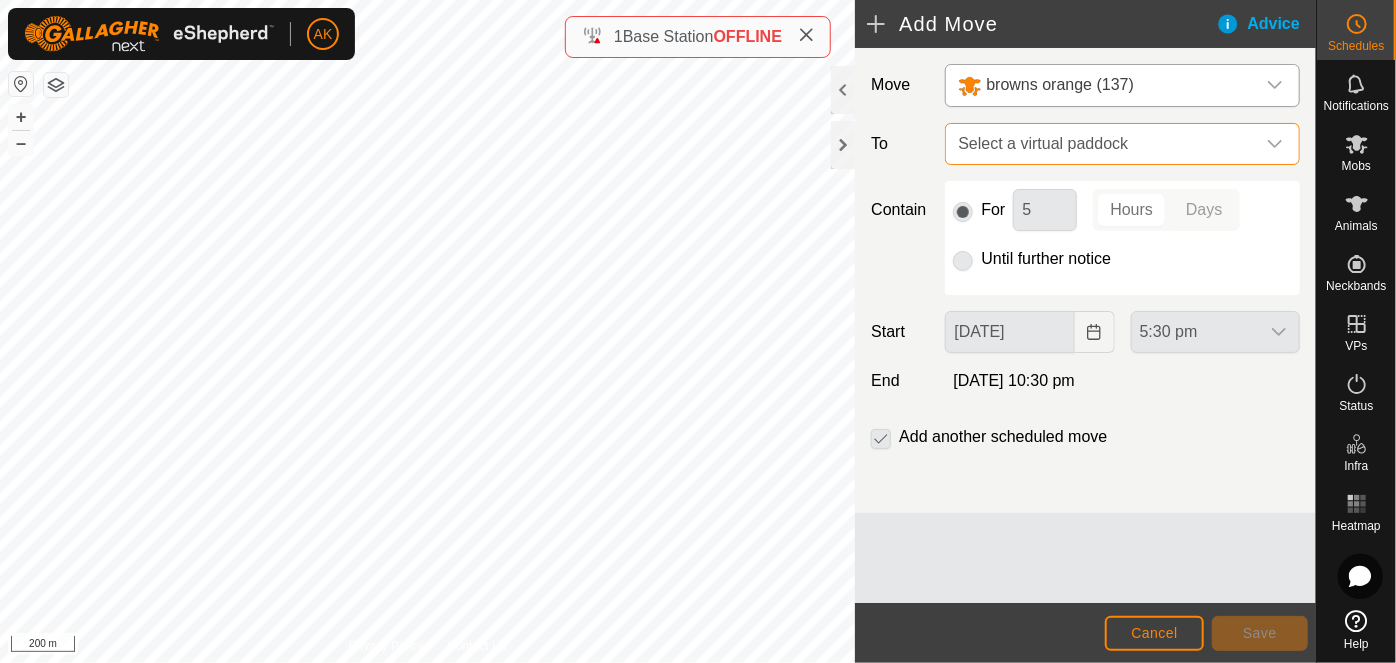 click on "Select a virtual paddock" at bounding box center (1102, 144) 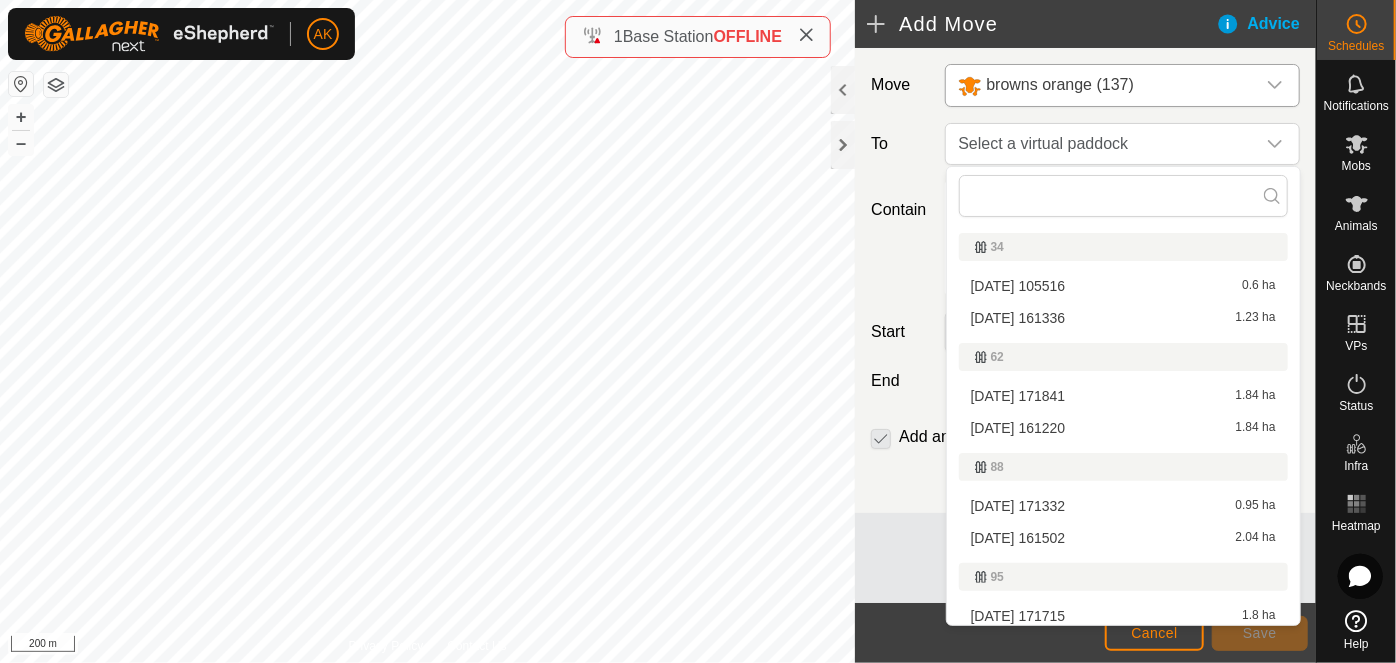 click on "2025-07-18 161336  1.23 ha" at bounding box center [1123, 318] 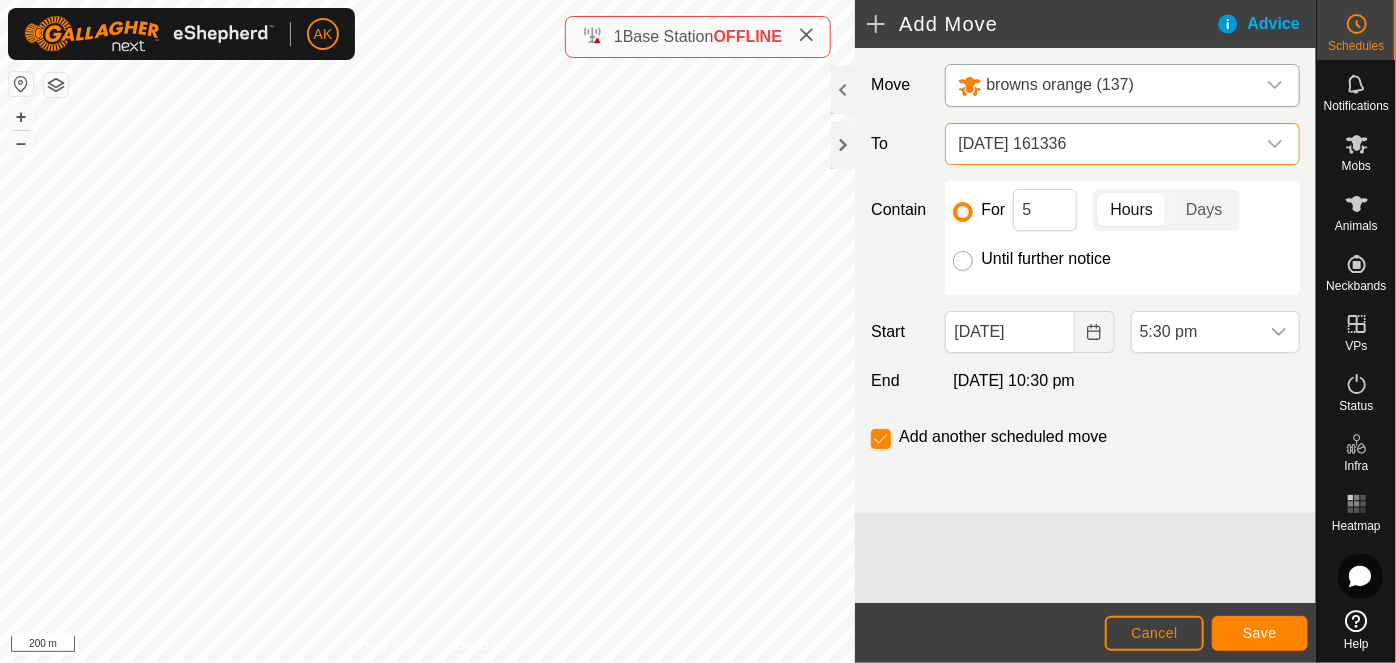 click on "Until further notice" at bounding box center (963, 261) 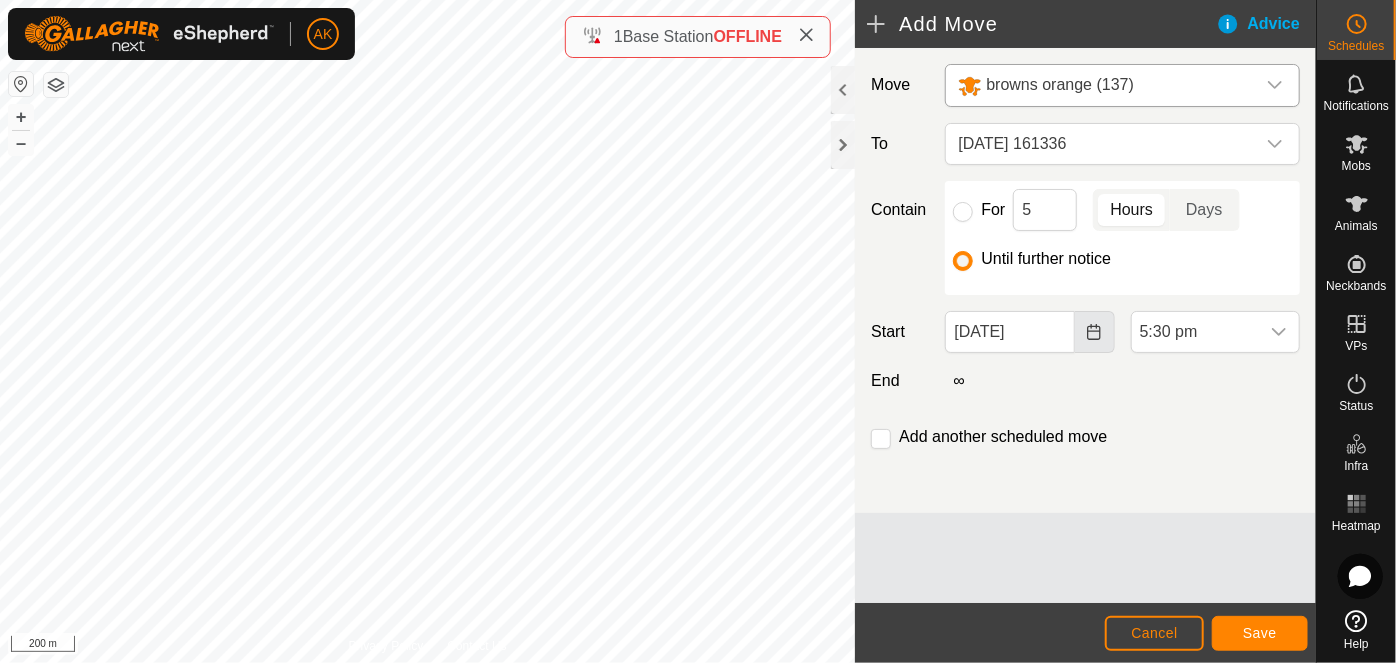 click 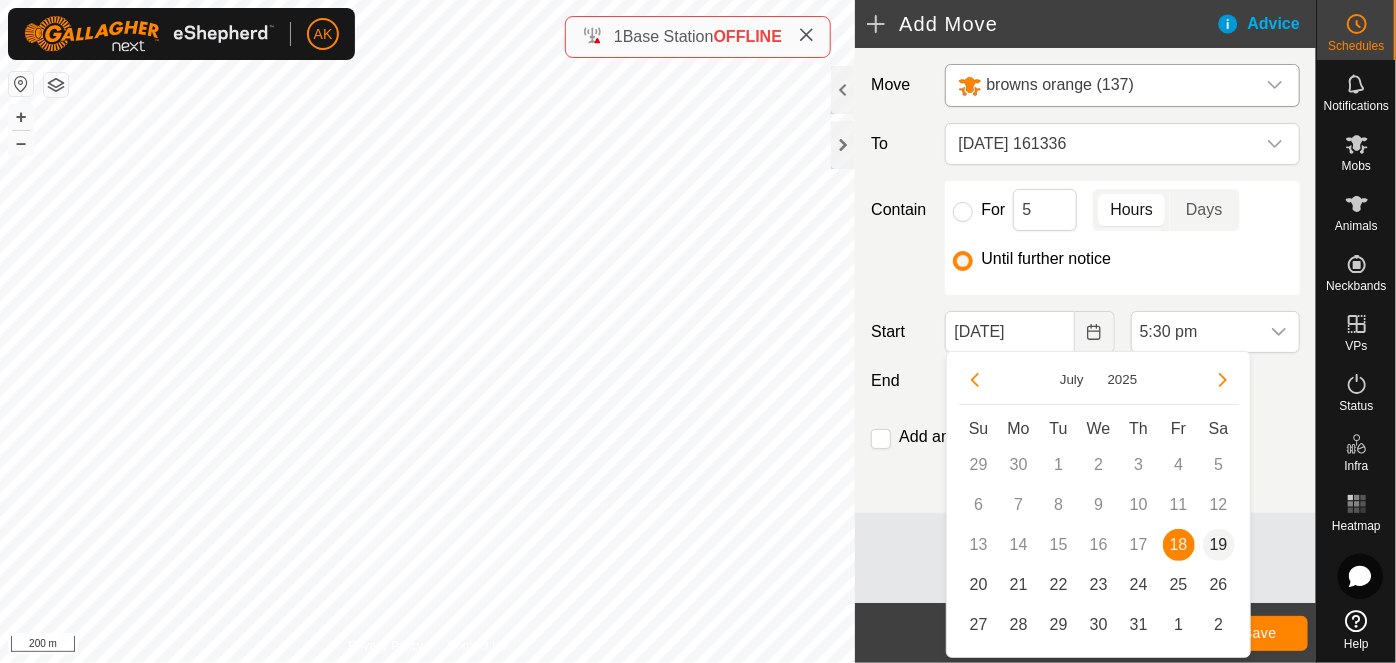 click on "19" at bounding box center (1219, 545) 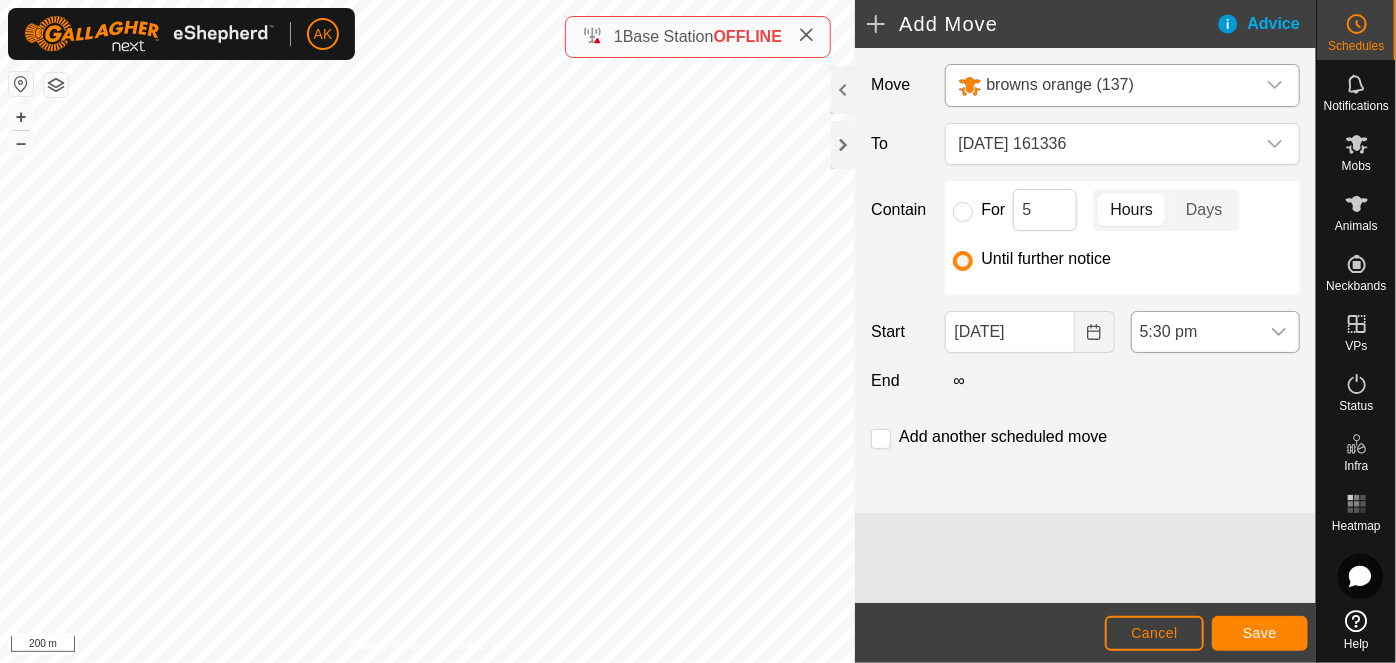 click on "5:30 pm" at bounding box center (1195, 332) 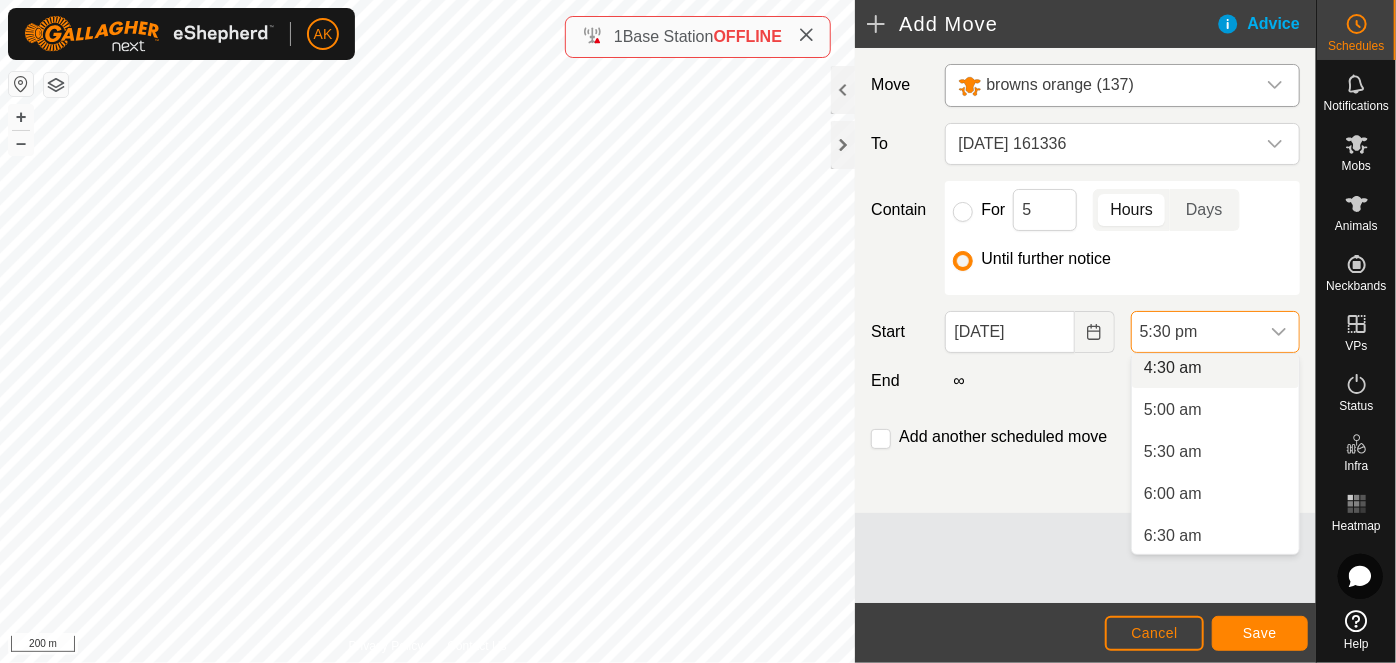 scroll, scrollTop: 483, scrollLeft: 0, axis: vertical 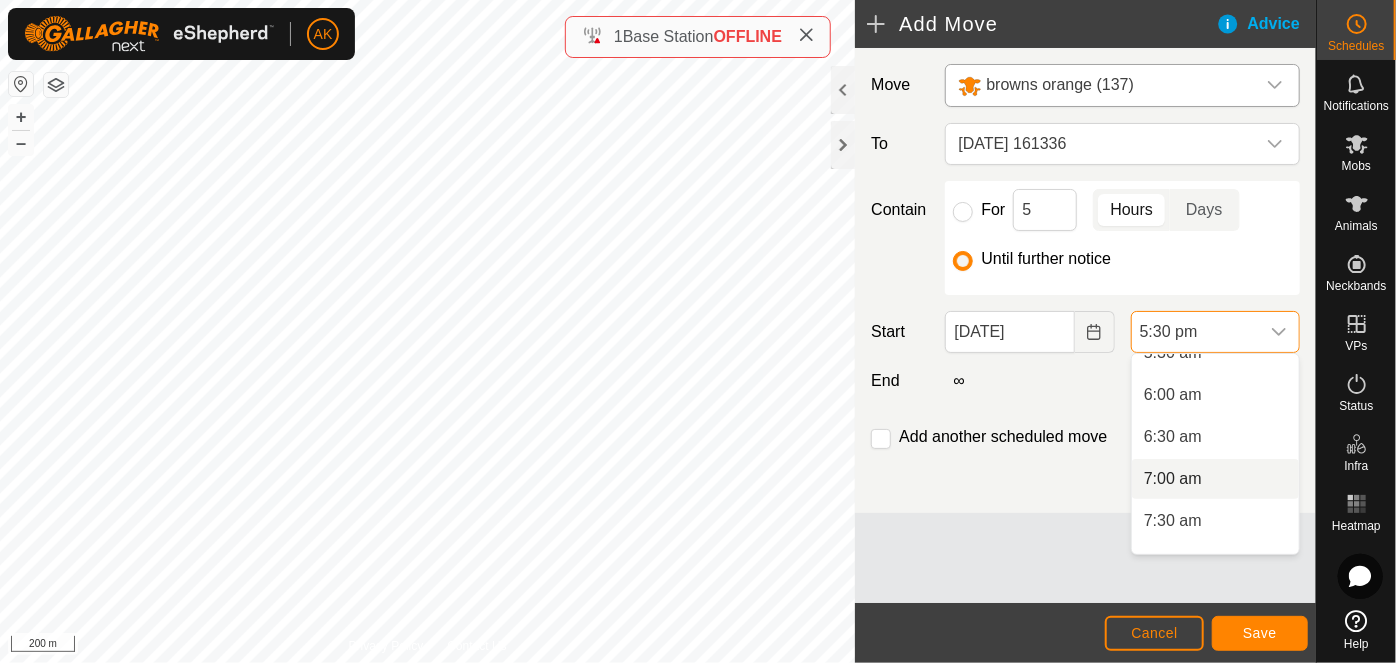 click on "7:00 am" at bounding box center [1215, 479] 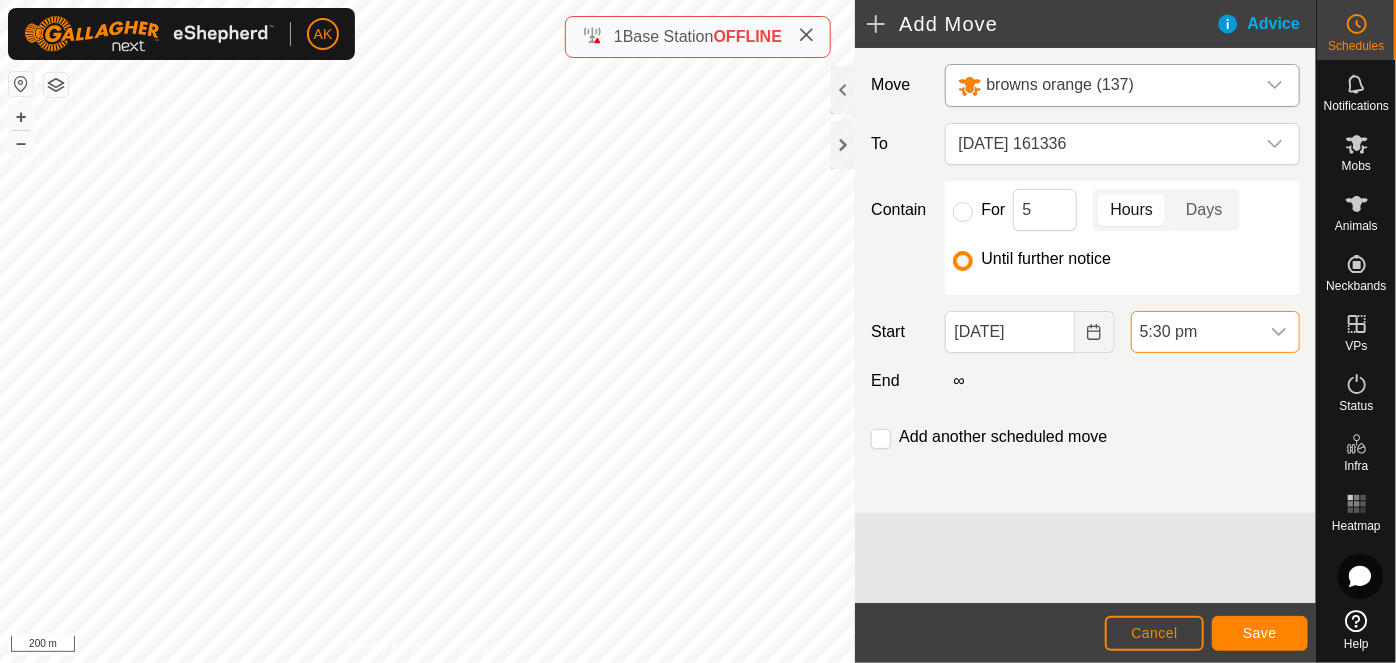 scroll, scrollTop: 1309, scrollLeft: 0, axis: vertical 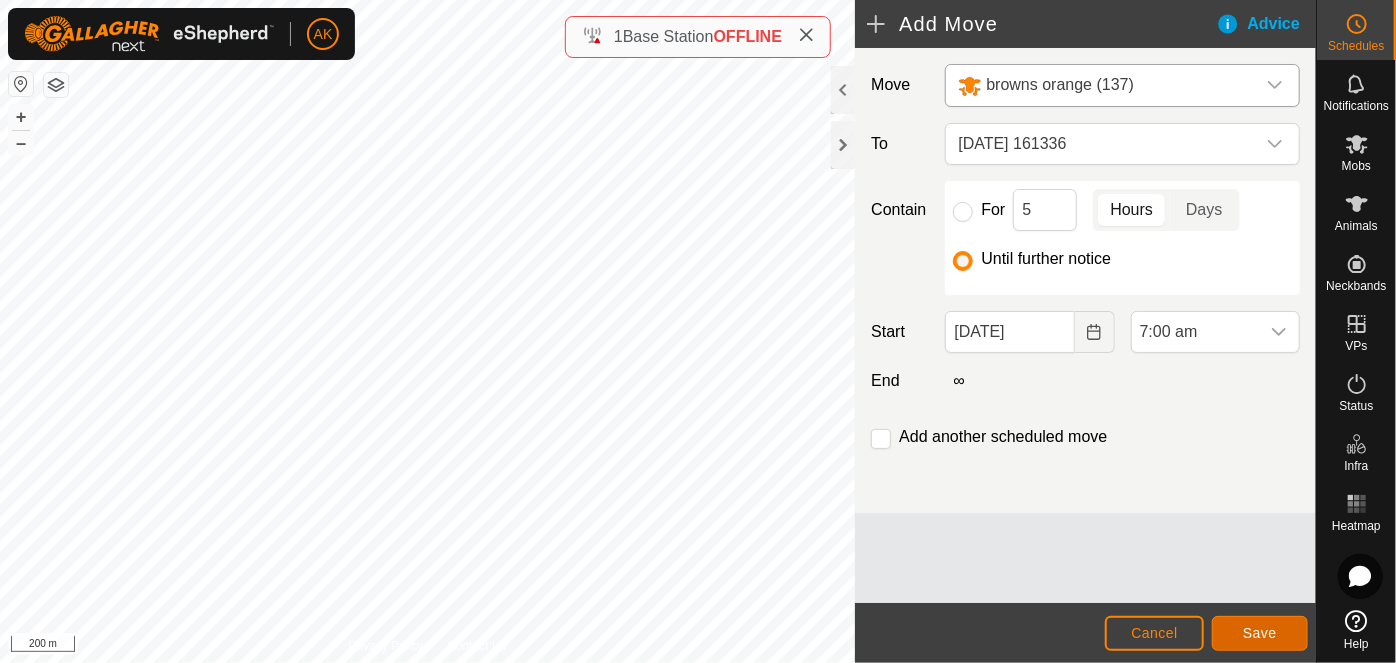 click on "Save" 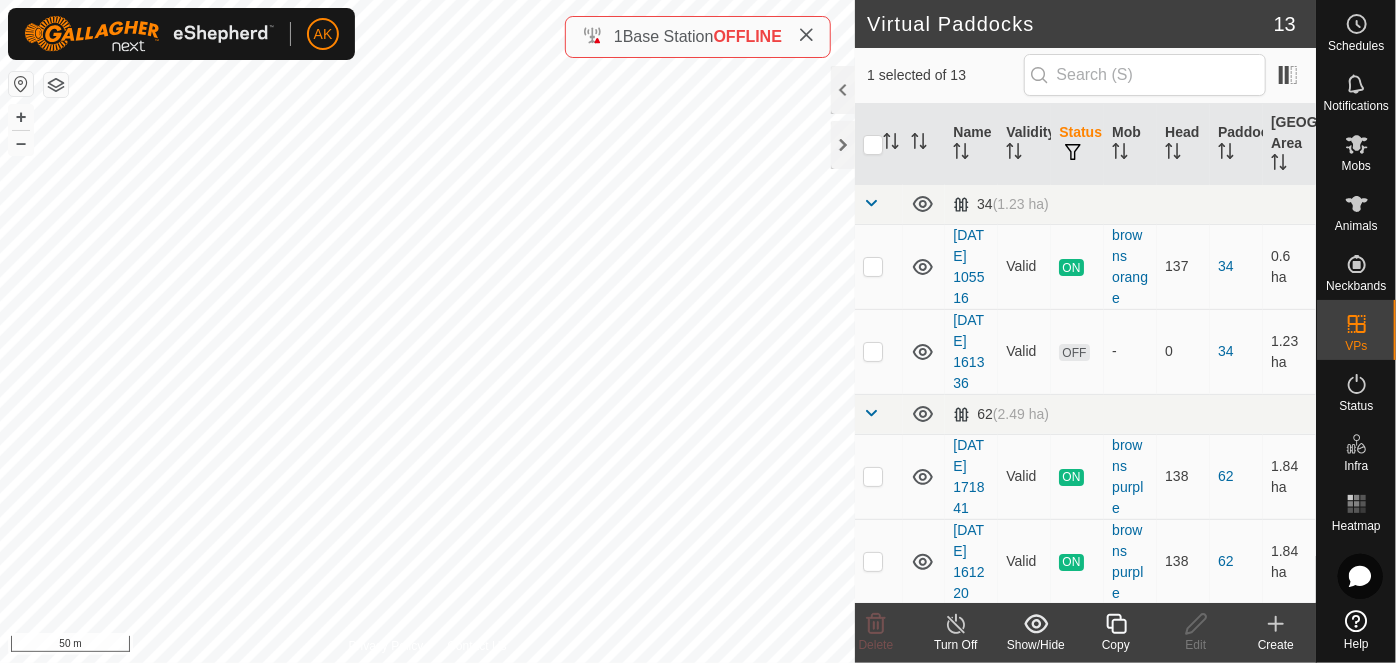 click 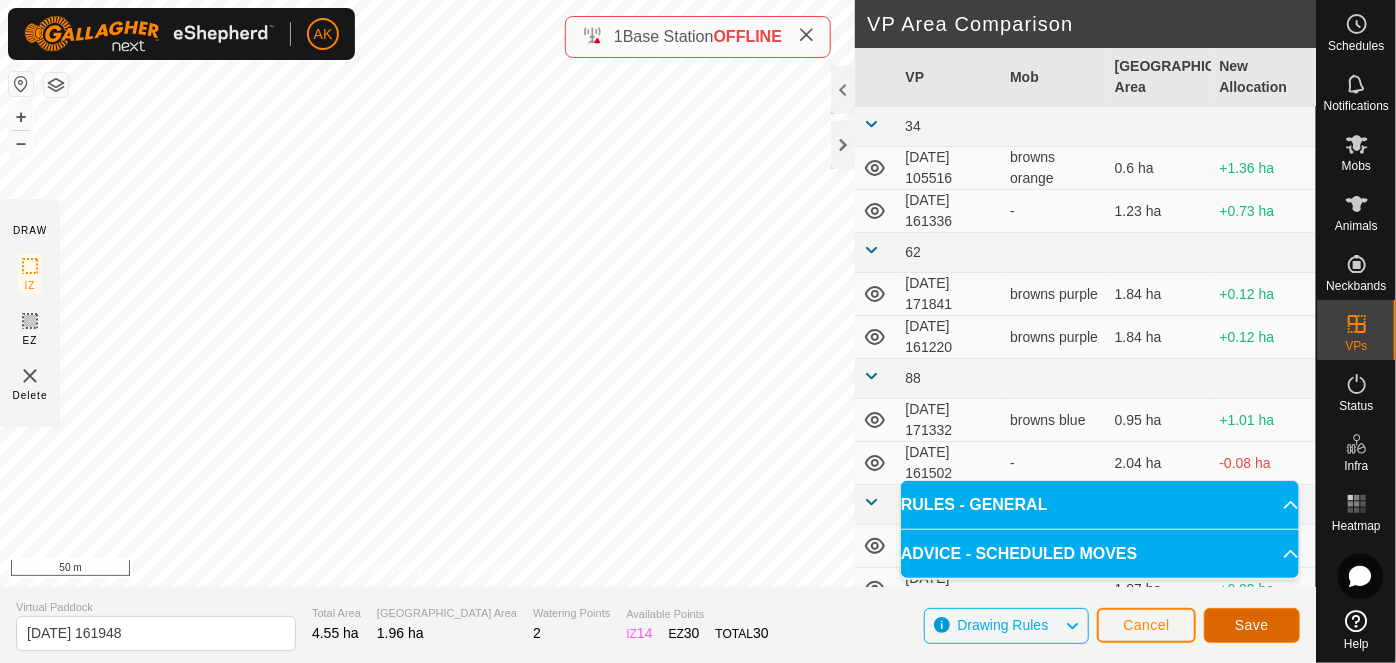 click on "Save" 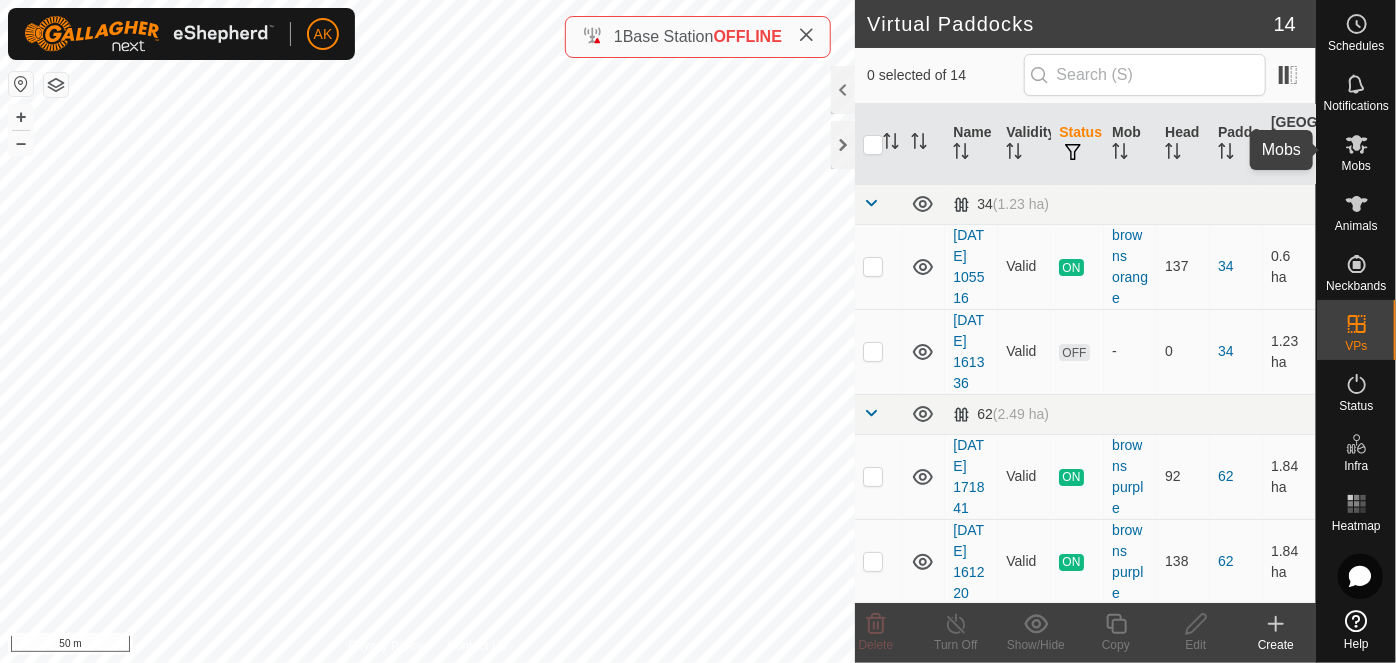 click 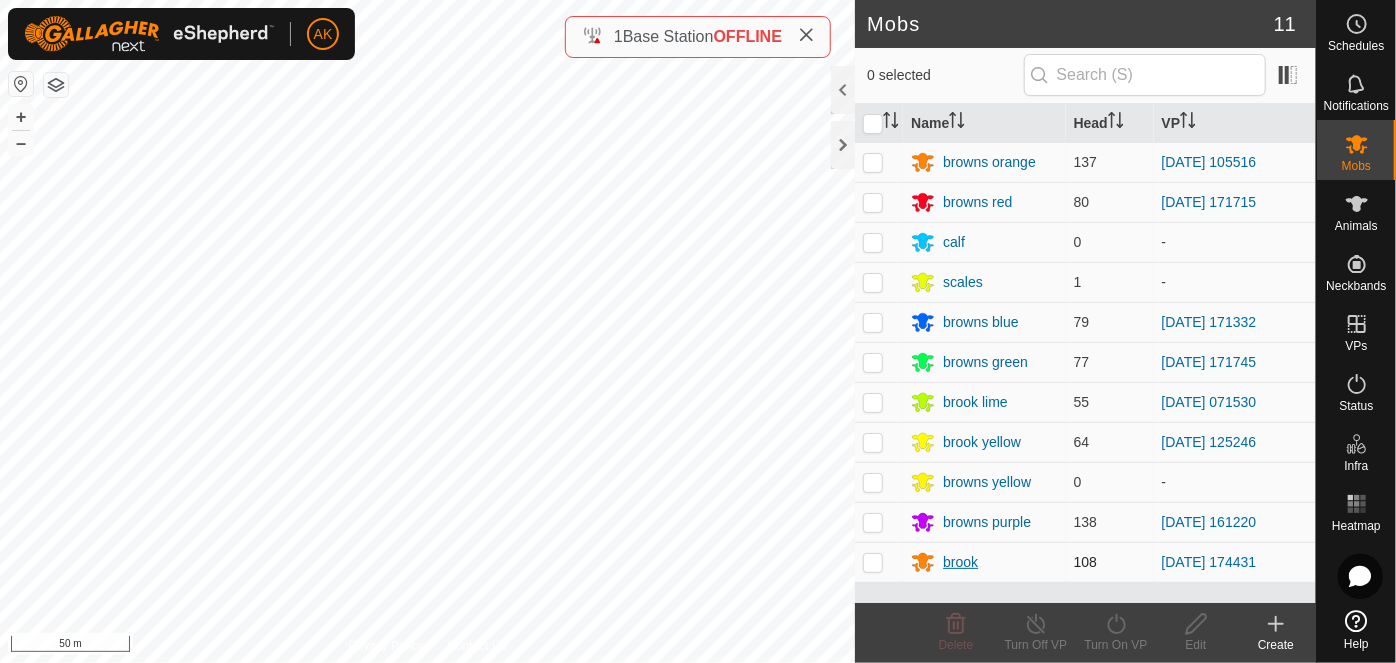 click on "brook" at bounding box center [960, 562] 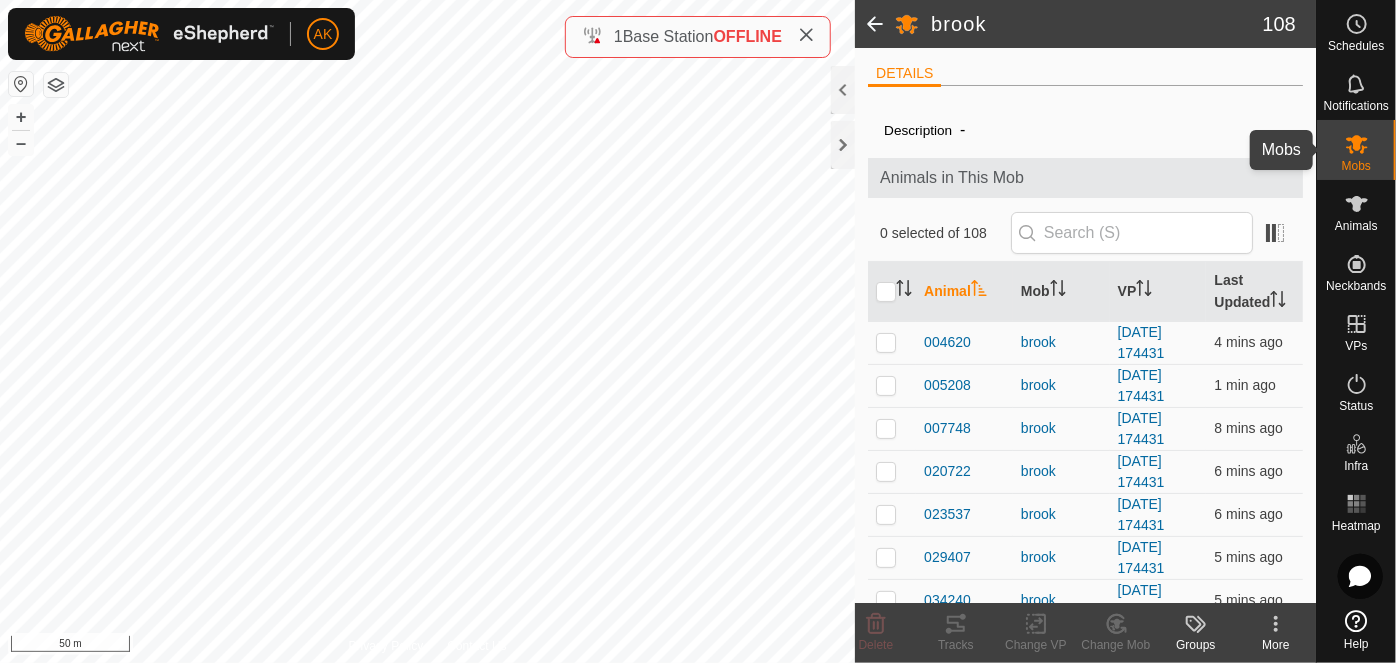 click 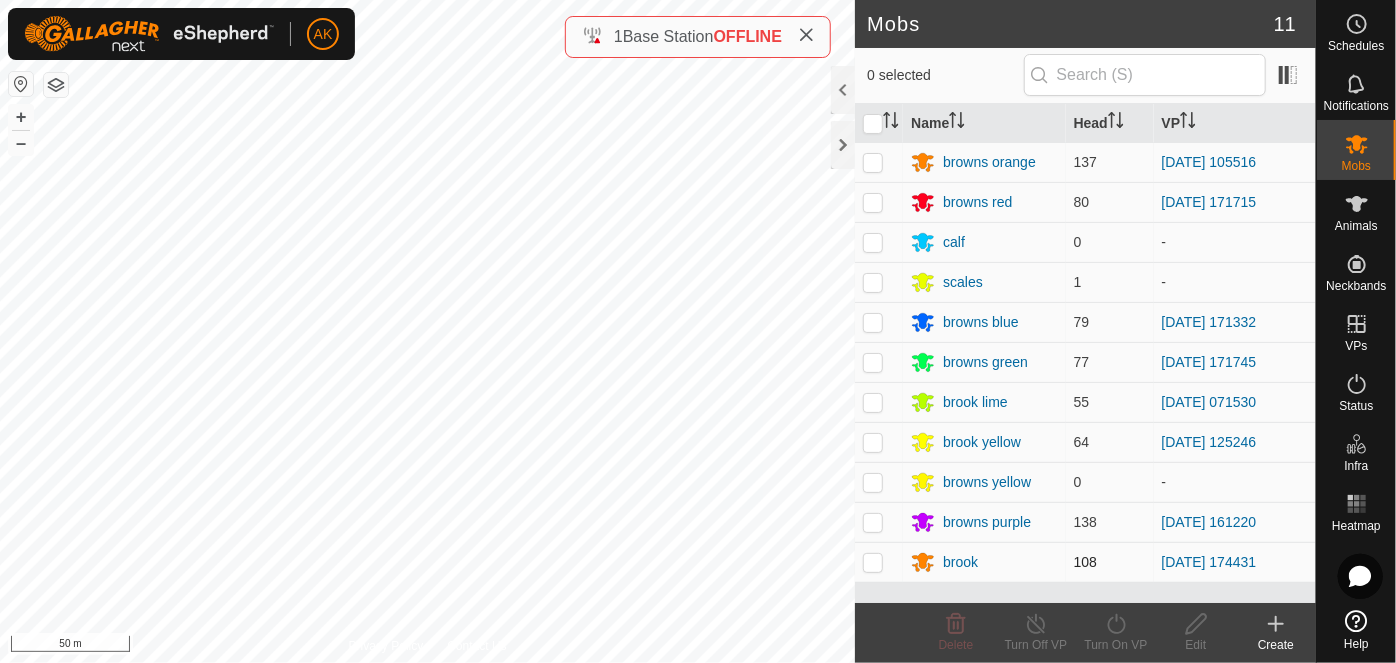 click at bounding box center (879, 562) 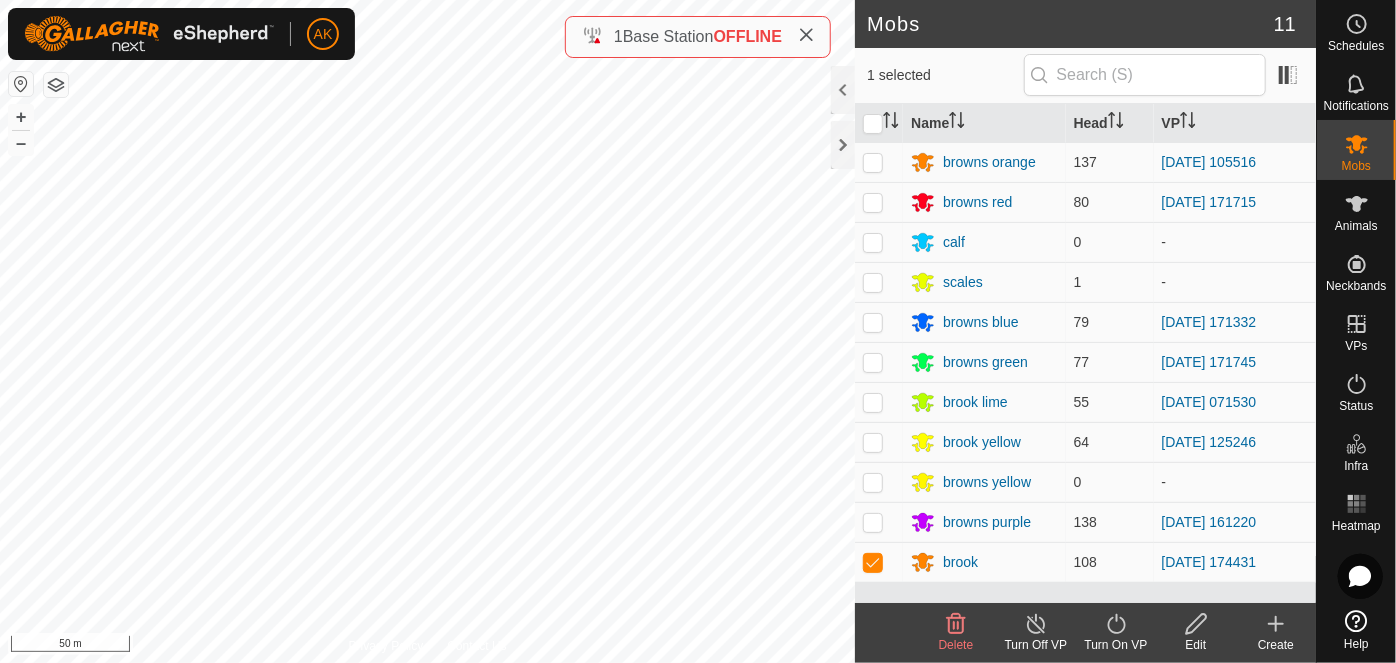 click 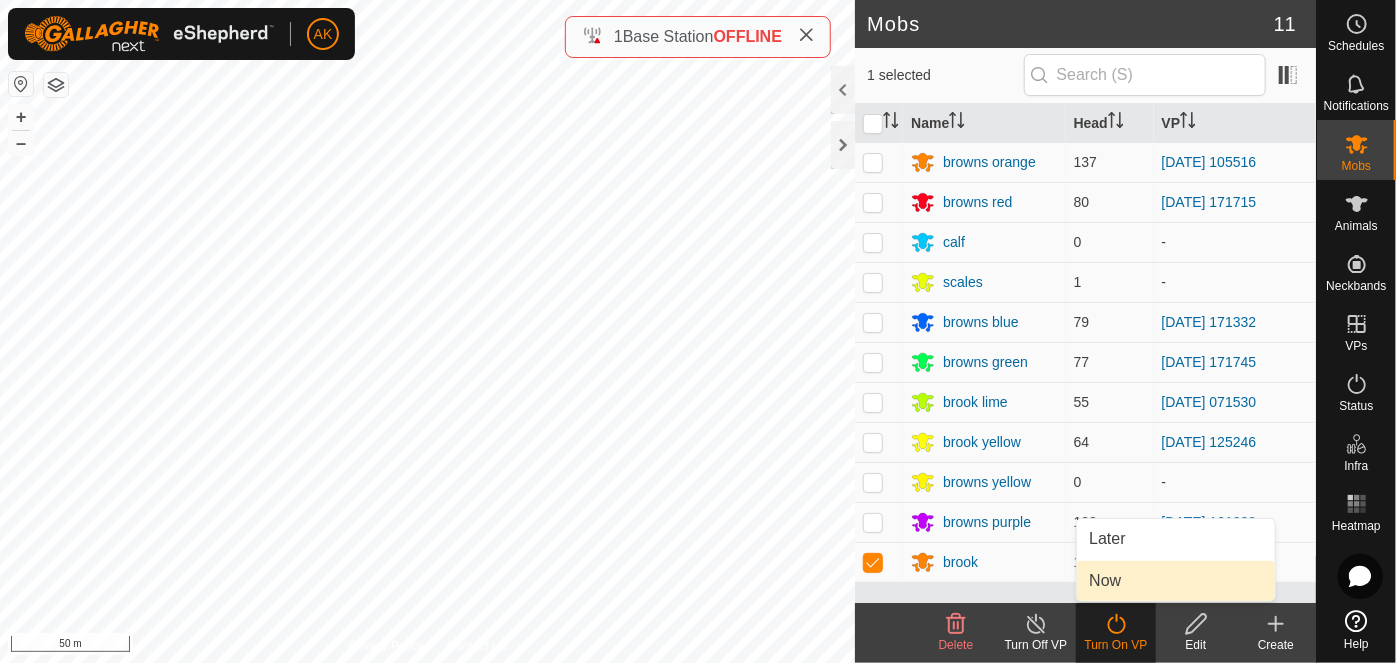 click on "Now" at bounding box center (1176, 581) 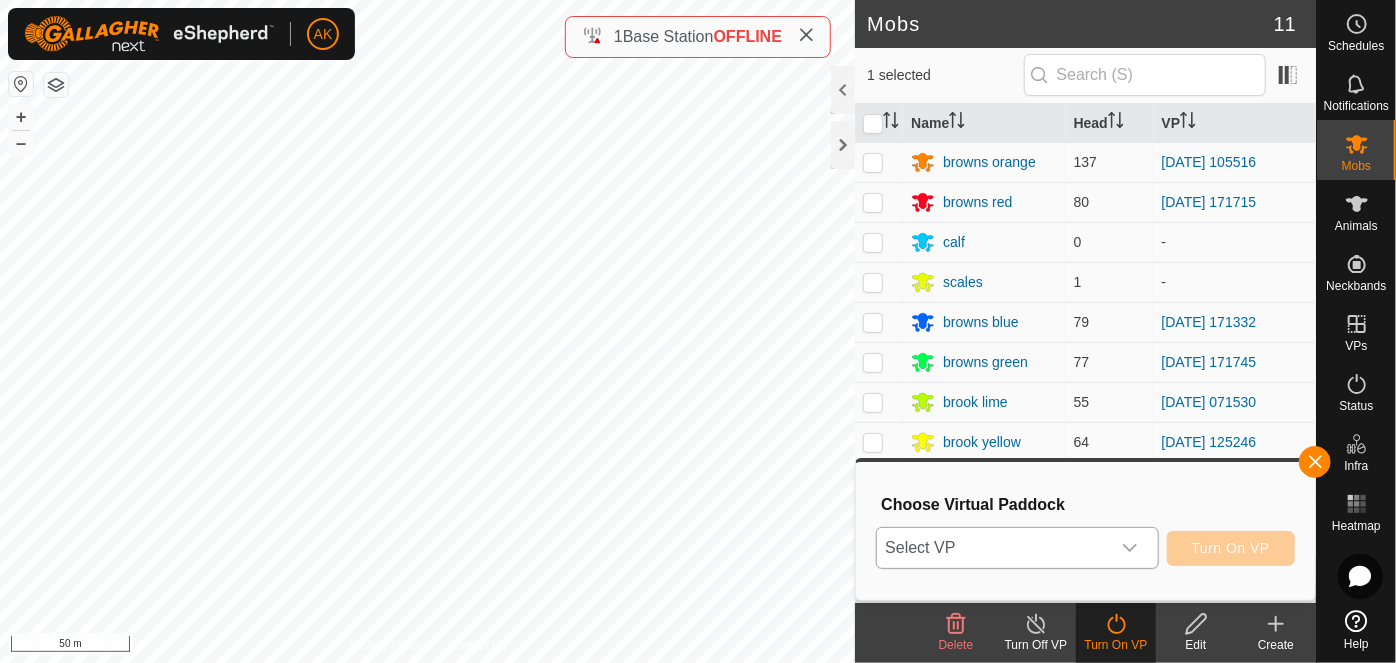click 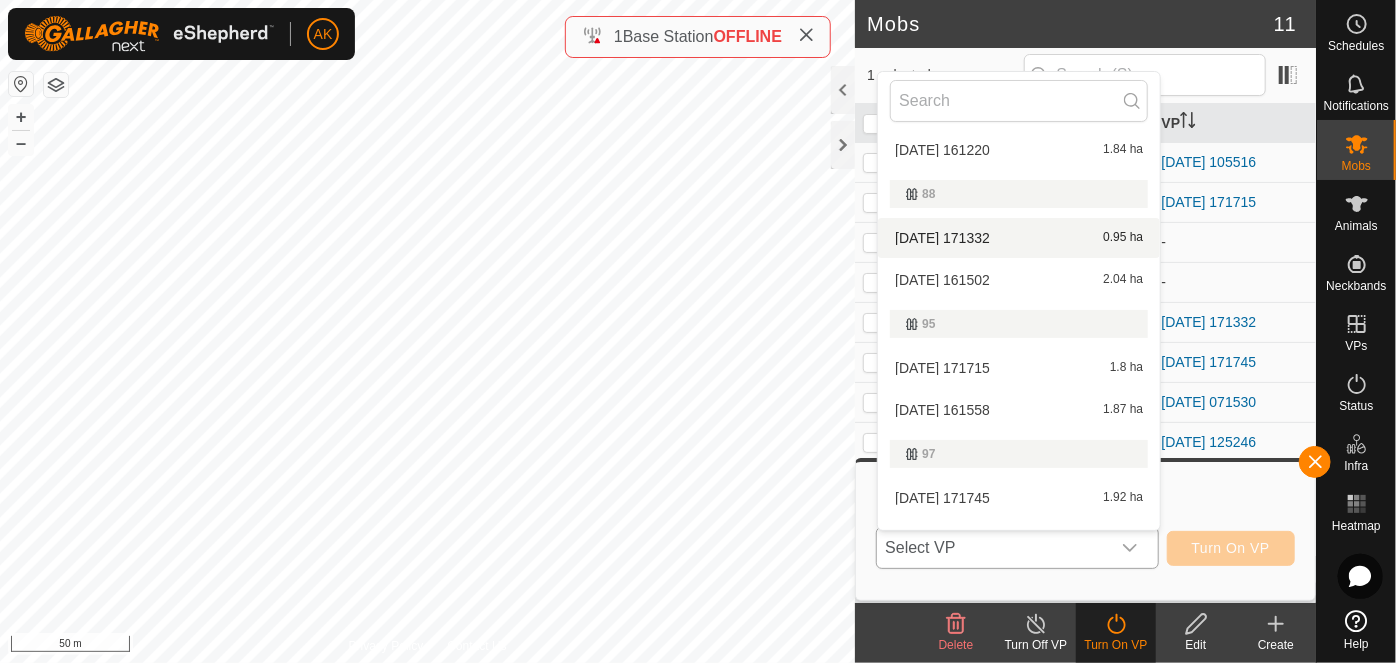 scroll, scrollTop: 454, scrollLeft: 0, axis: vertical 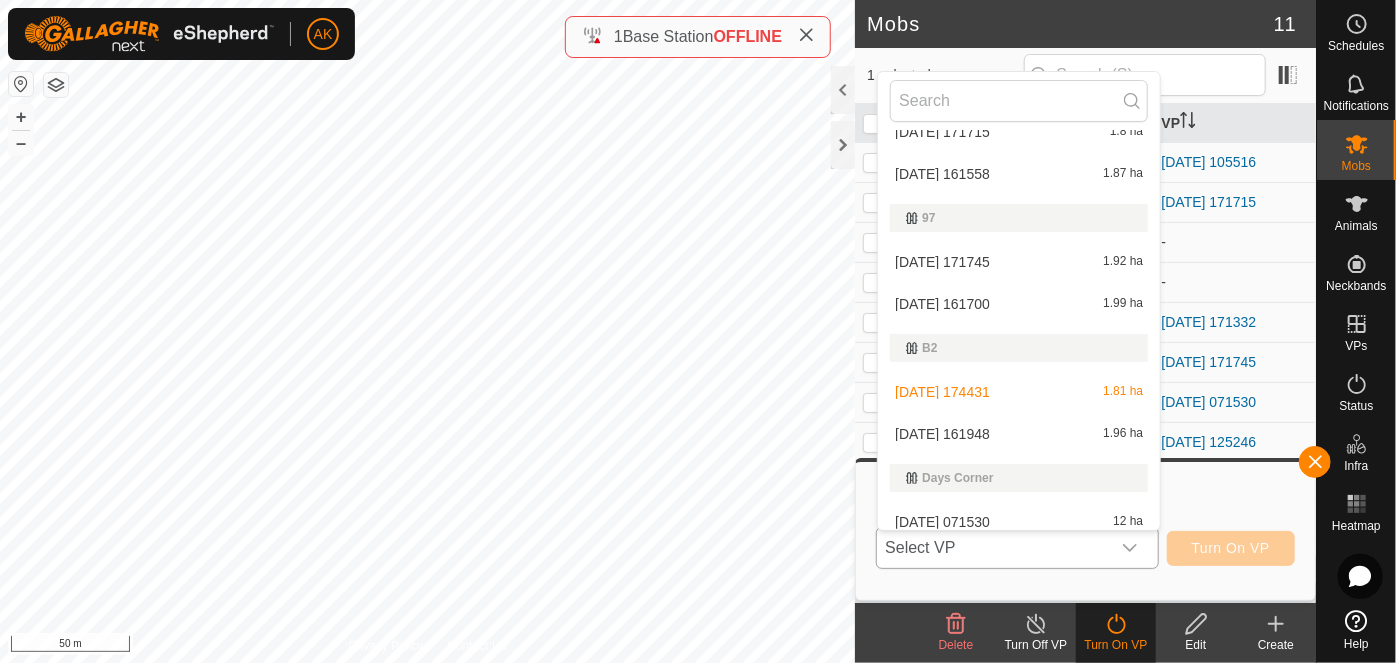 click on "2025-07-18 161948  1.96 ha" at bounding box center [1019, 434] 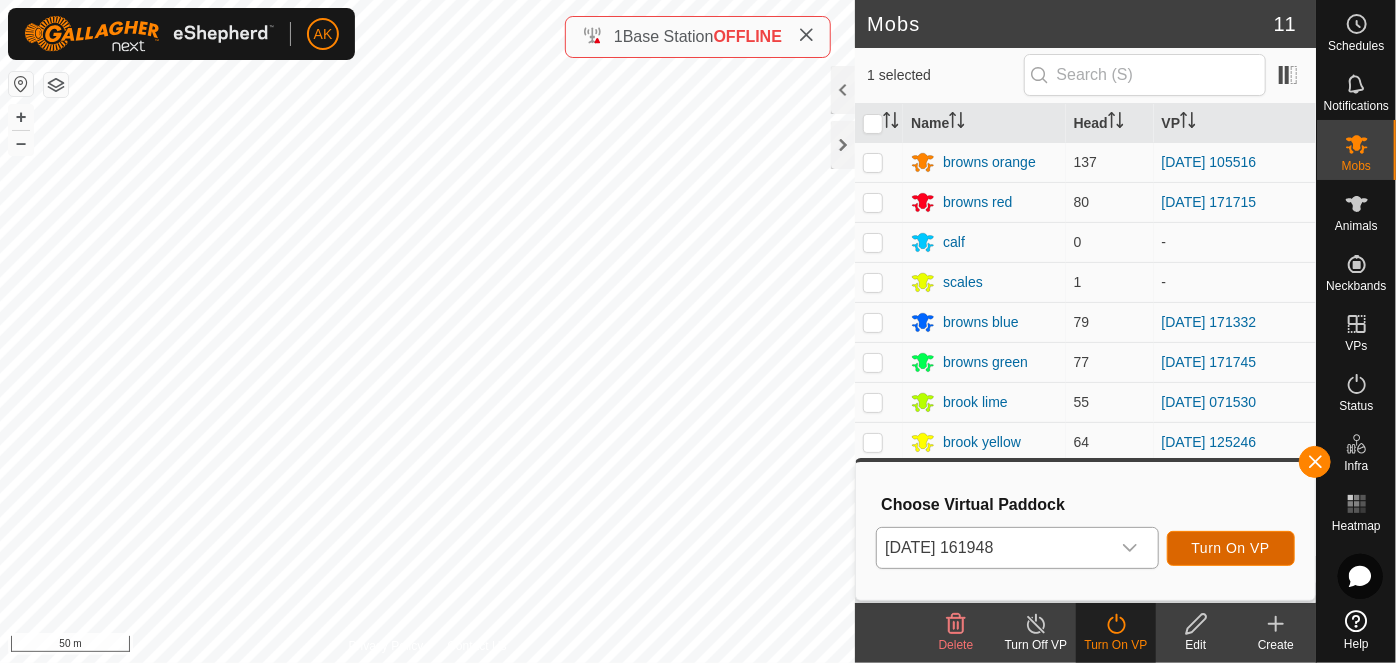 click on "Turn On VP" at bounding box center (1231, 548) 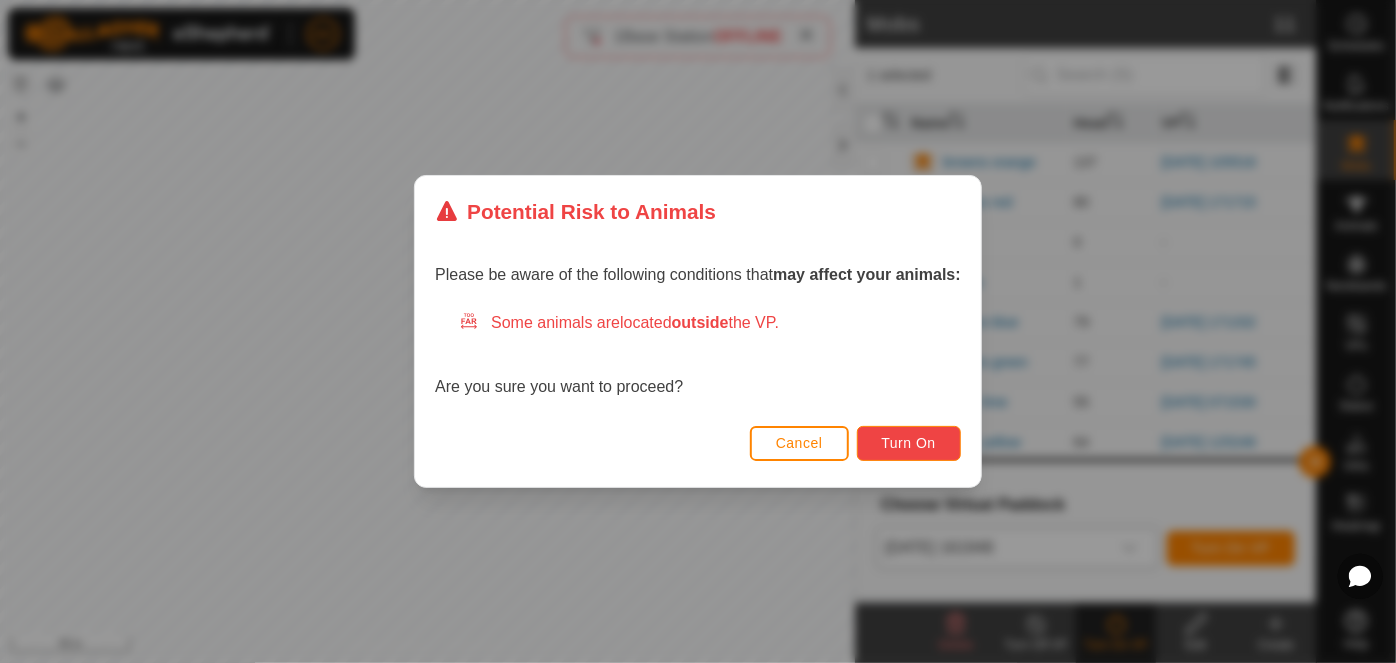 click on "Turn On" at bounding box center [909, 443] 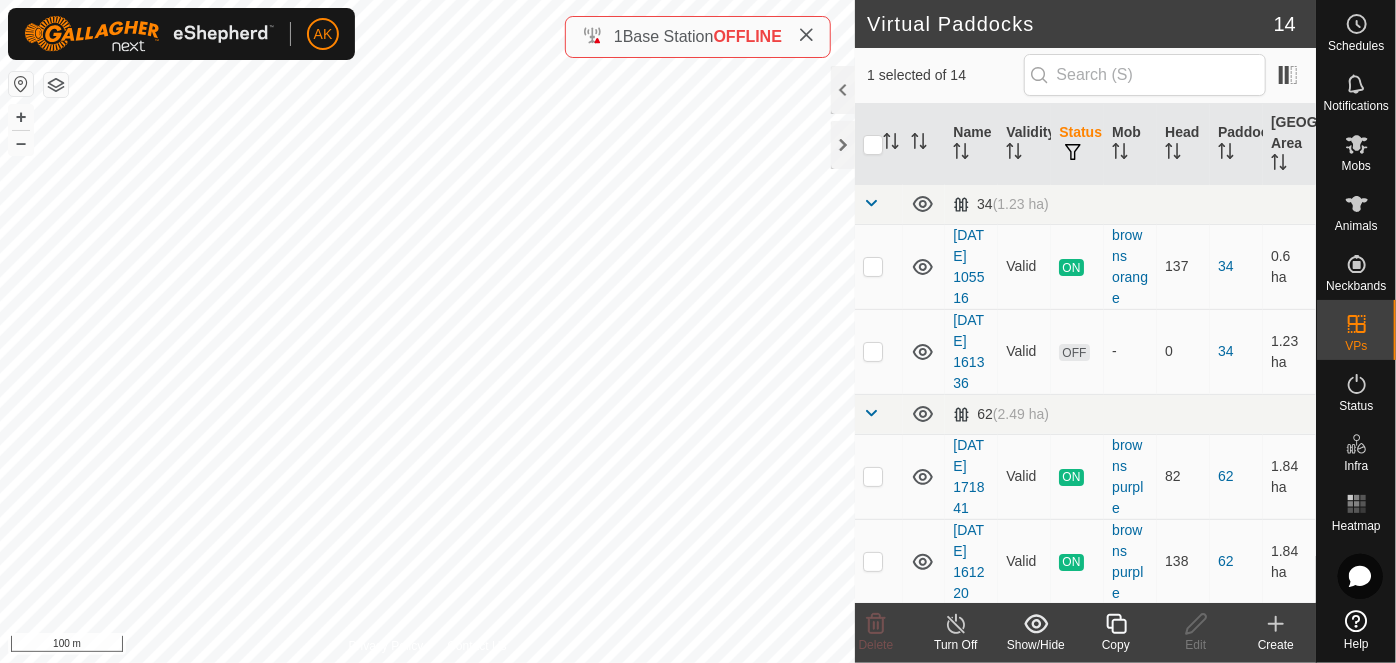 click 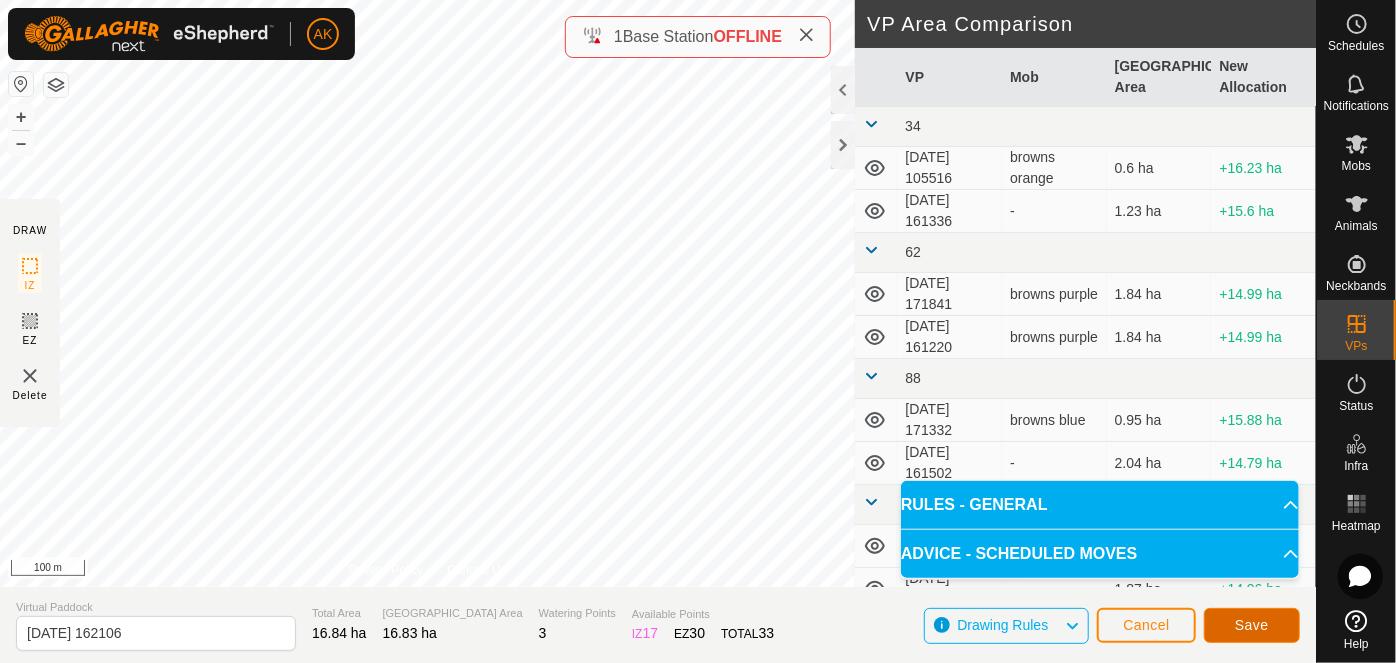 click on "Save" 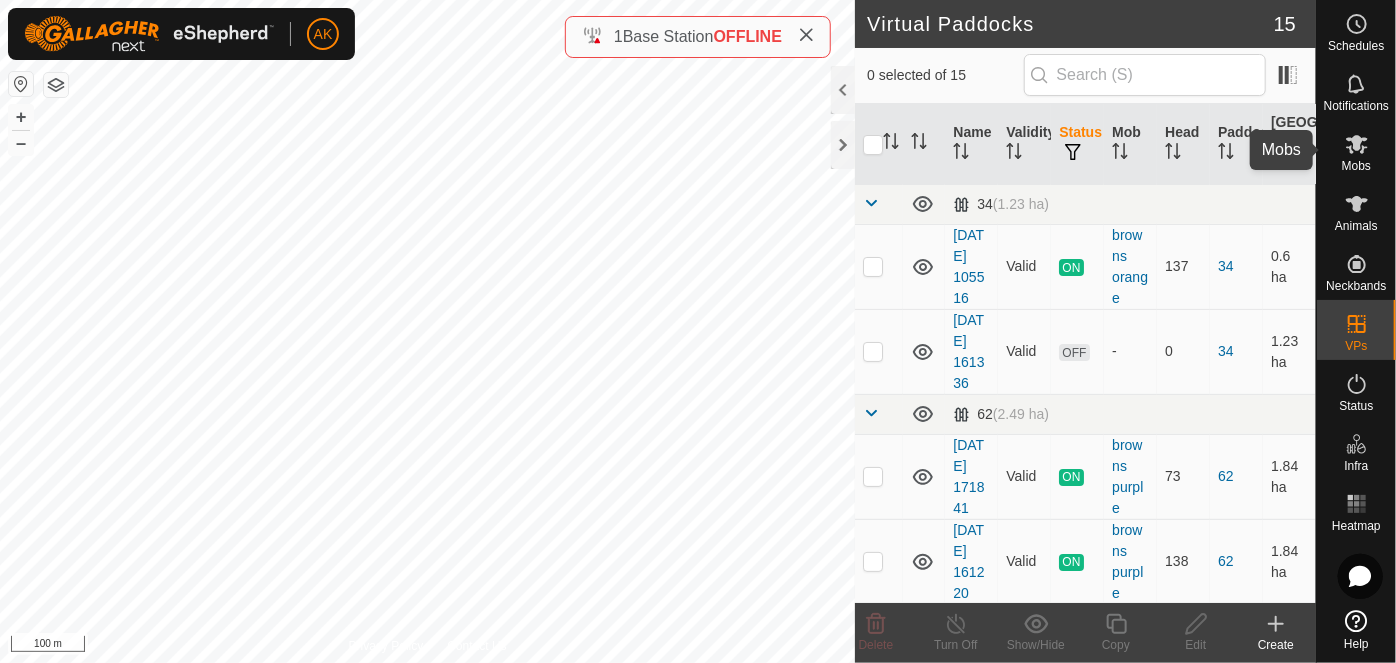 click 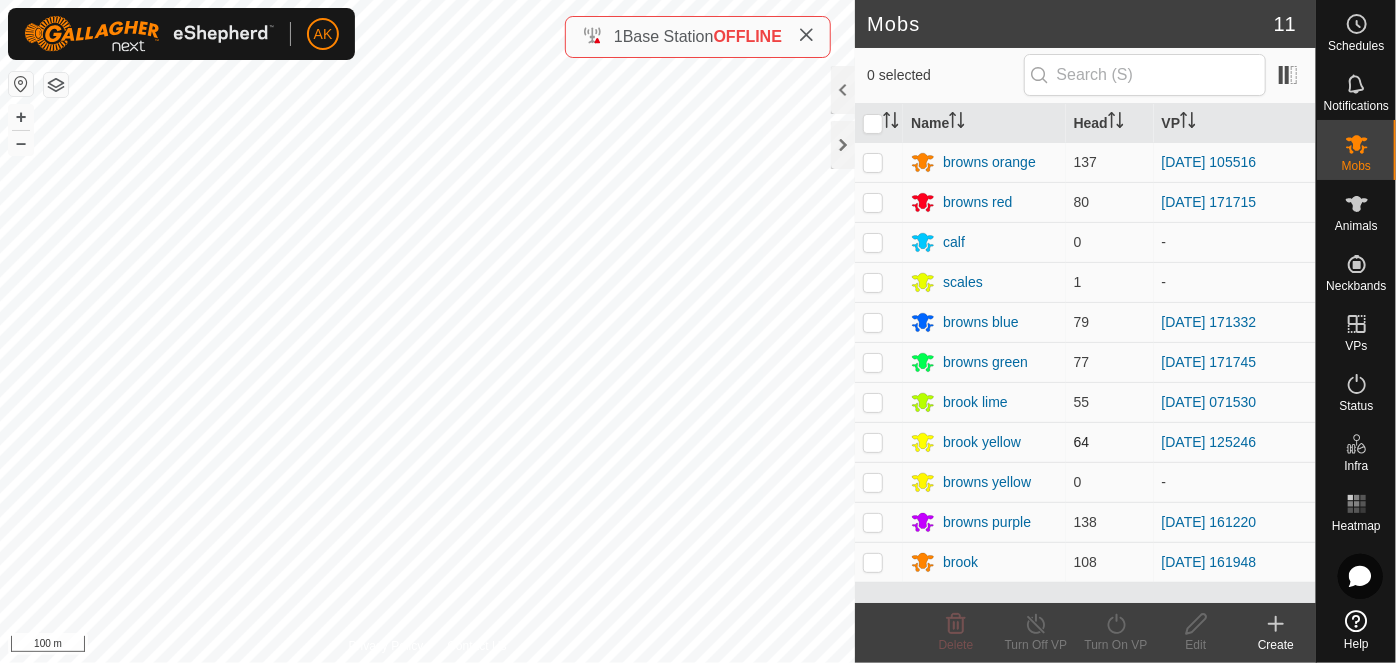 click at bounding box center (873, 442) 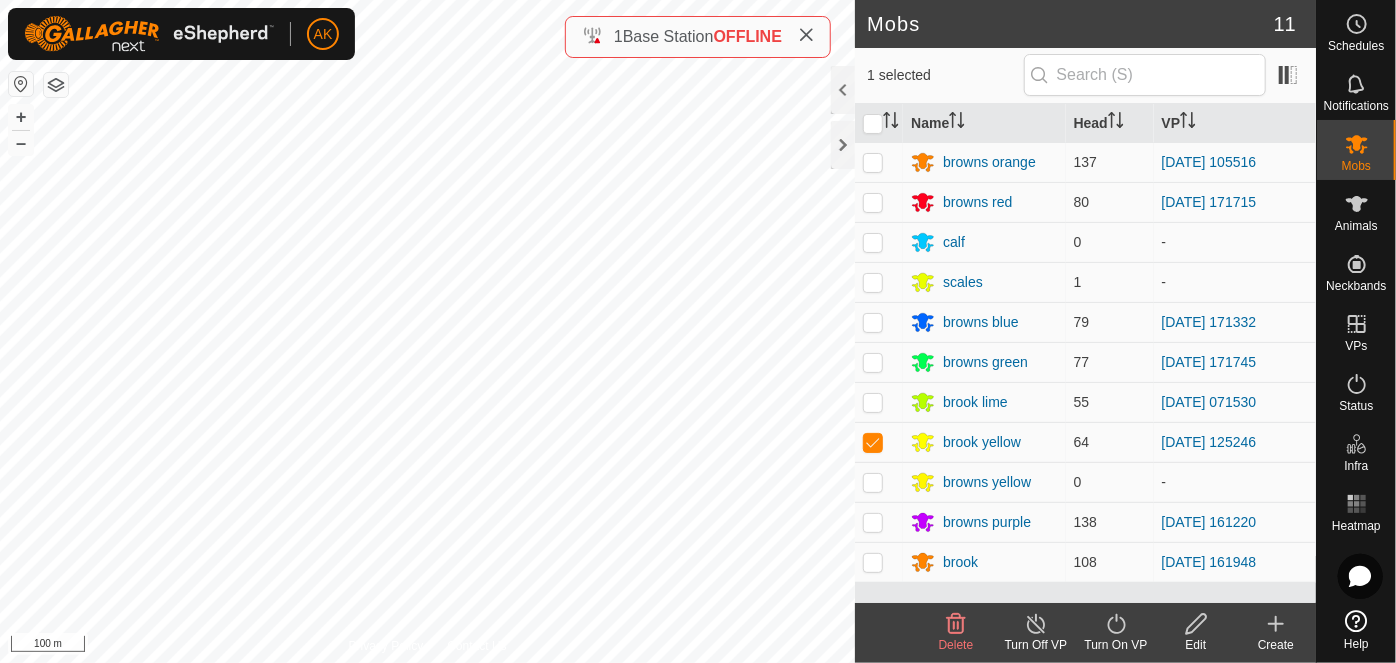 click 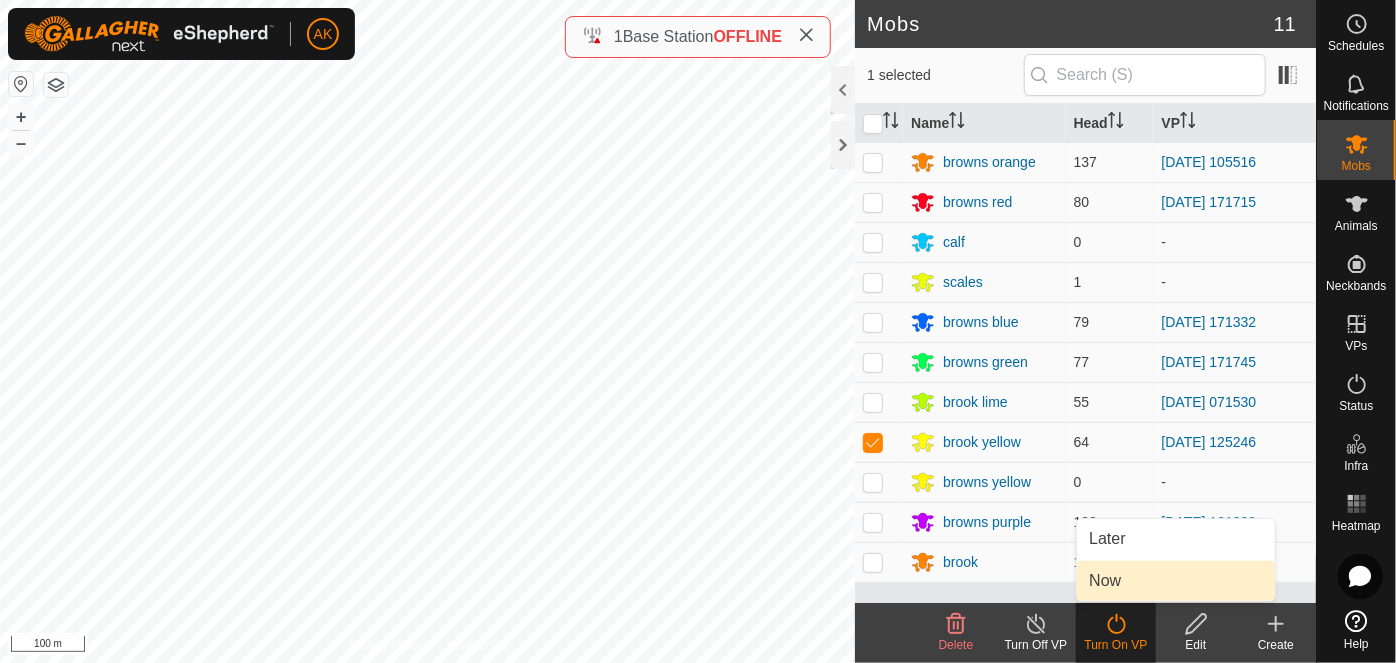 click on "Now" at bounding box center (1176, 581) 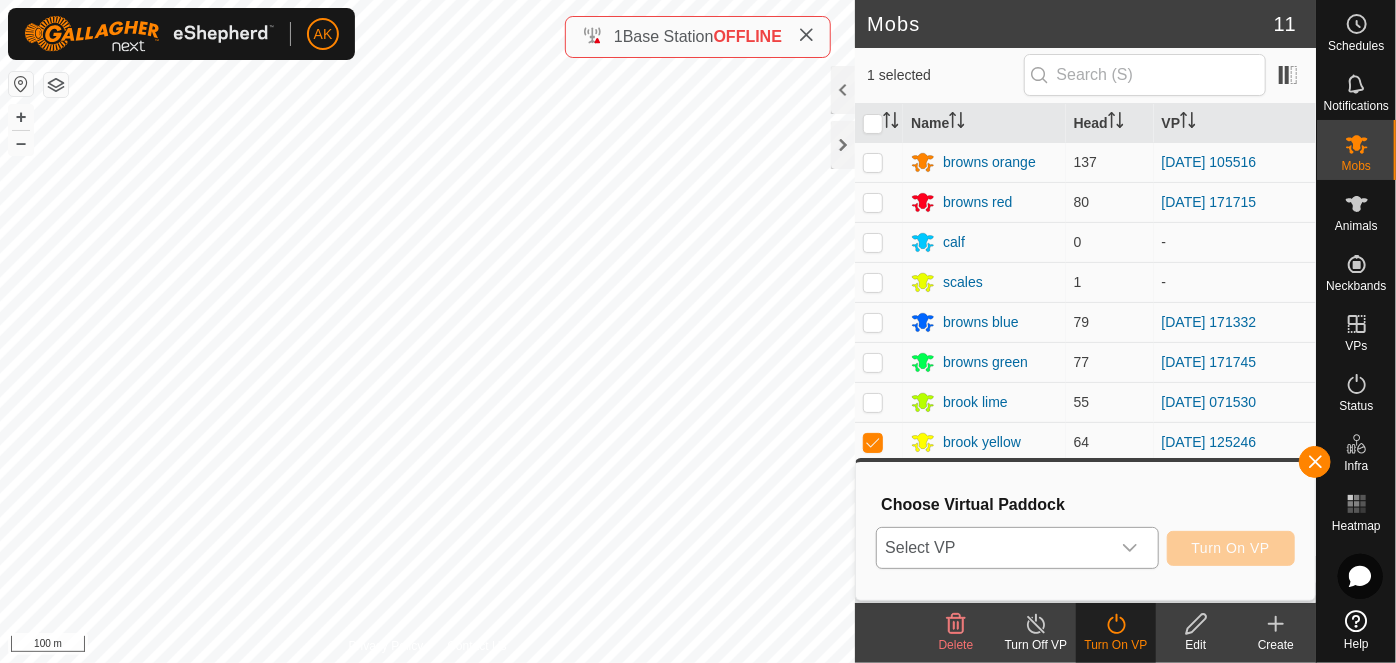 click 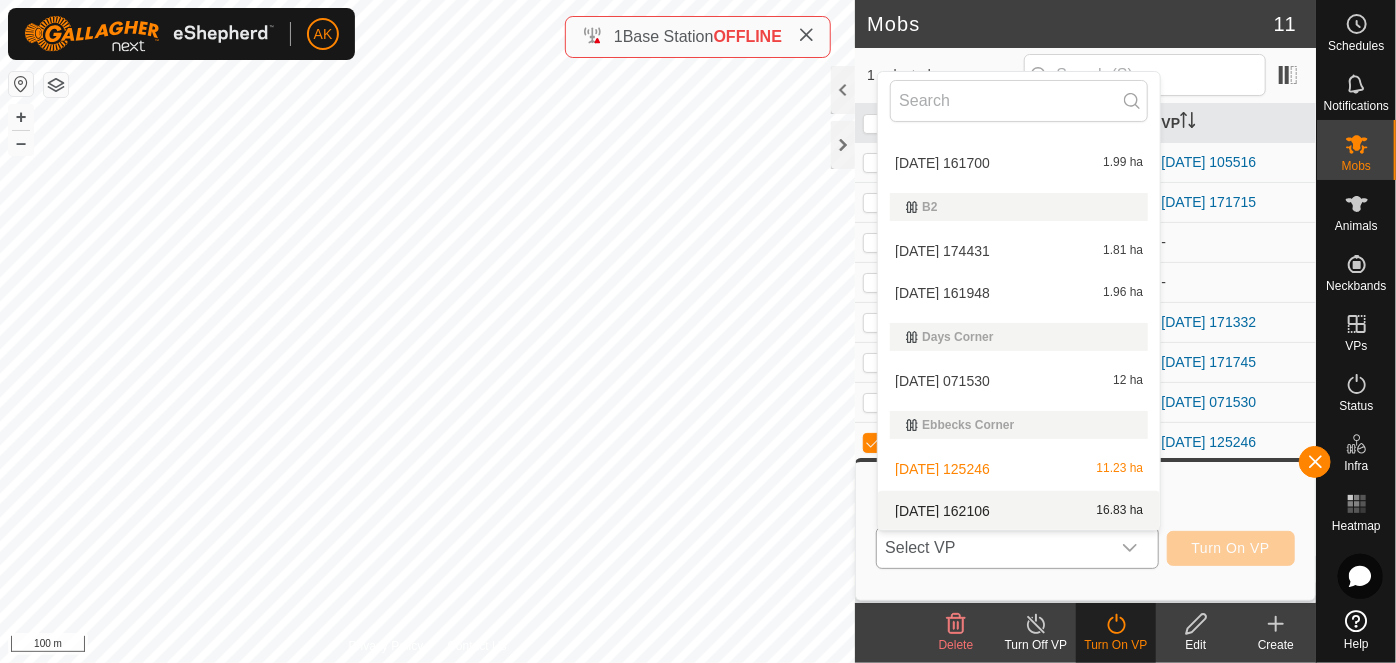 scroll, scrollTop: 596, scrollLeft: 0, axis: vertical 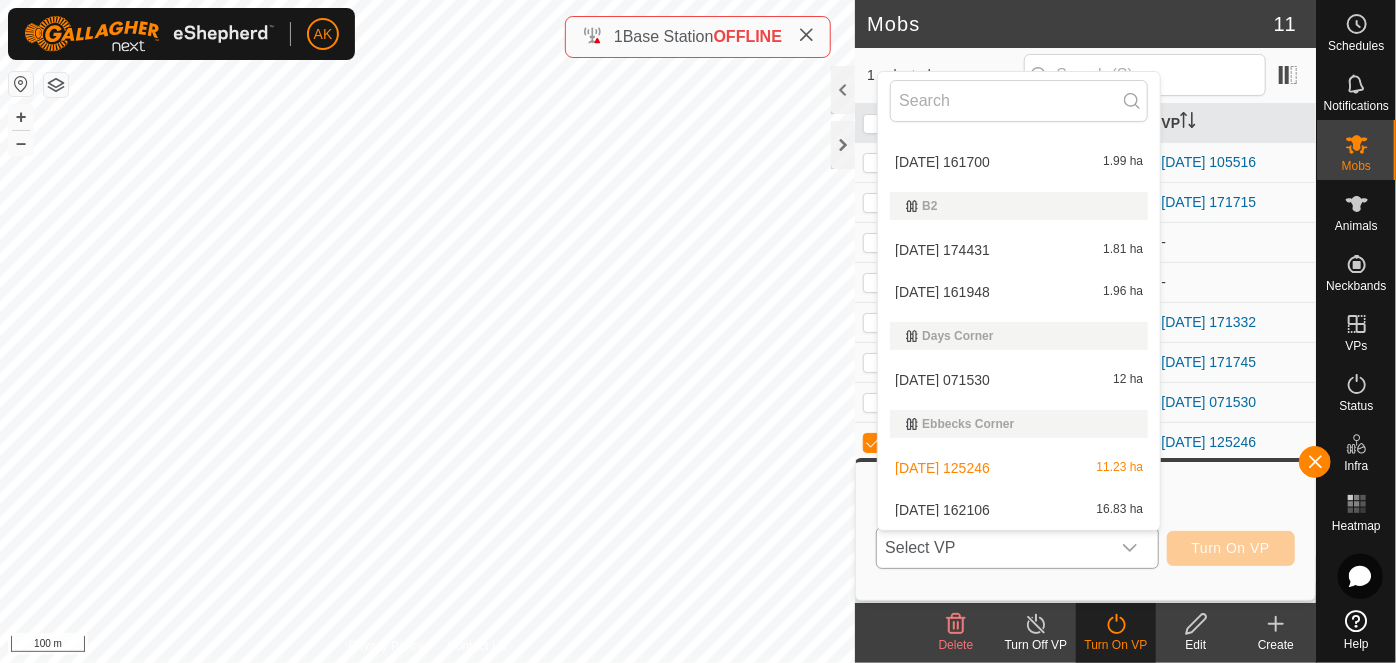 click on "2025-07-18 162106  16.83 ha" at bounding box center (1019, 510) 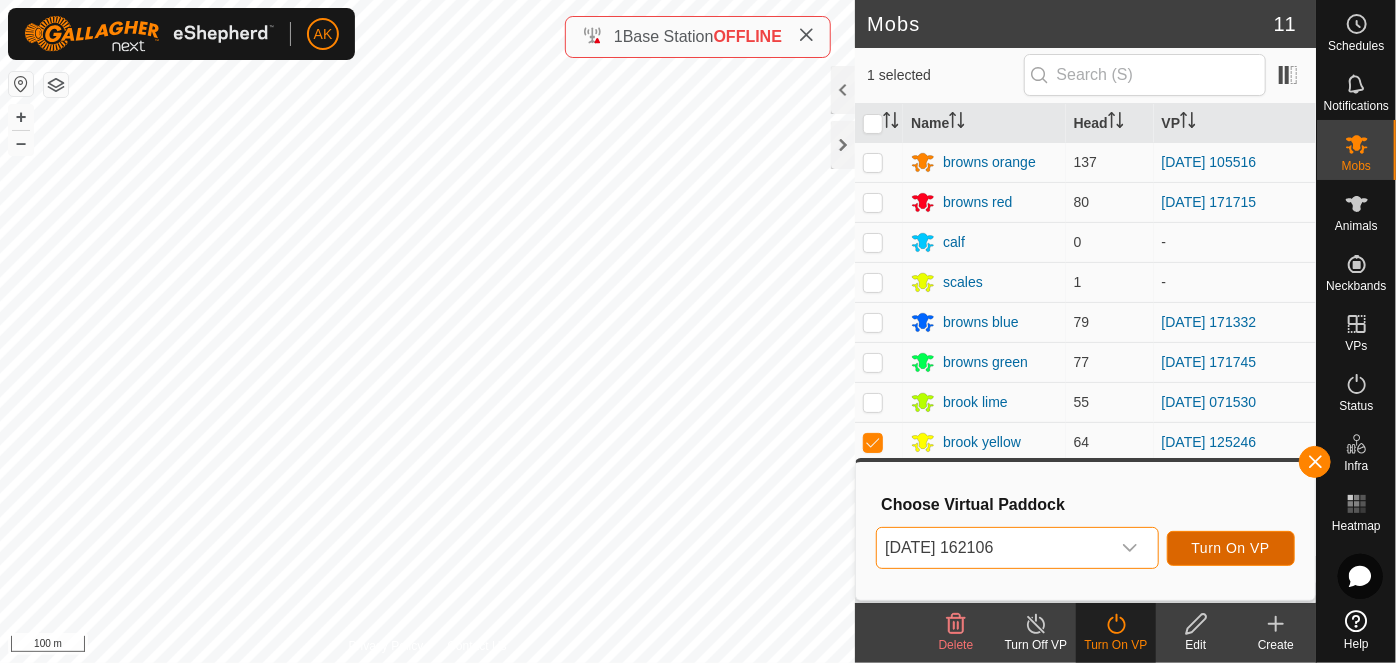 click on "Turn On VP" at bounding box center [1231, 548] 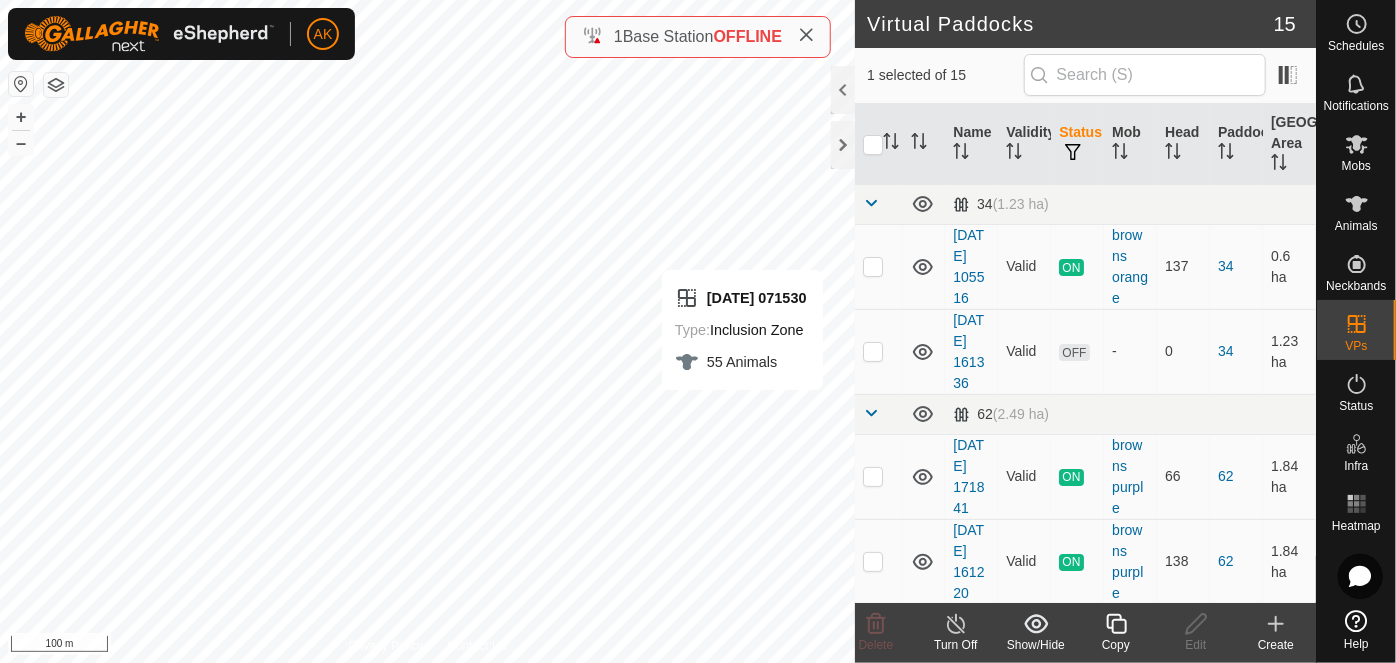 click 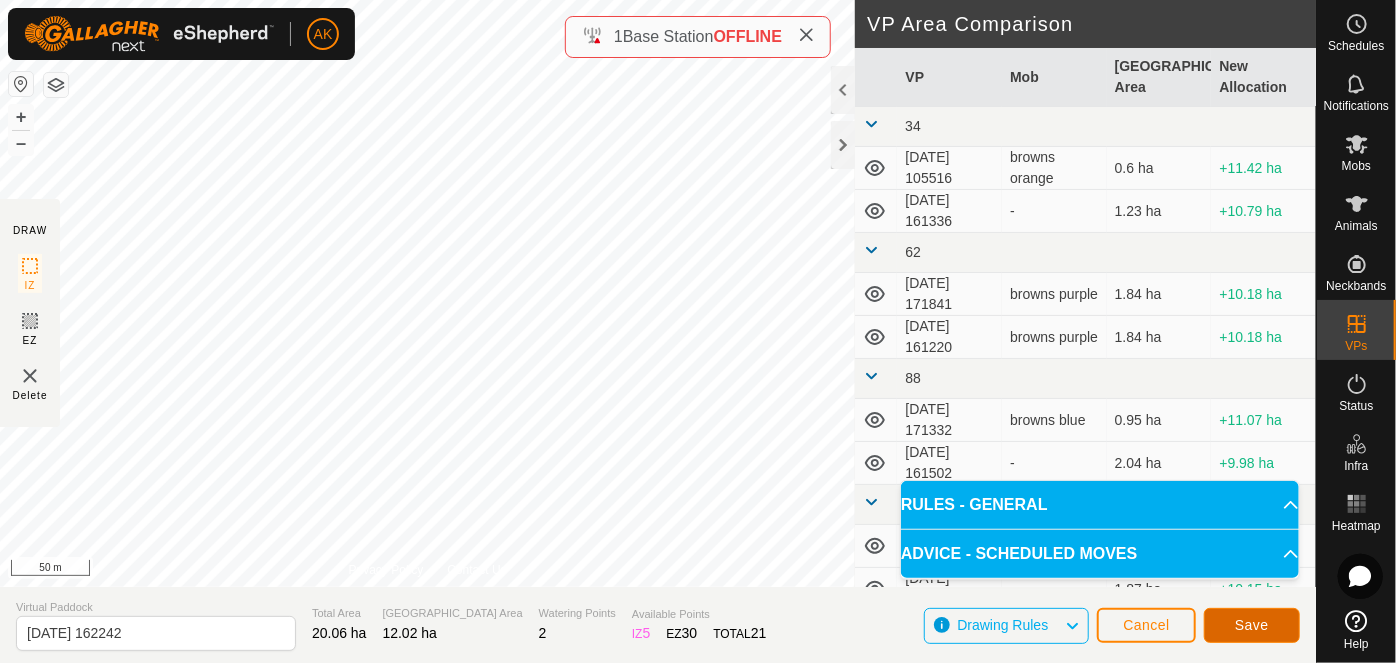 click on "Save" 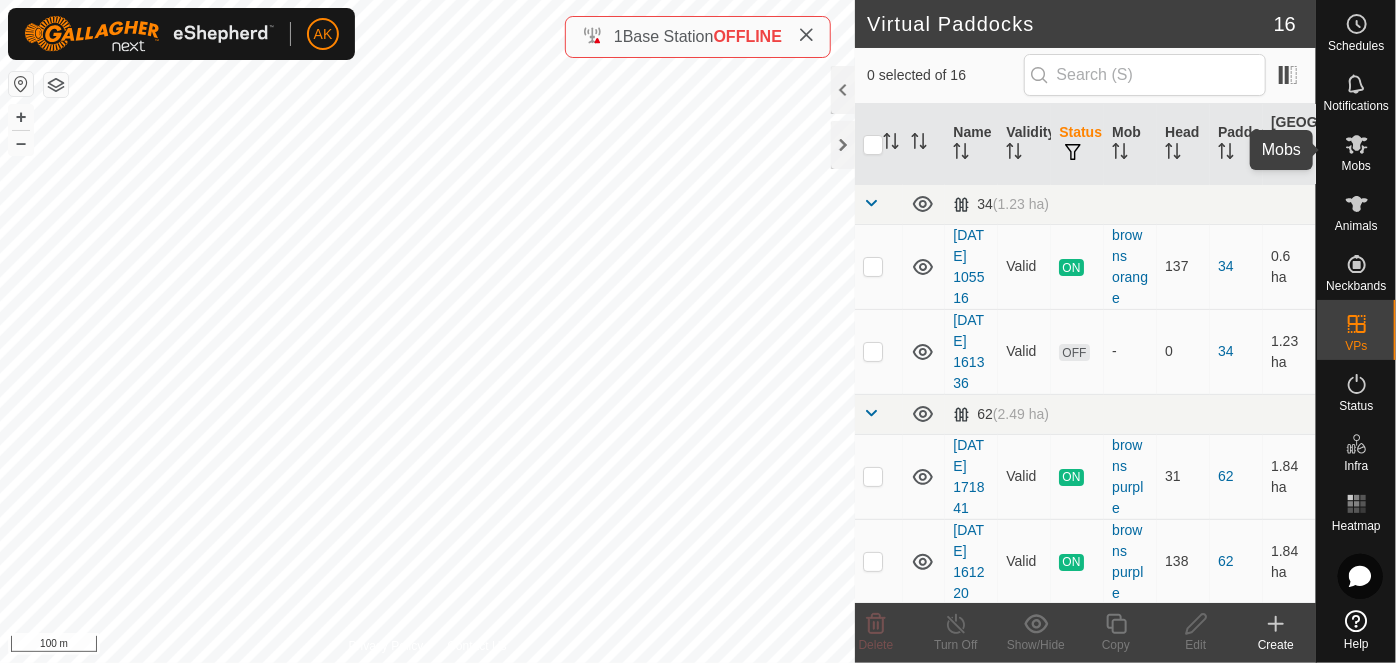 click 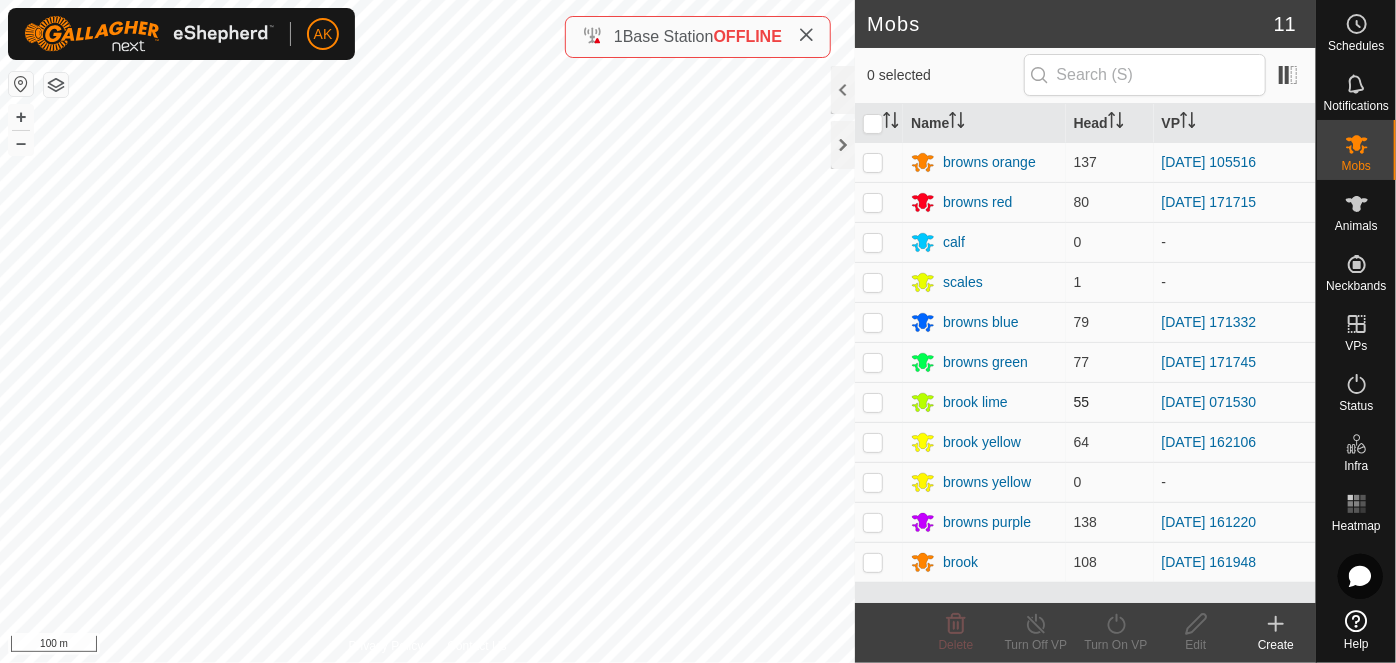 click at bounding box center (873, 402) 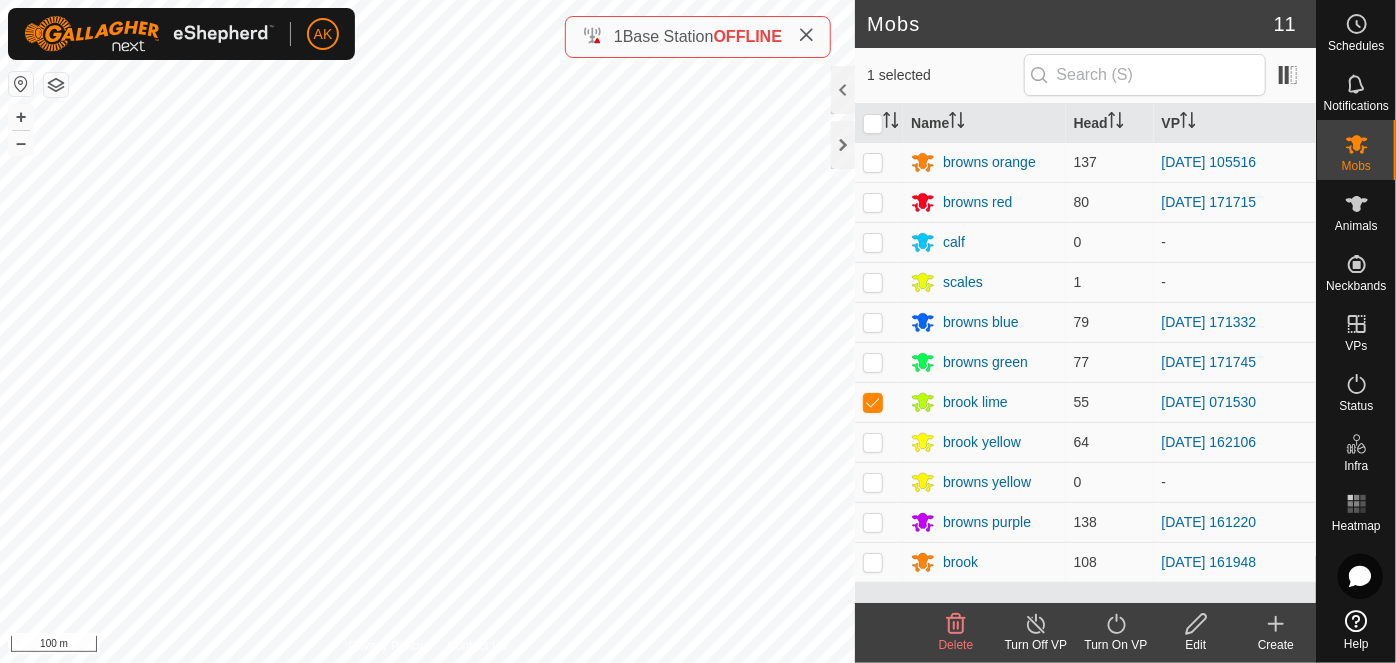 click 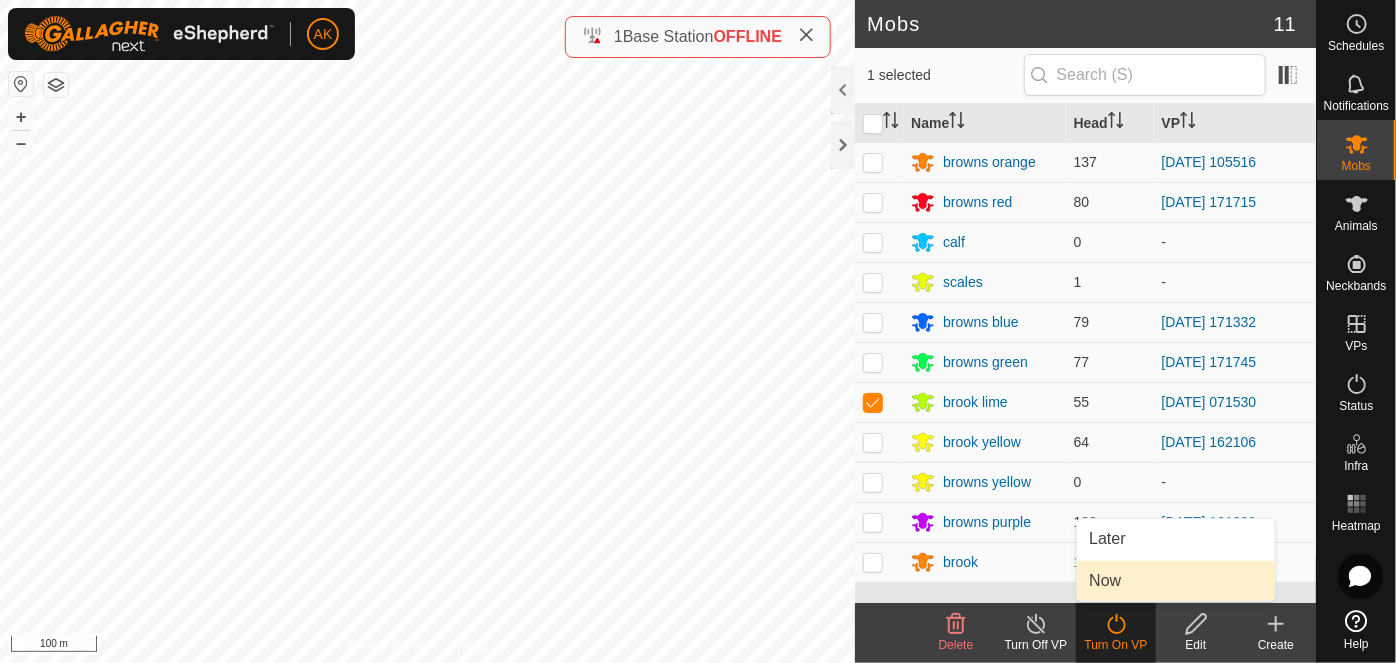click on "Now" at bounding box center [1176, 581] 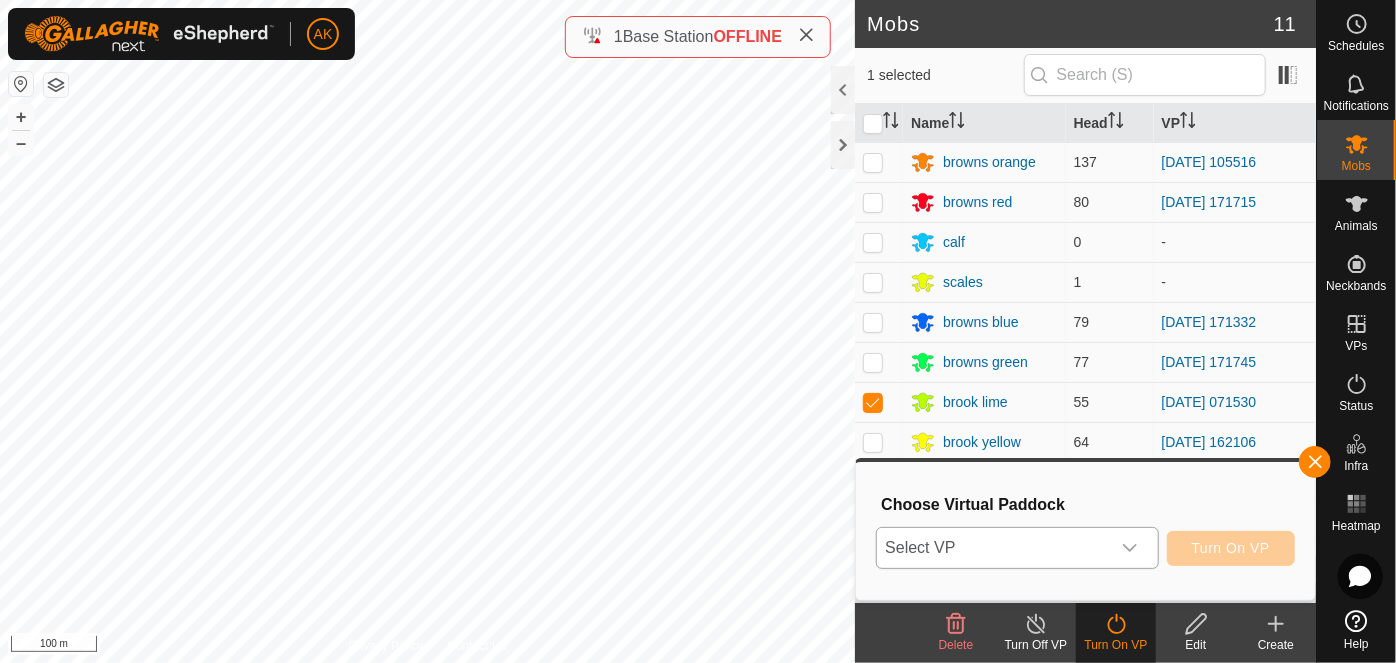 click 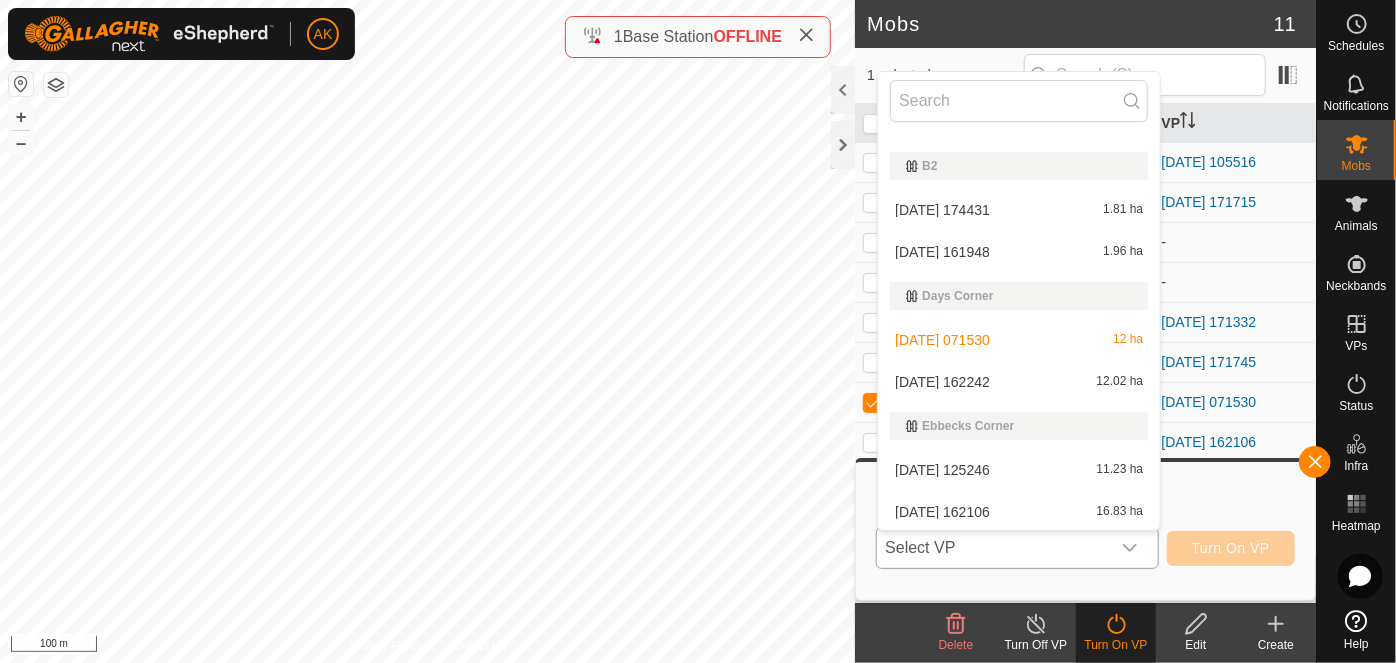 scroll, scrollTop: 637, scrollLeft: 0, axis: vertical 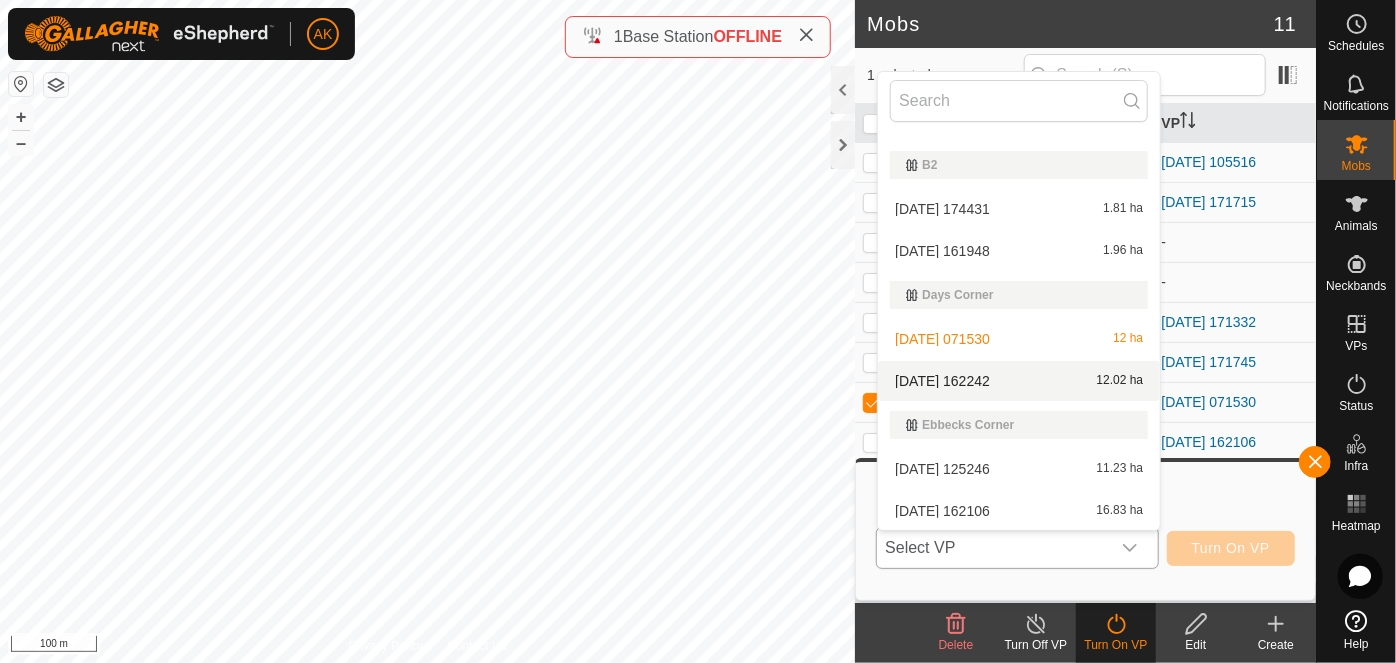 click on "2025-07-18 162242  12.02 ha" at bounding box center (1019, 381) 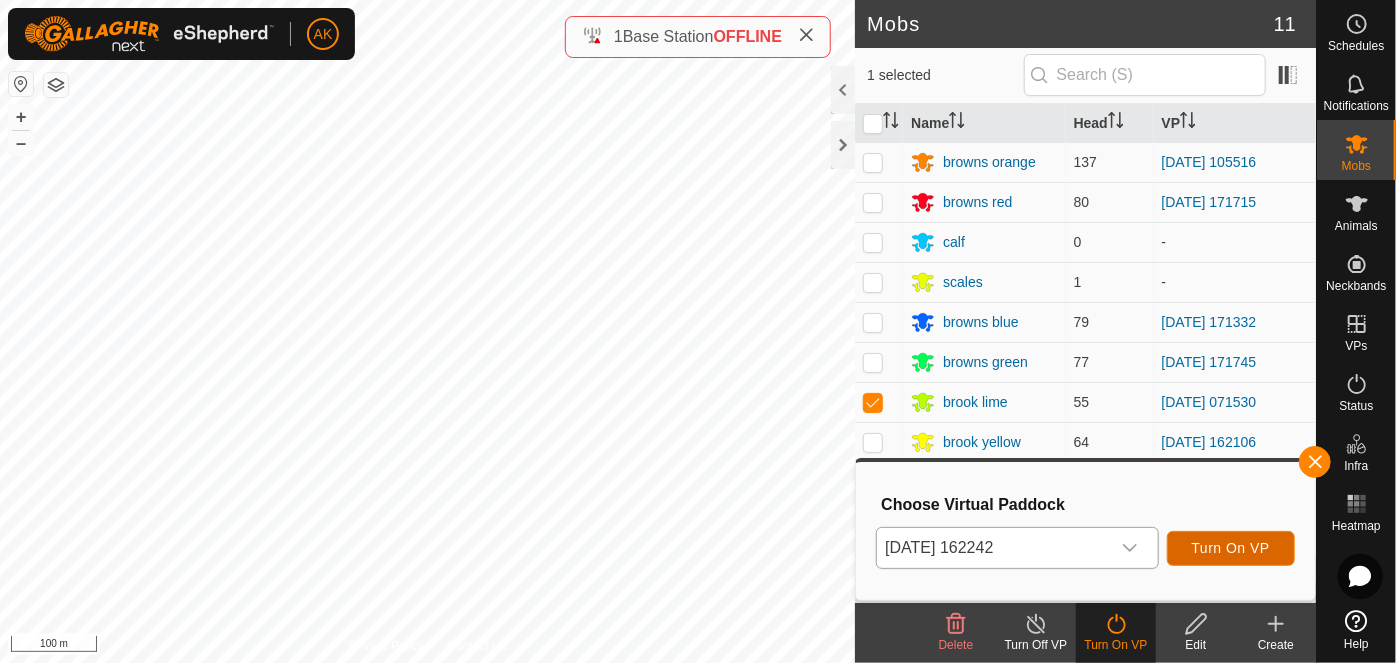 click on "Turn On VP" at bounding box center (1231, 548) 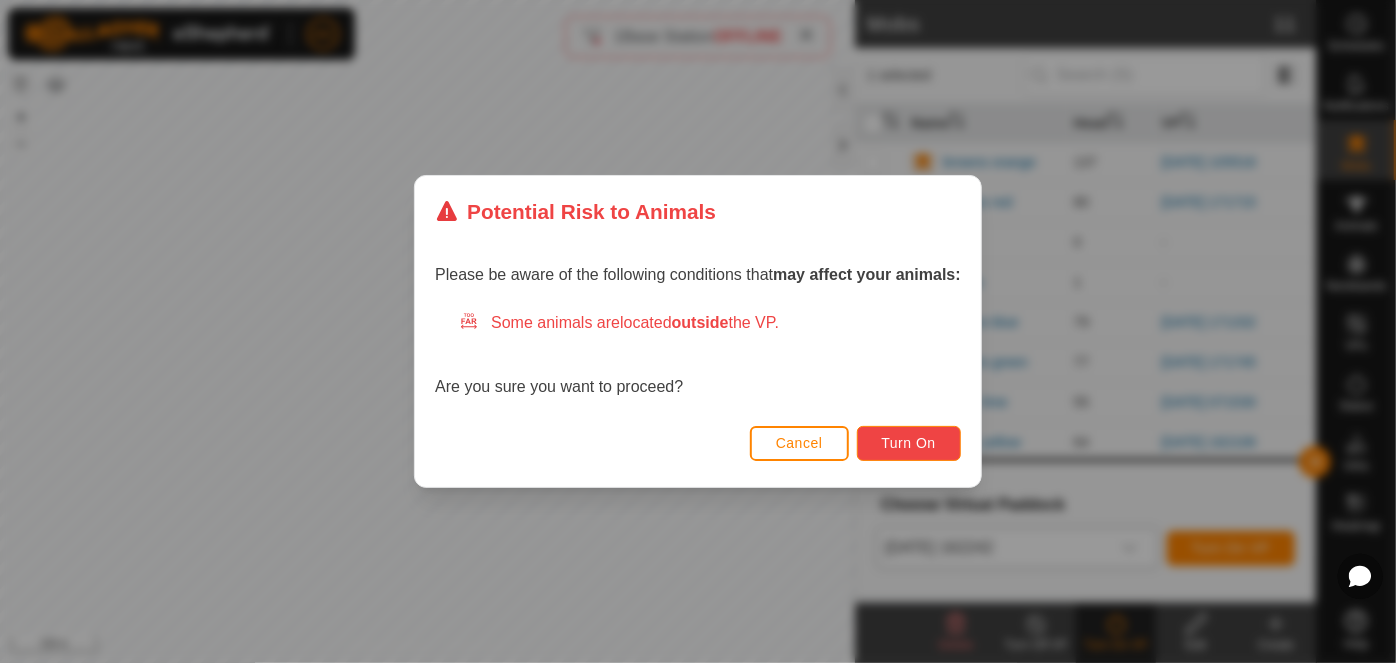 click on "Turn On" at bounding box center [909, 443] 